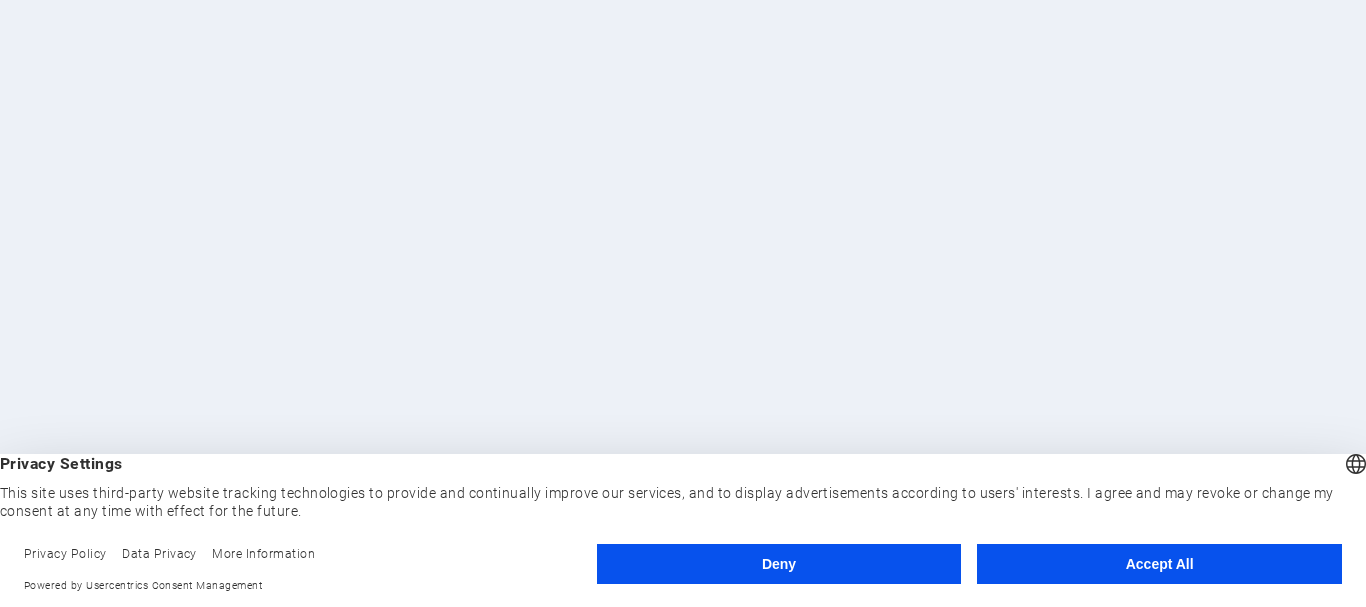 scroll, scrollTop: 0, scrollLeft: 0, axis: both 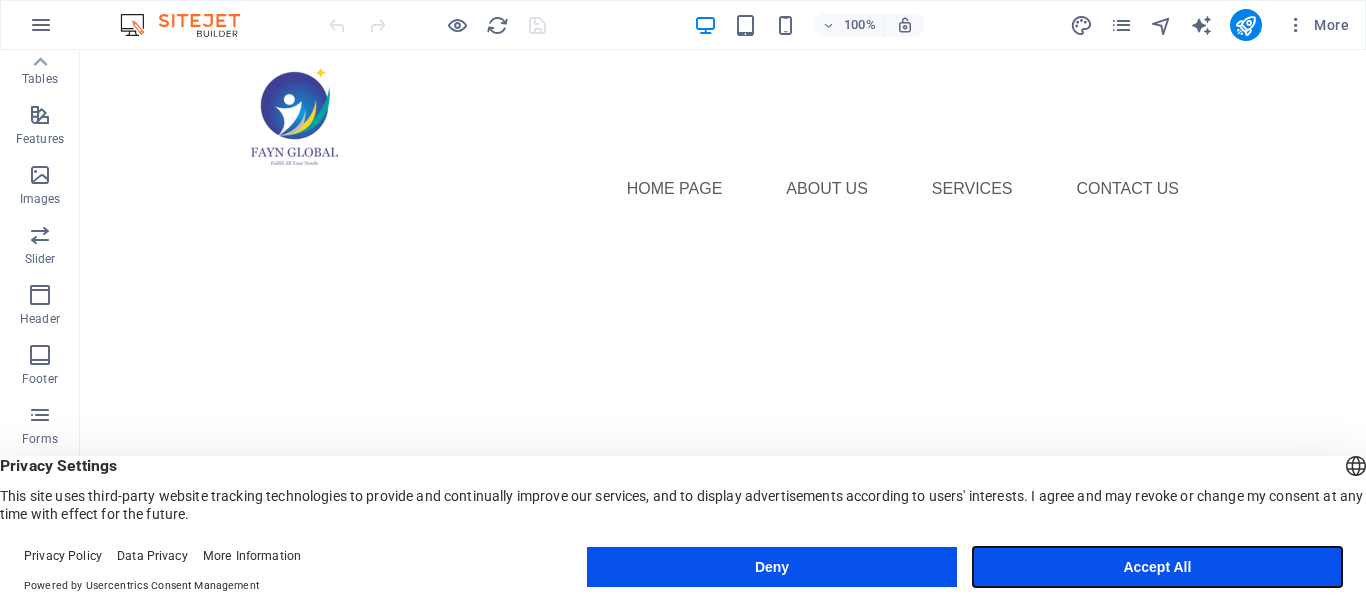 click on "Accept All" at bounding box center [1157, 567] 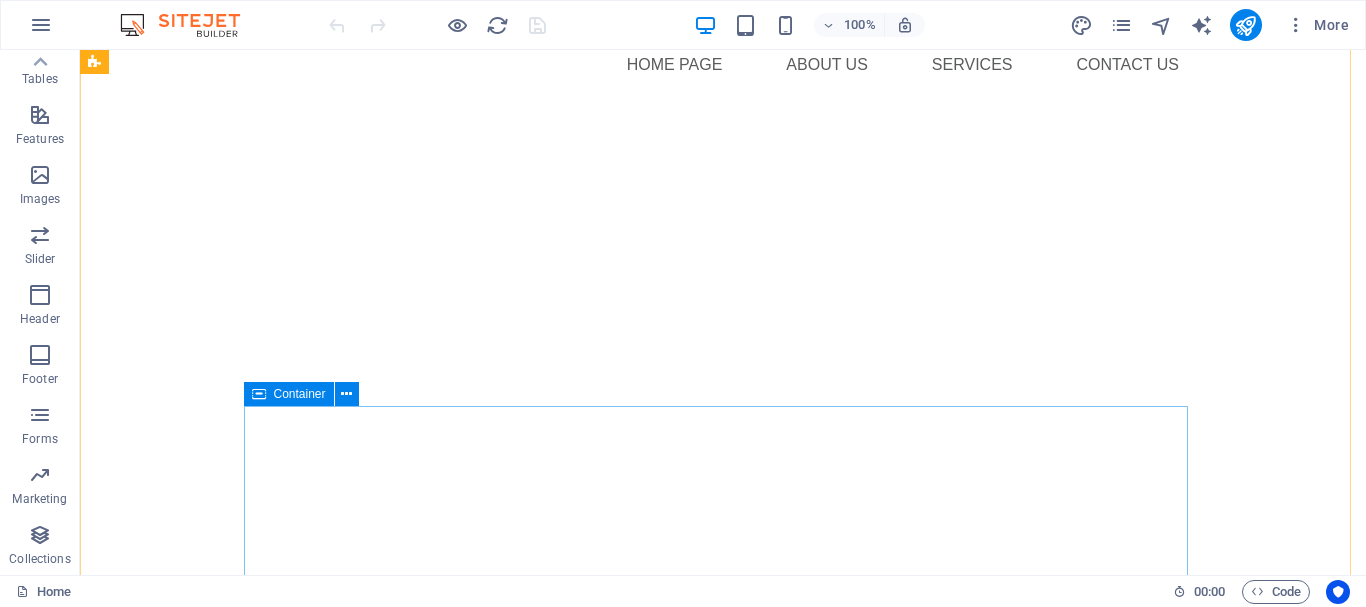 scroll, scrollTop: 0, scrollLeft: 0, axis: both 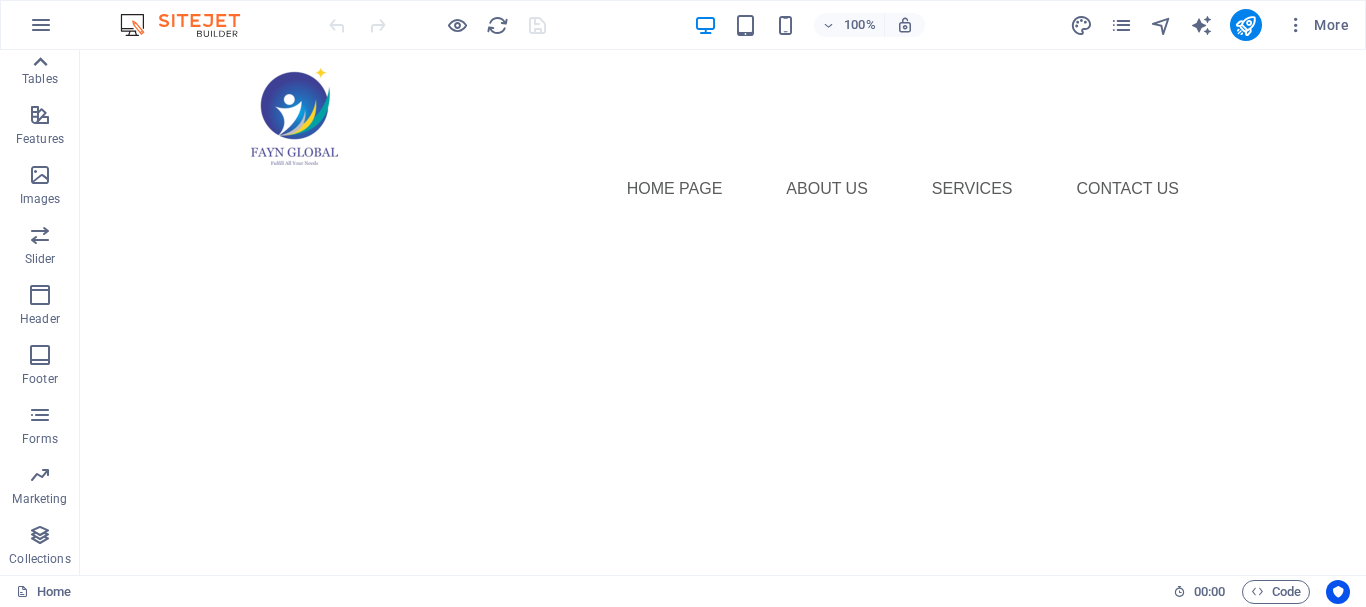 click 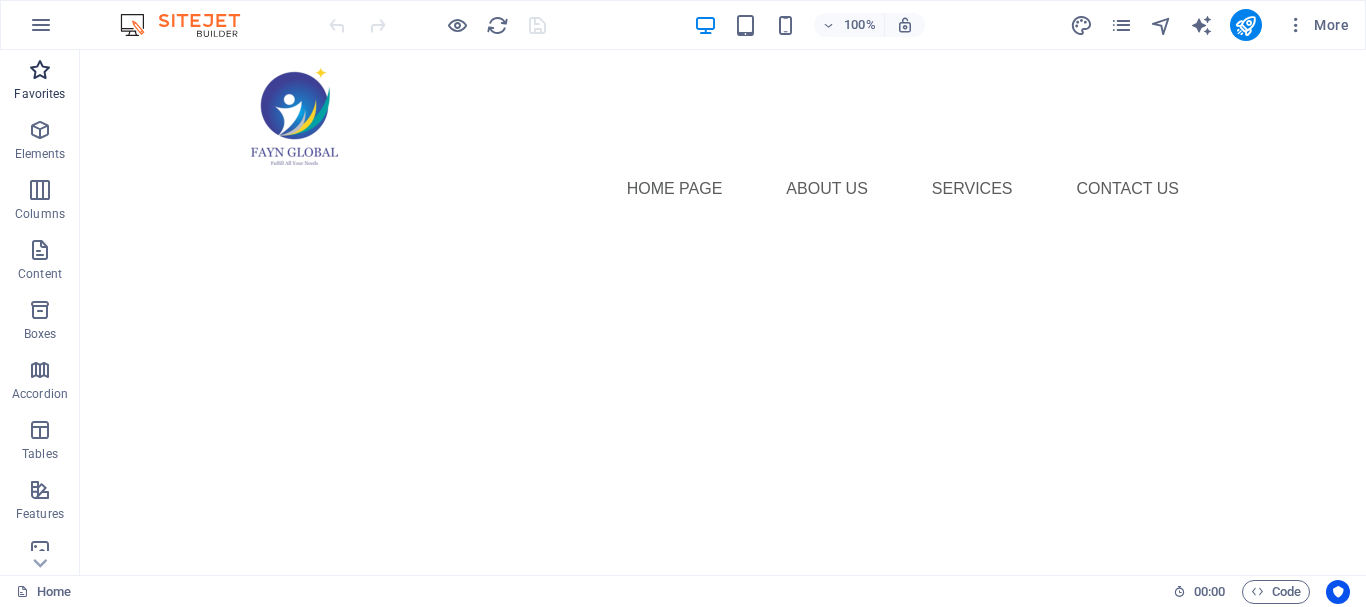 click at bounding box center [40, 70] 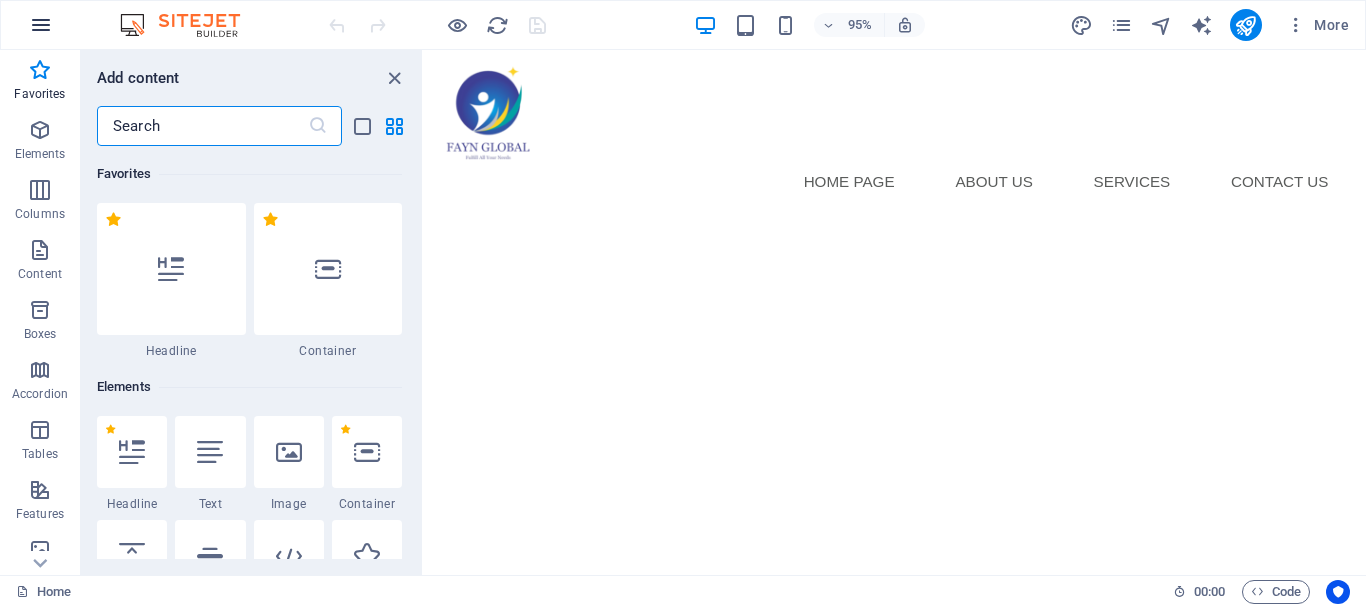 click at bounding box center (41, 25) 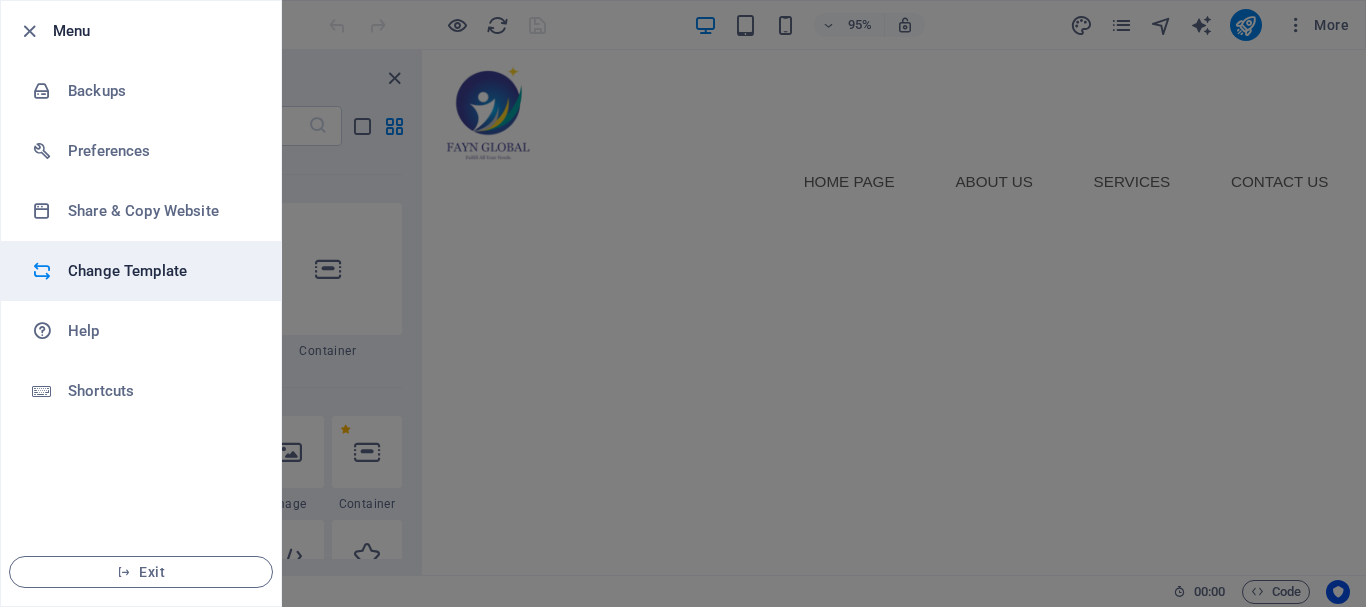 click on "Change Template" at bounding box center [160, 271] 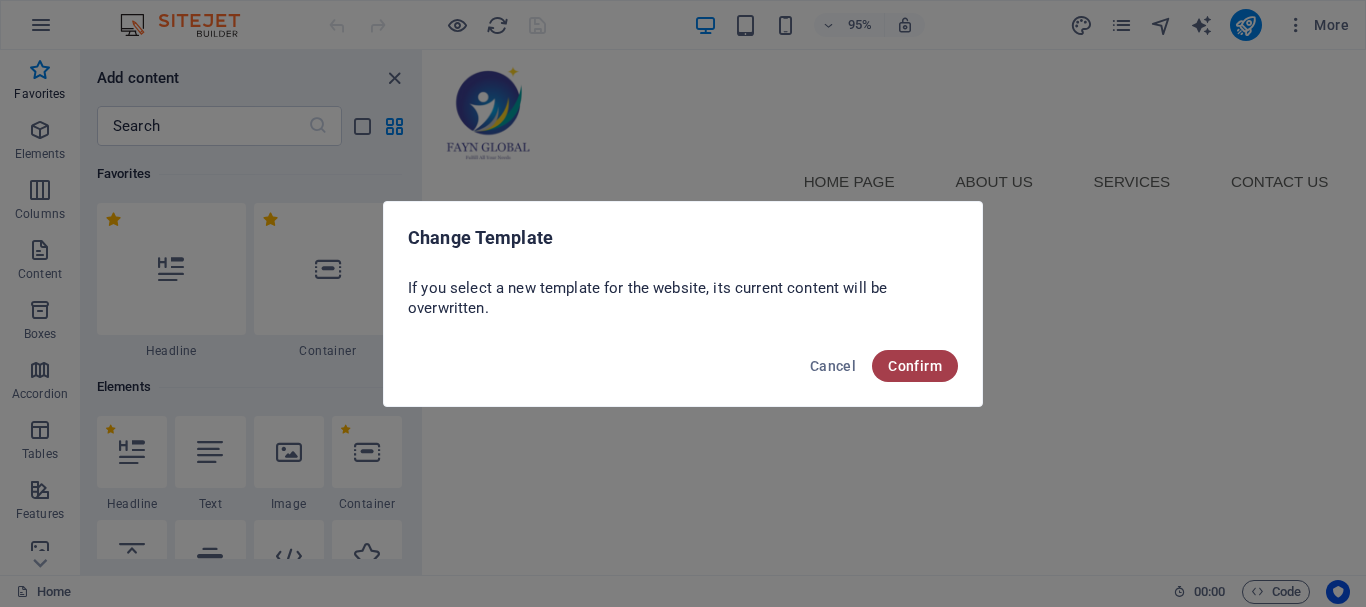 click on "Confirm" at bounding box center [915, 366] 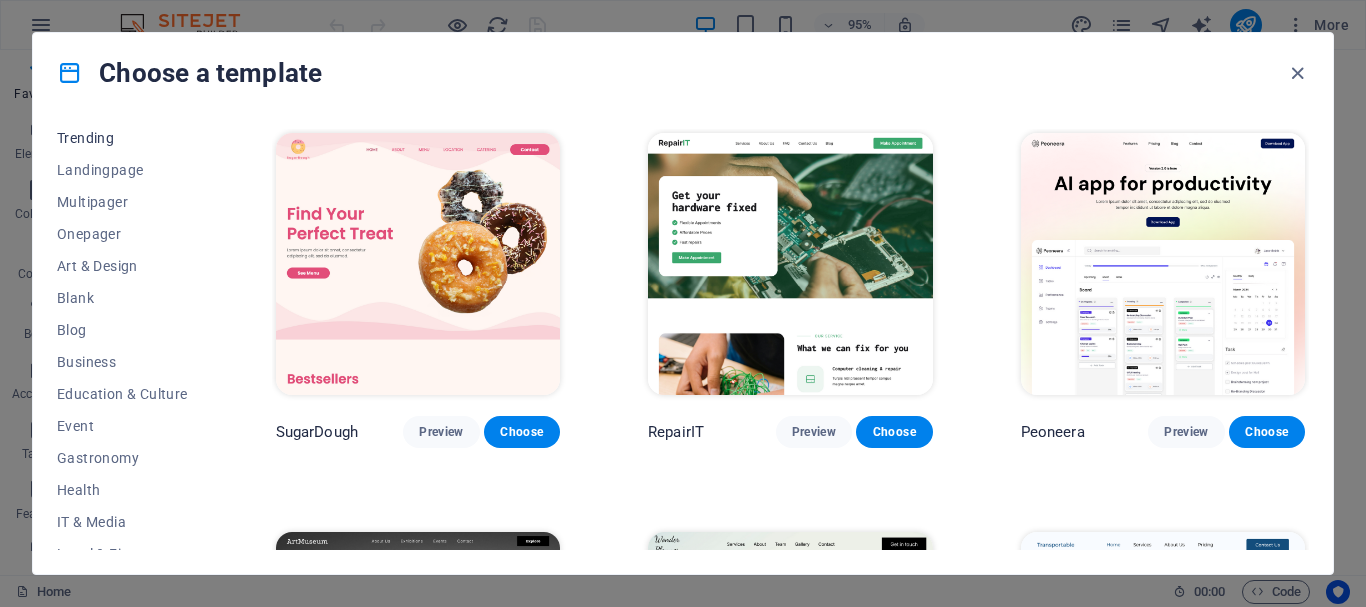 scroll, scrollTop: 200, scrollLeft: 0, axis: vertical 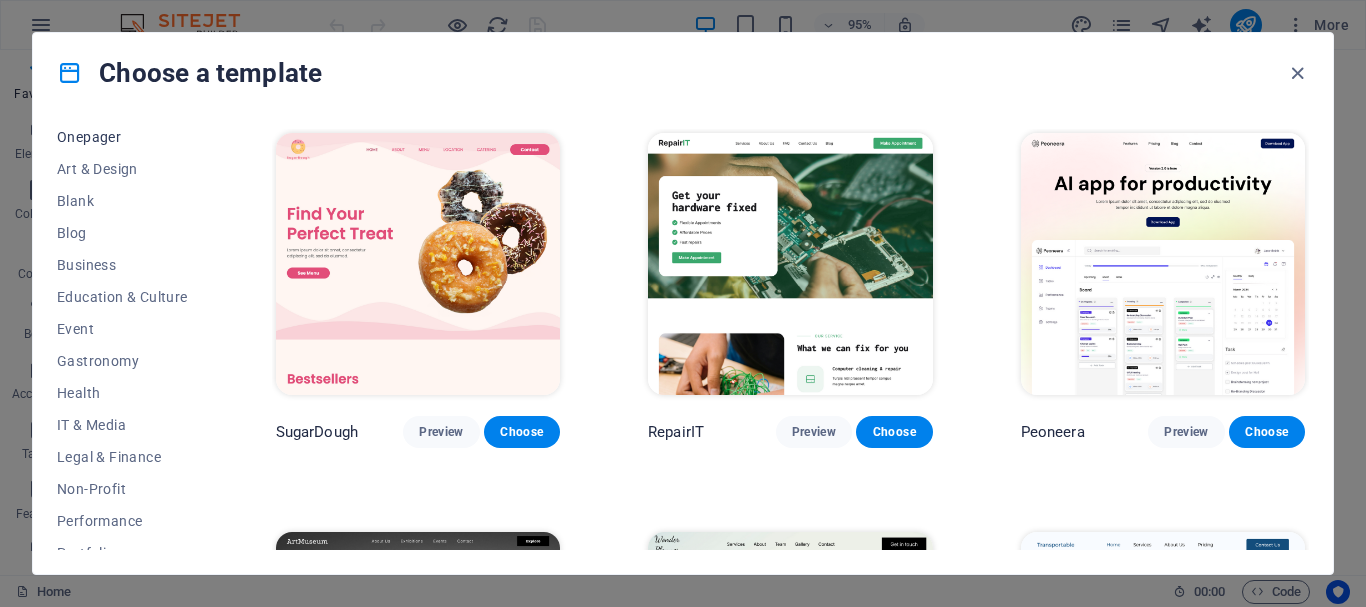click on "Onepager" at bounding box center [122, 137] 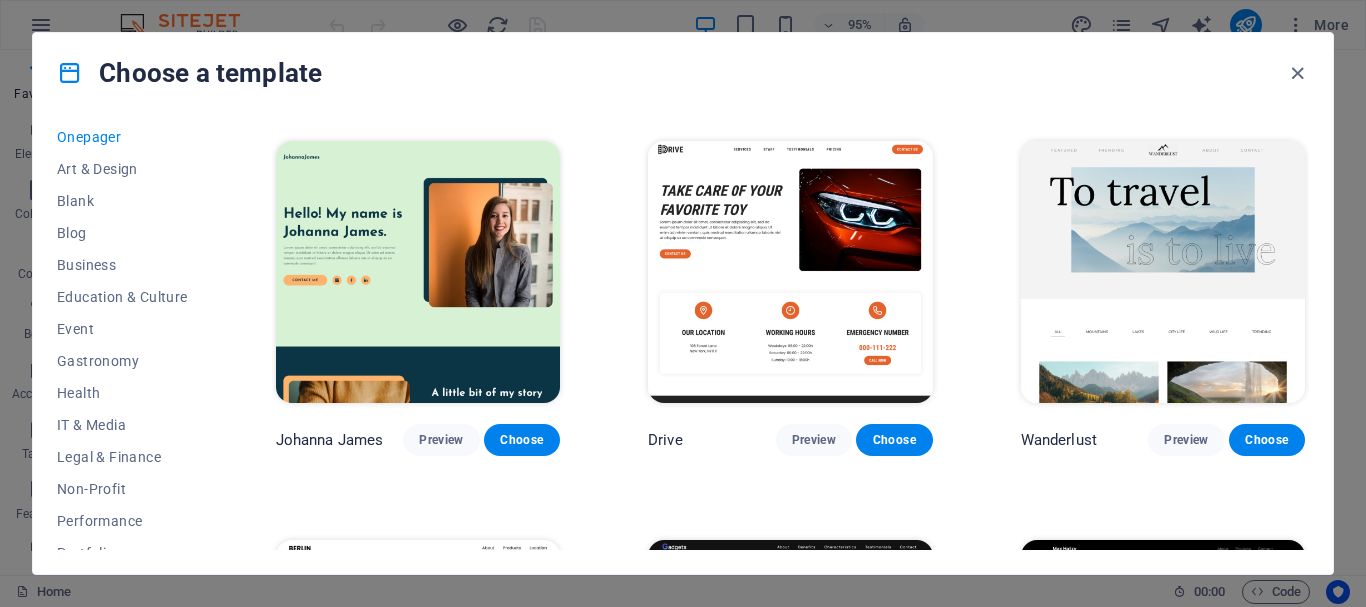 scroll, scrollTop: 1200, scrollLeft: 0, axis: vertical 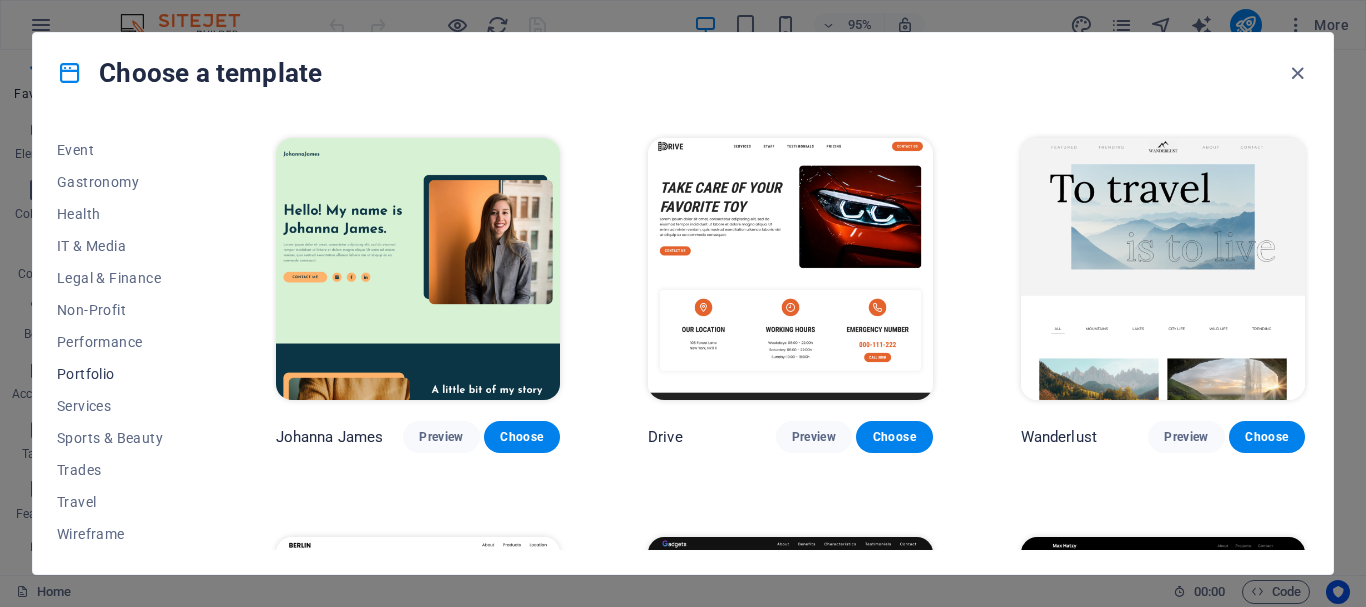 click on "Portfolio" at bounding box center (122, 374) 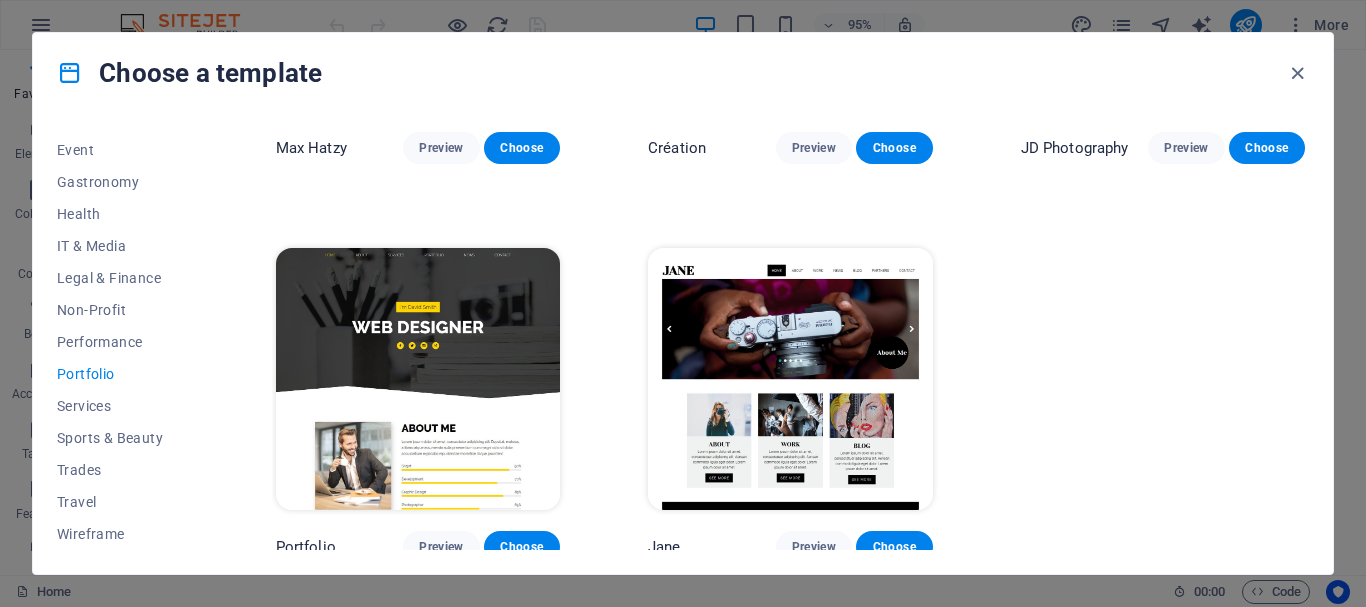 scroll, scrollTop: 697, scrollLeft: 0, axis: vertical 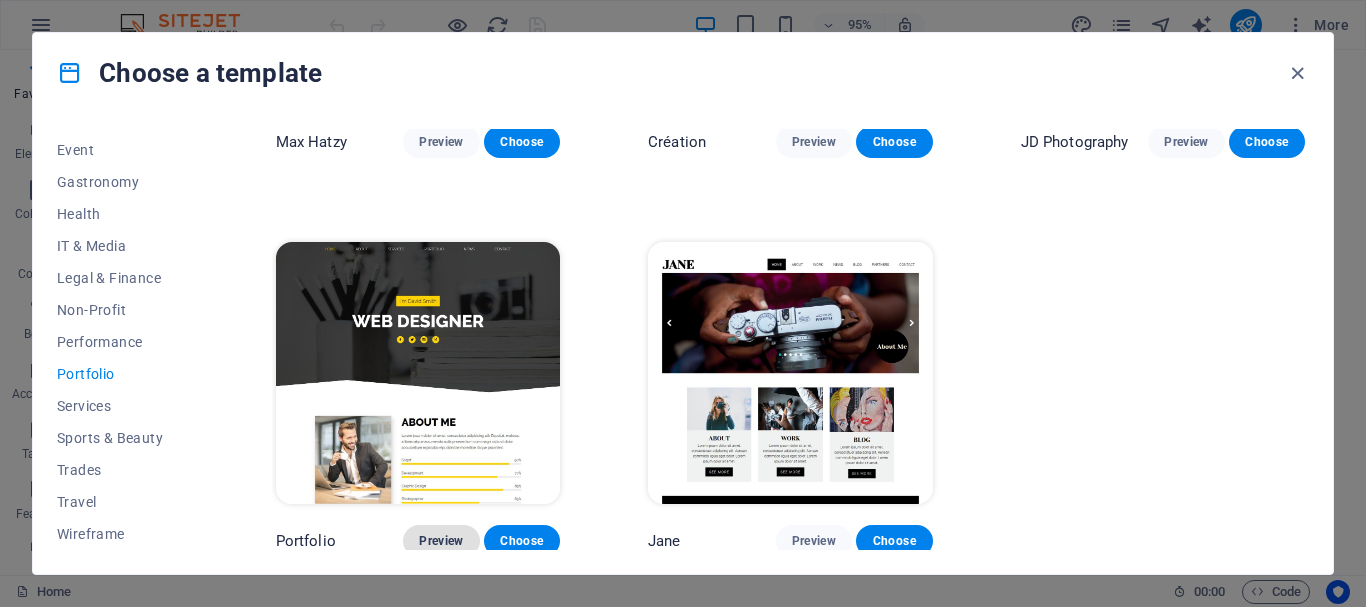 click on "Preview" at bounding box center [441, 541] 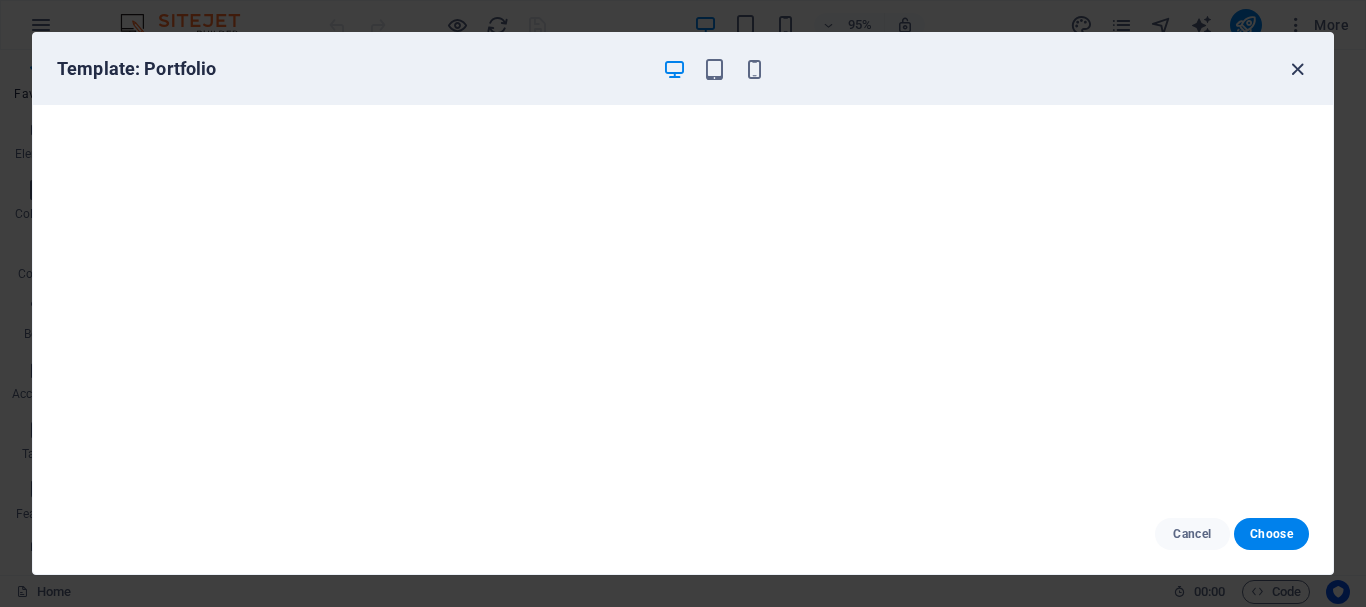 click at bounding box center [1297, 69] 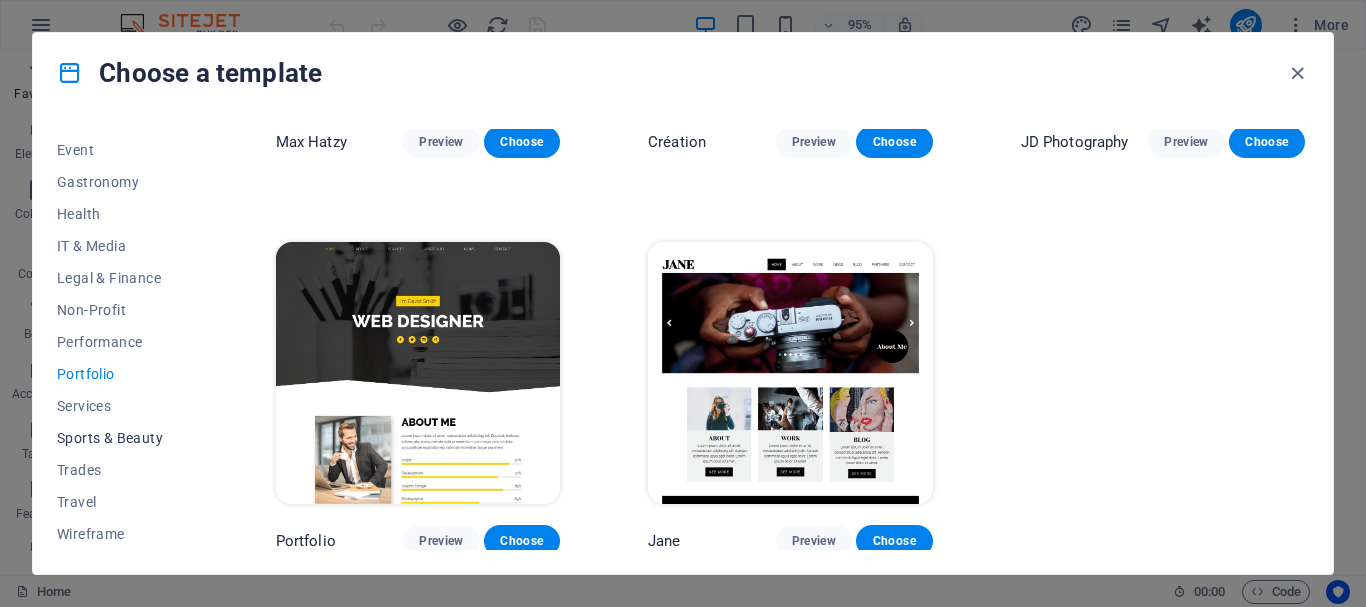 click on "Sports & Beauty" at bounding box center [122, 438] 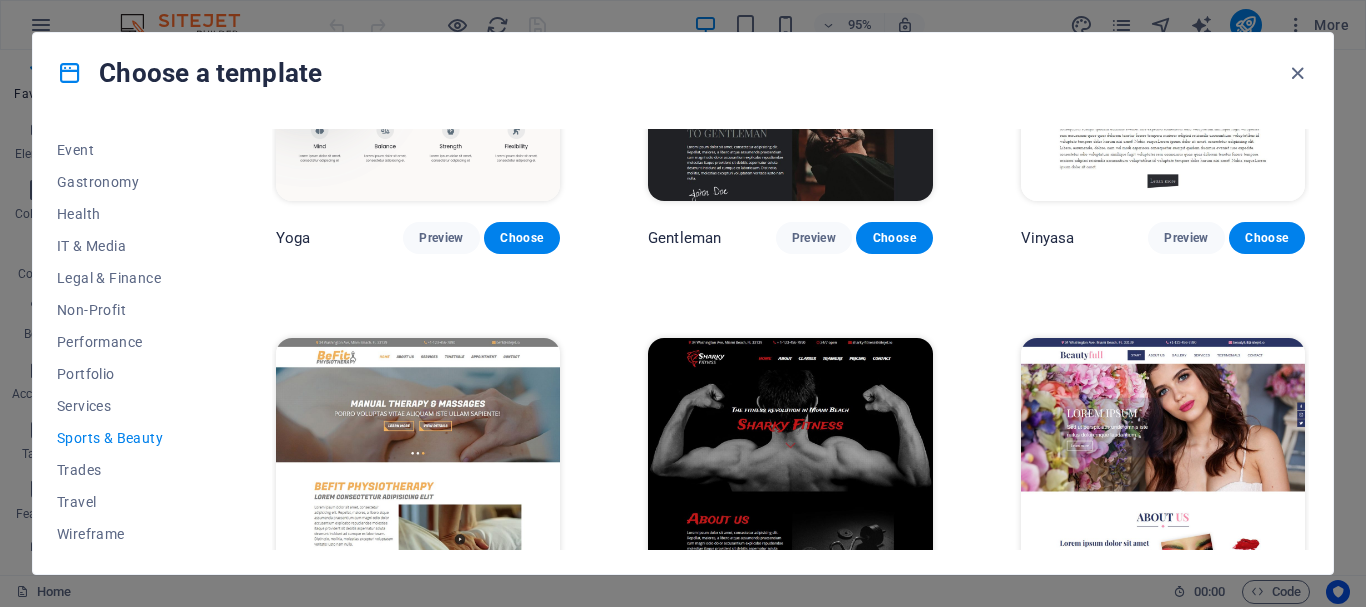 scroll, scrollTop: 1097, scrollLeft: 0, axis: vertical 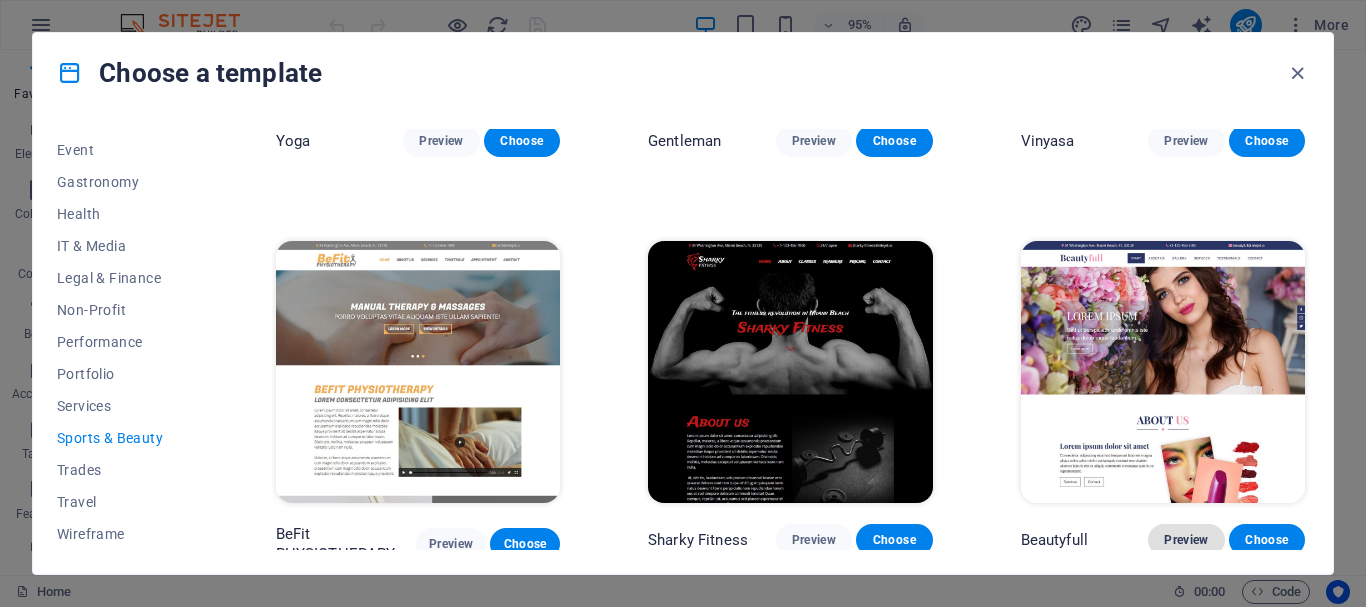 click on "Preview" at bounding box center [1186, 540] 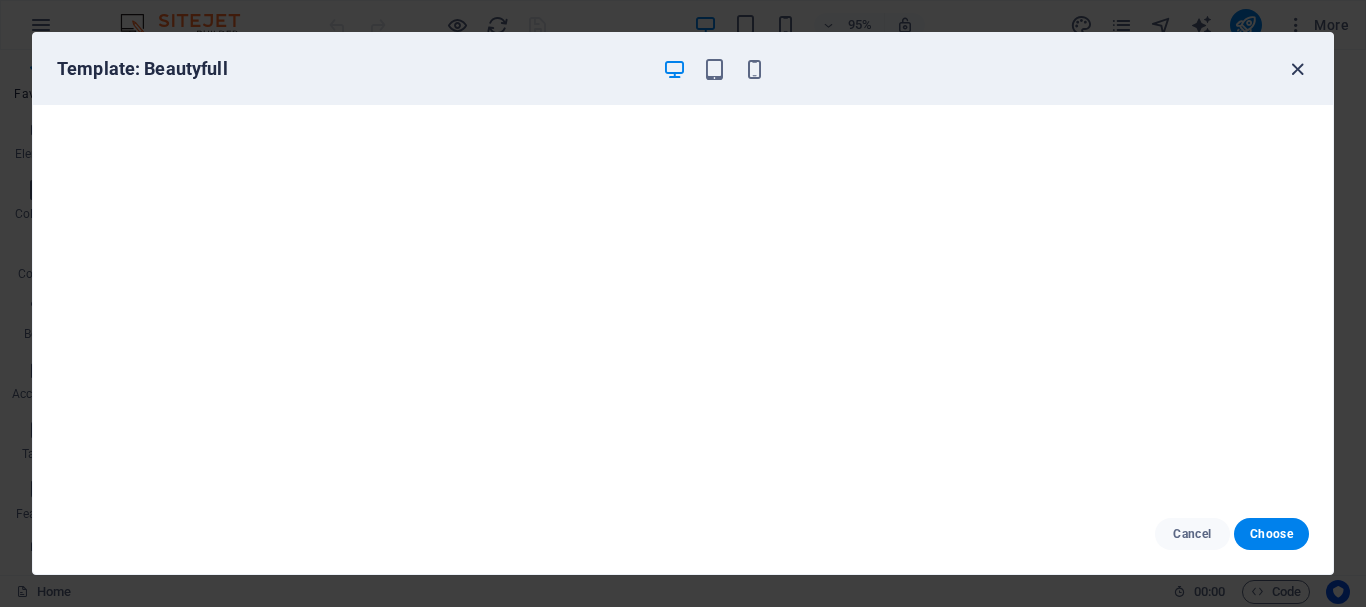 click at bounding box center (1297, 69) 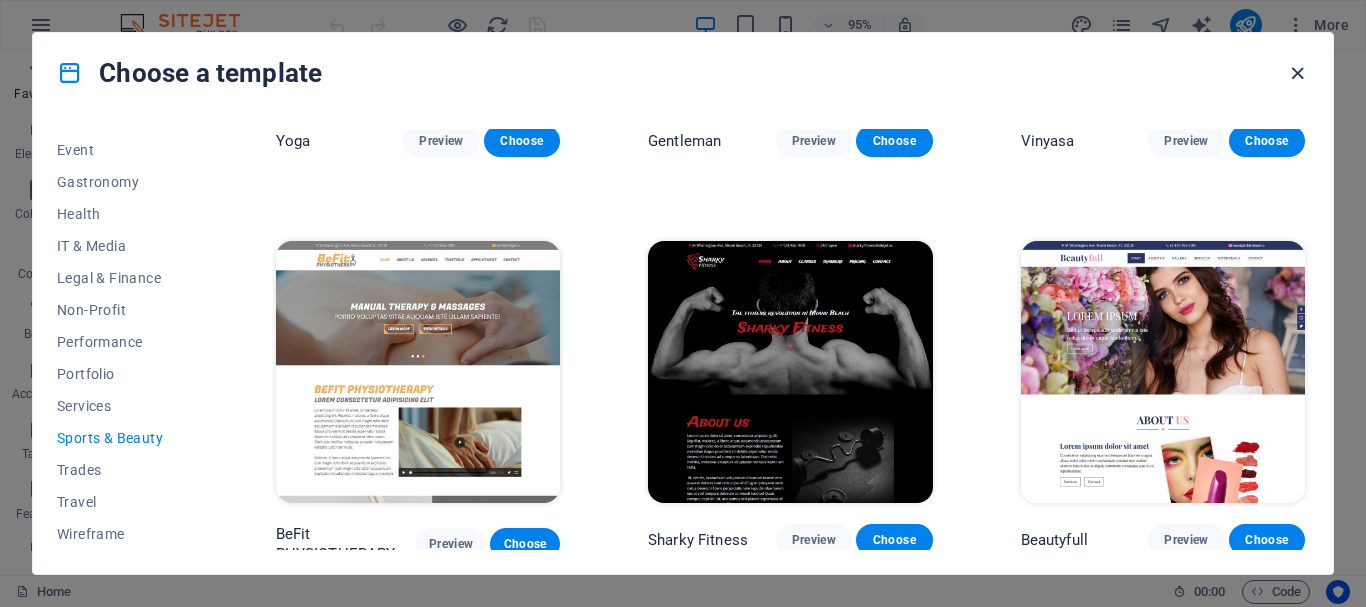 click at bounding box center (1297, 73) 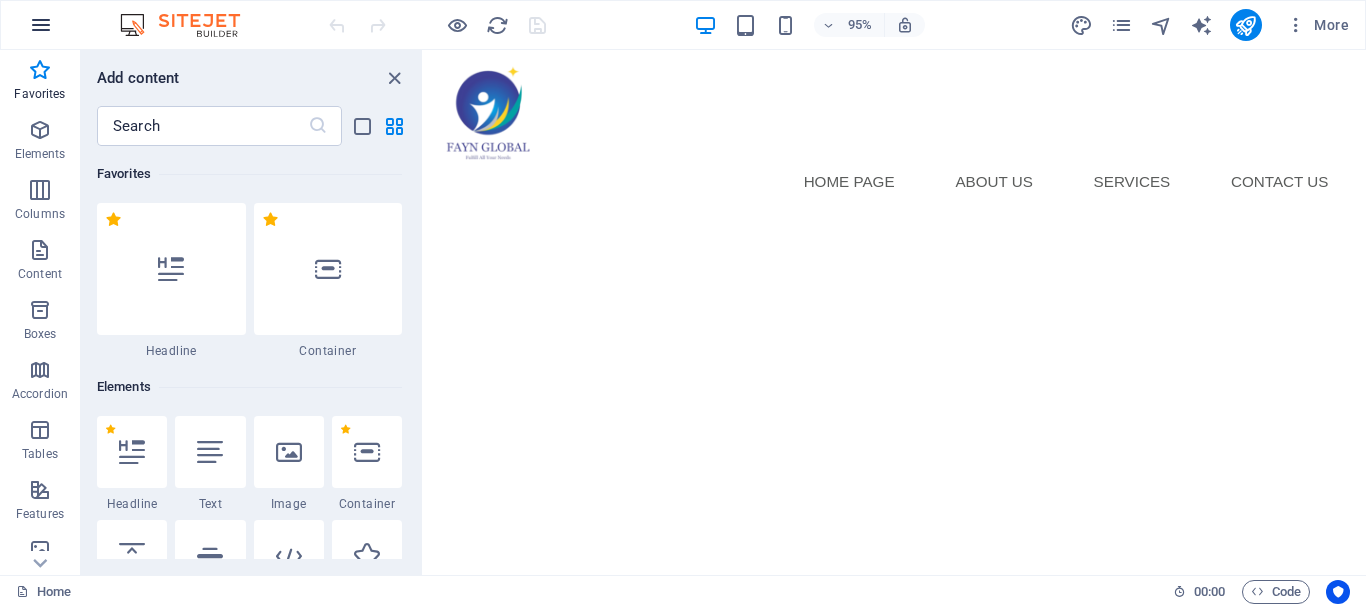 click at bounding box center [41, 25] 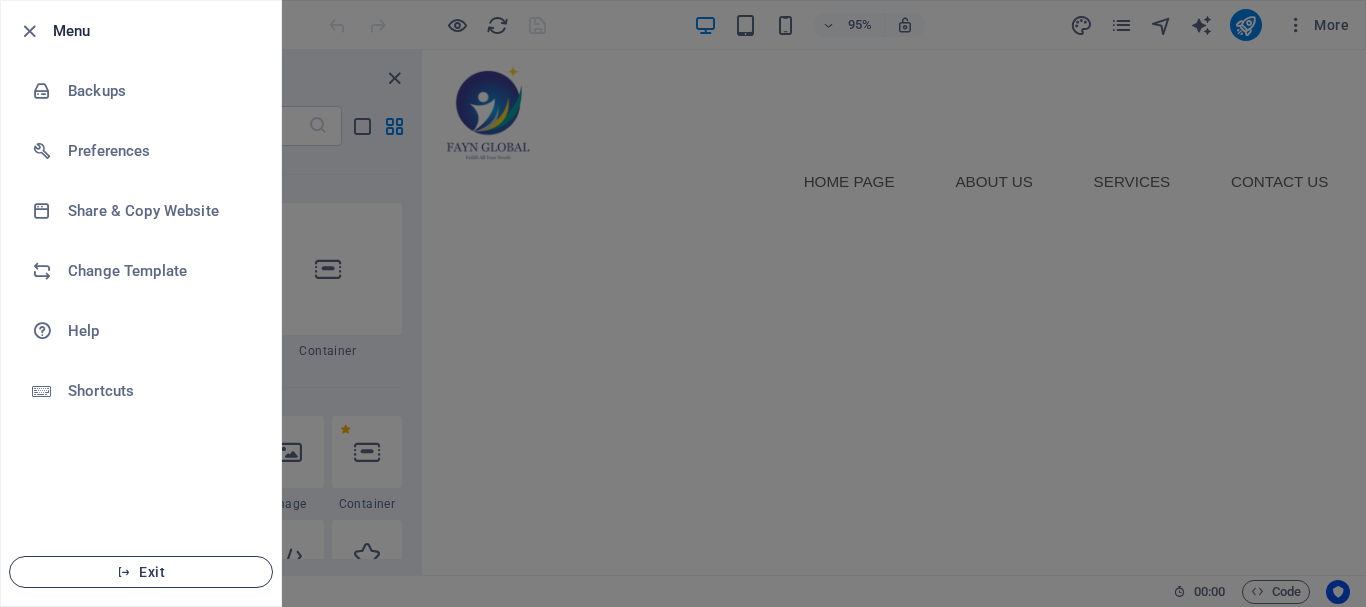 click on "Exit" at bounding box center [141, 572] 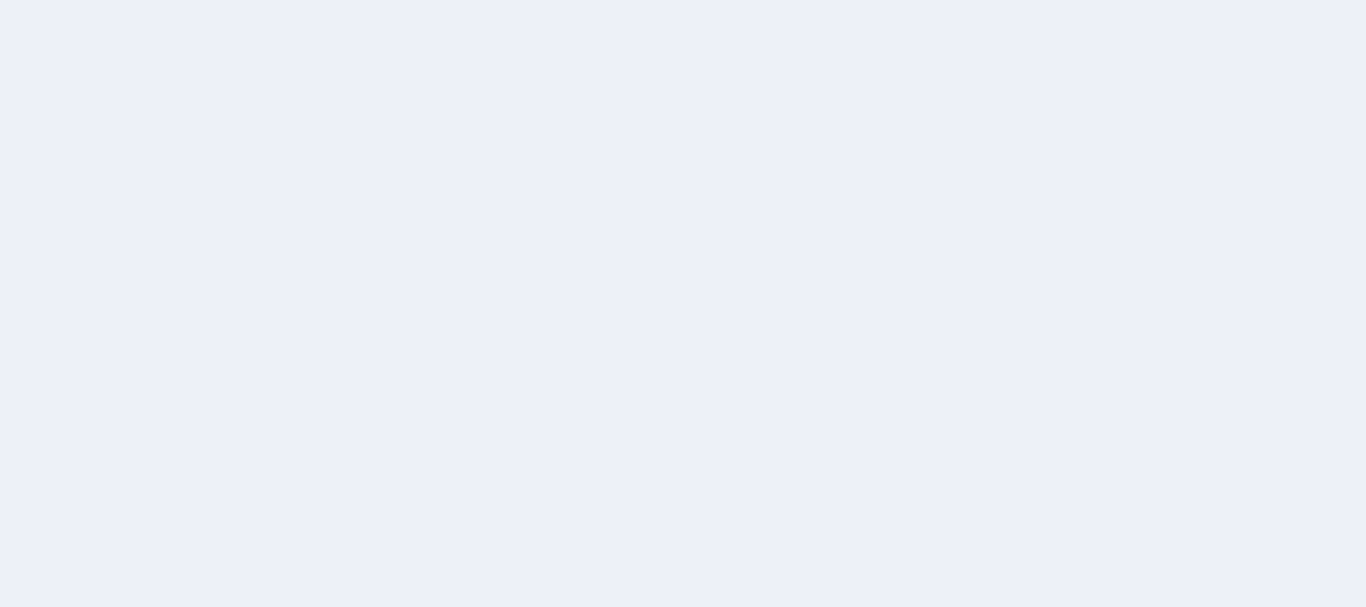 scroll, scrollTop: 0, scrollLeft: 0, axis: both 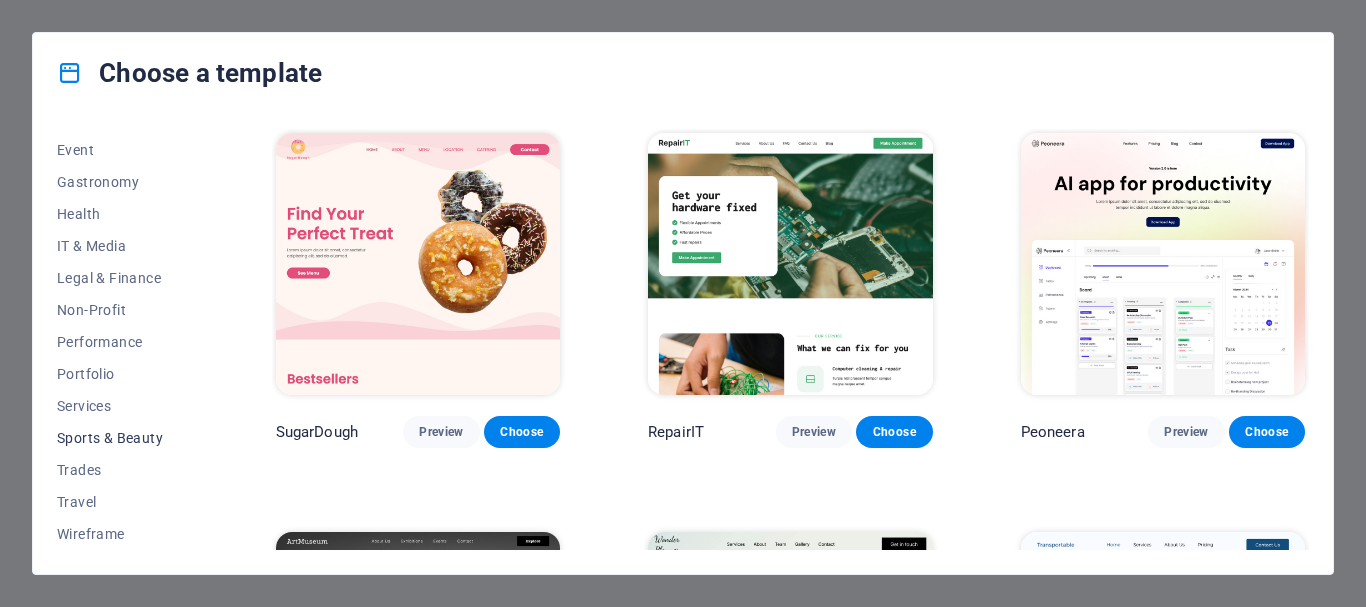 click on "Sports & Beauty" at bounding box center (122, 438) 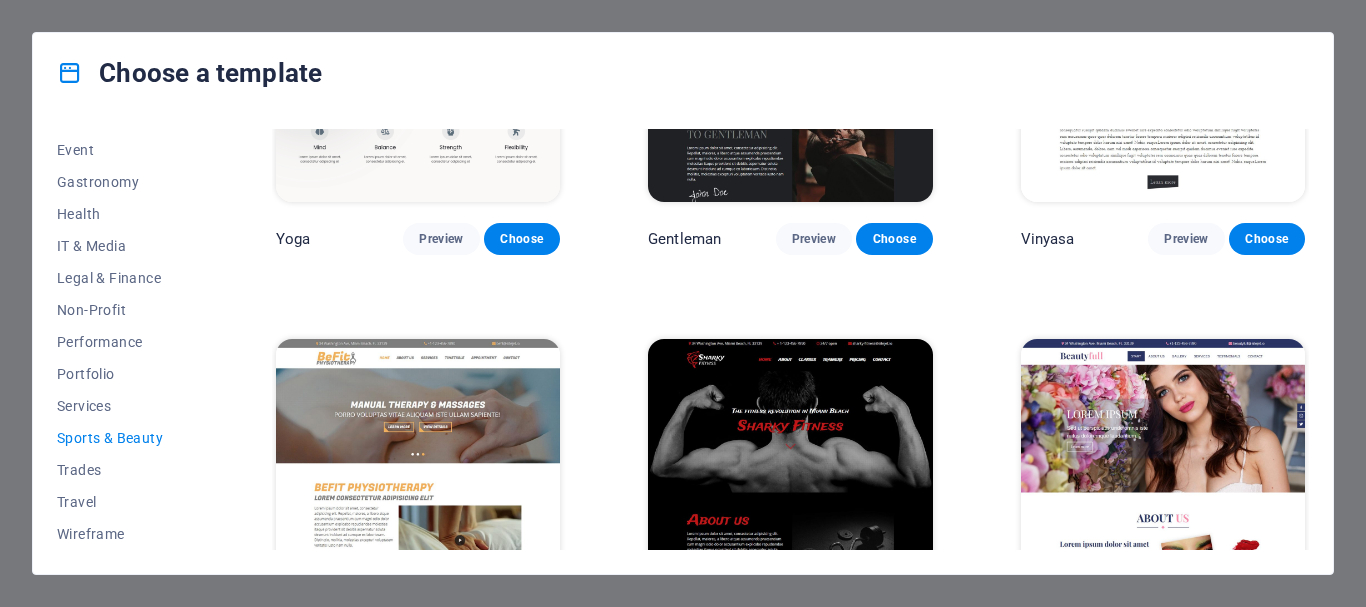 scroll, scrollTop: 1199, scrollLeft: 0, axis: vertical 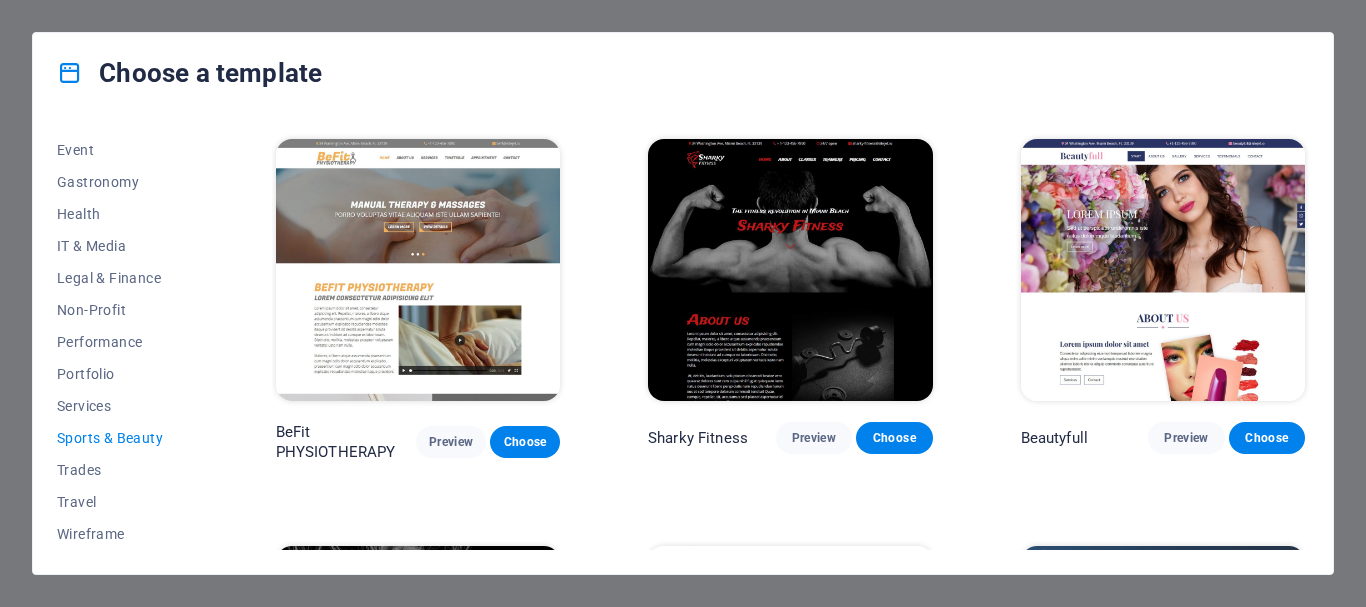 click at bounding box center [1163, 270] 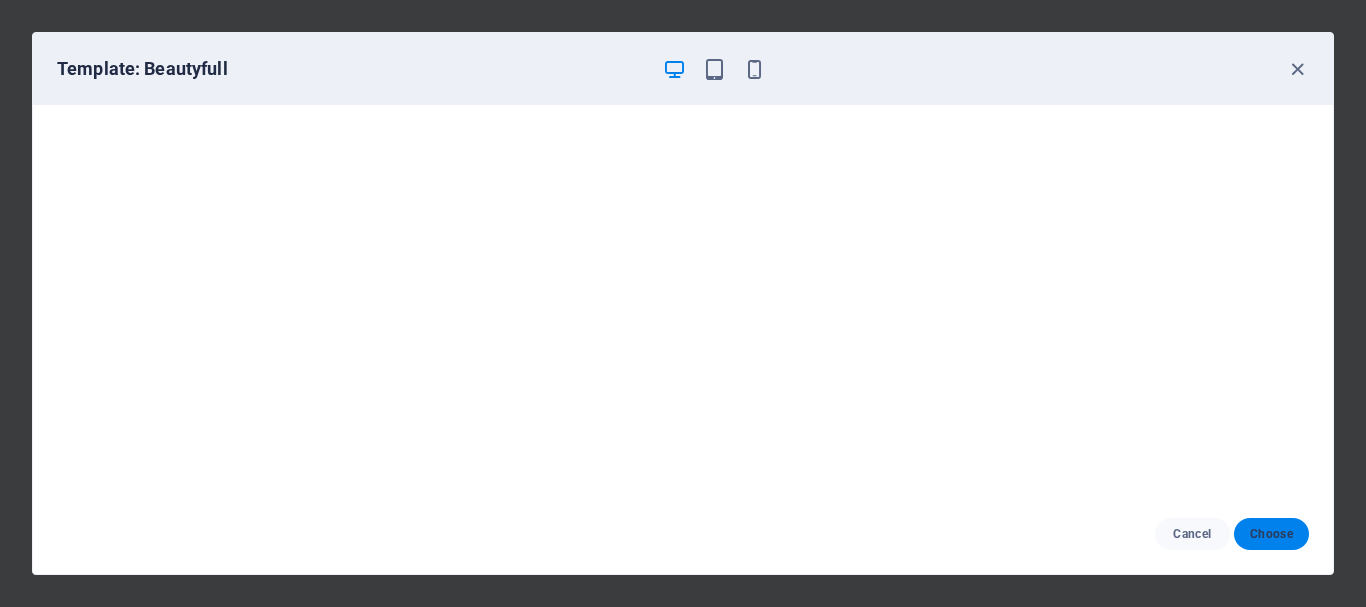 click on "Choose" at bounding box center [1271, 534] 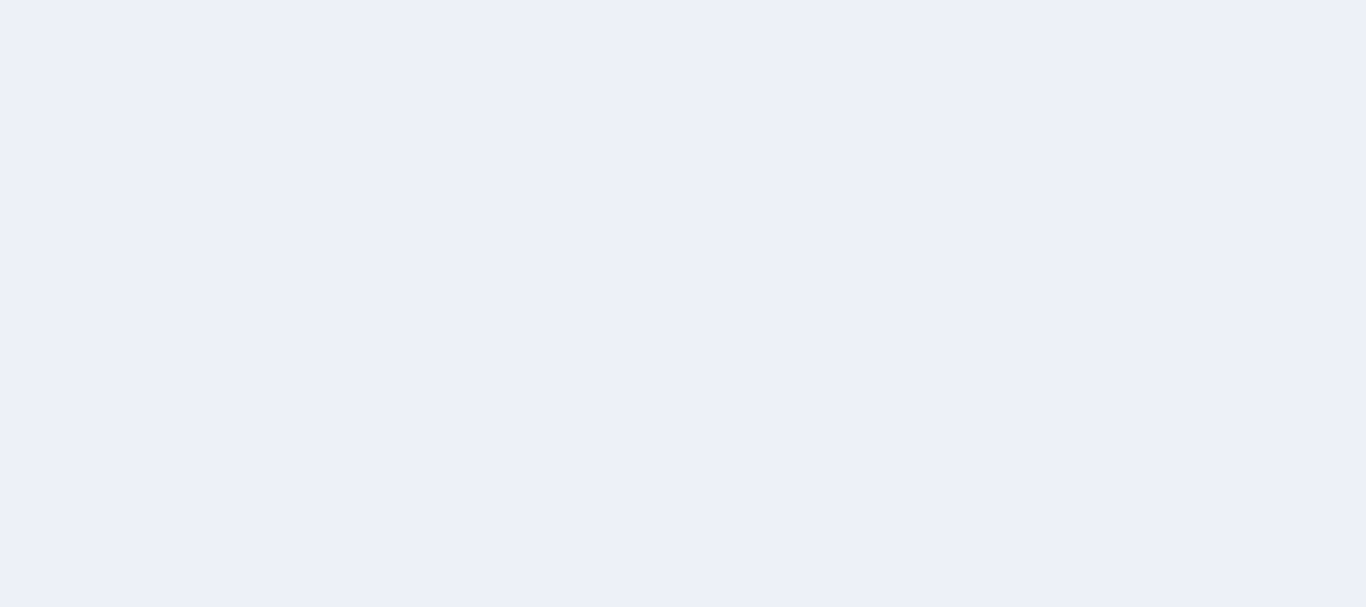 scroll, scrollTop: 0, scrollLeft: 0, axis: both 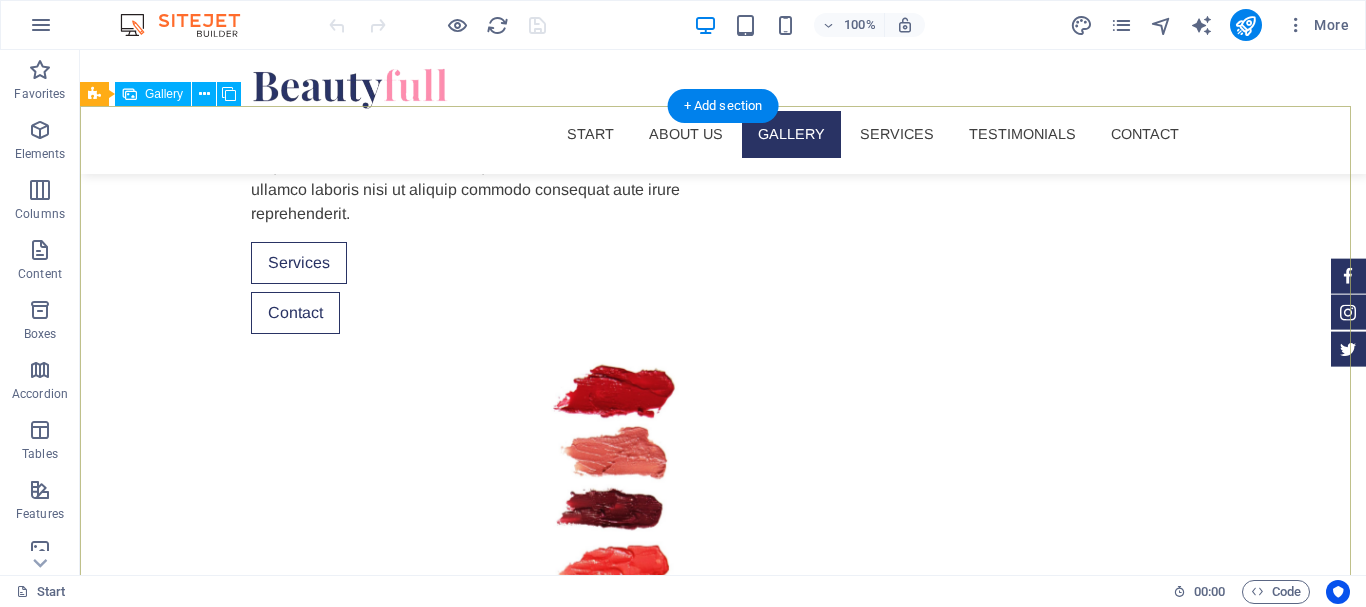 click at bounding box center (241, 2349) 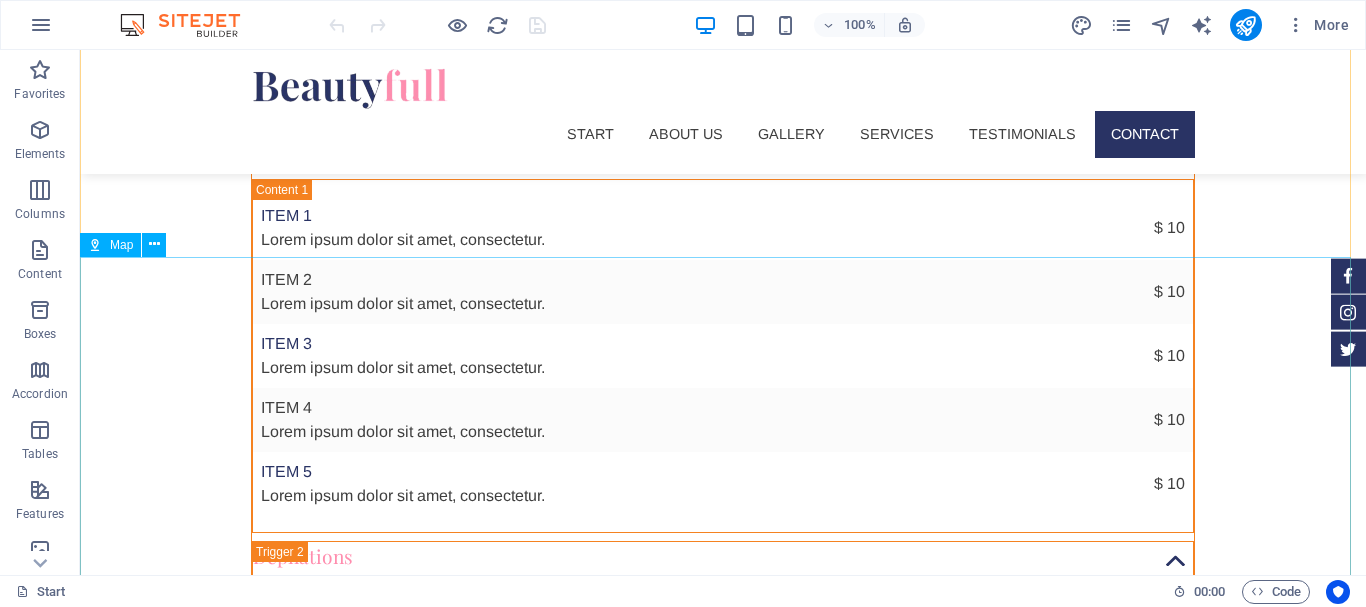 scroll, scrollTop: 6963, scrollLeft: 0, axis: vertical 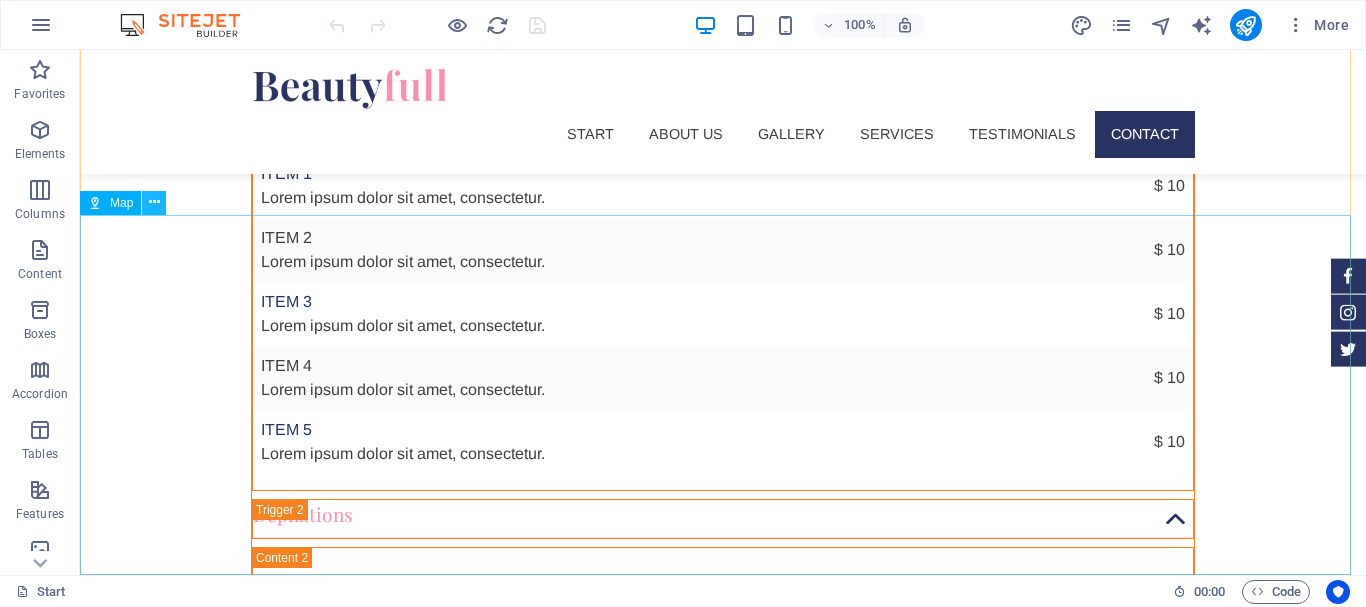 click at bounding box center [154, 202] 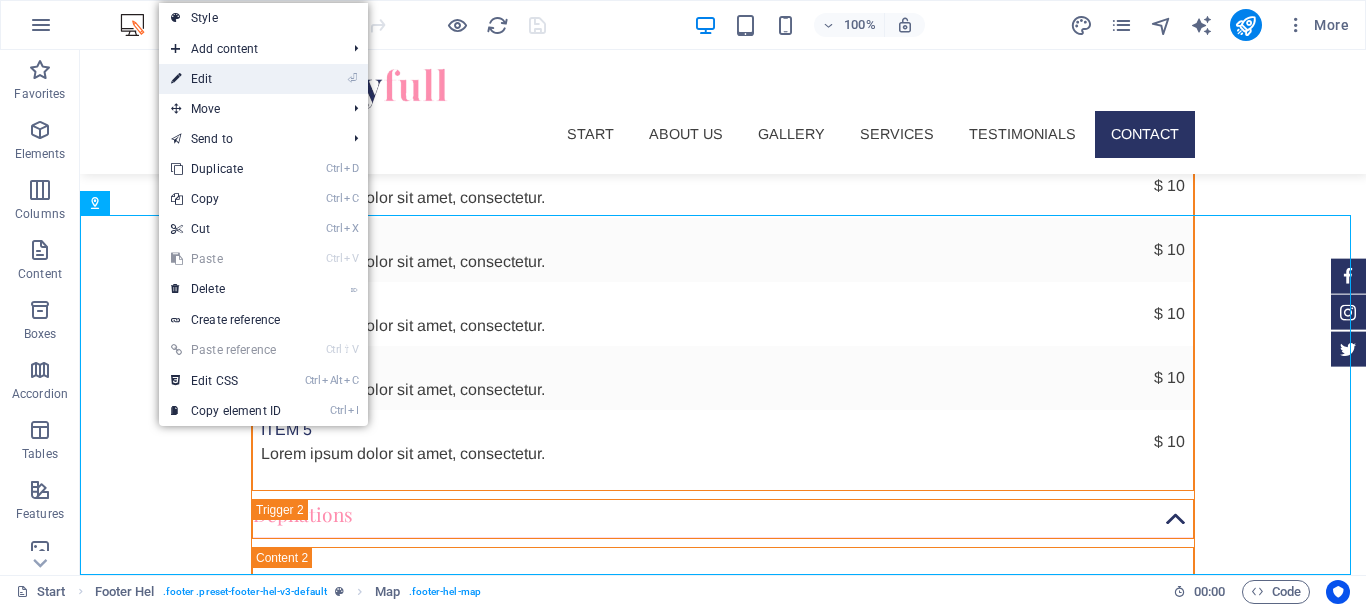 click on "⏎  Edit" at bounding box center [226, 79] 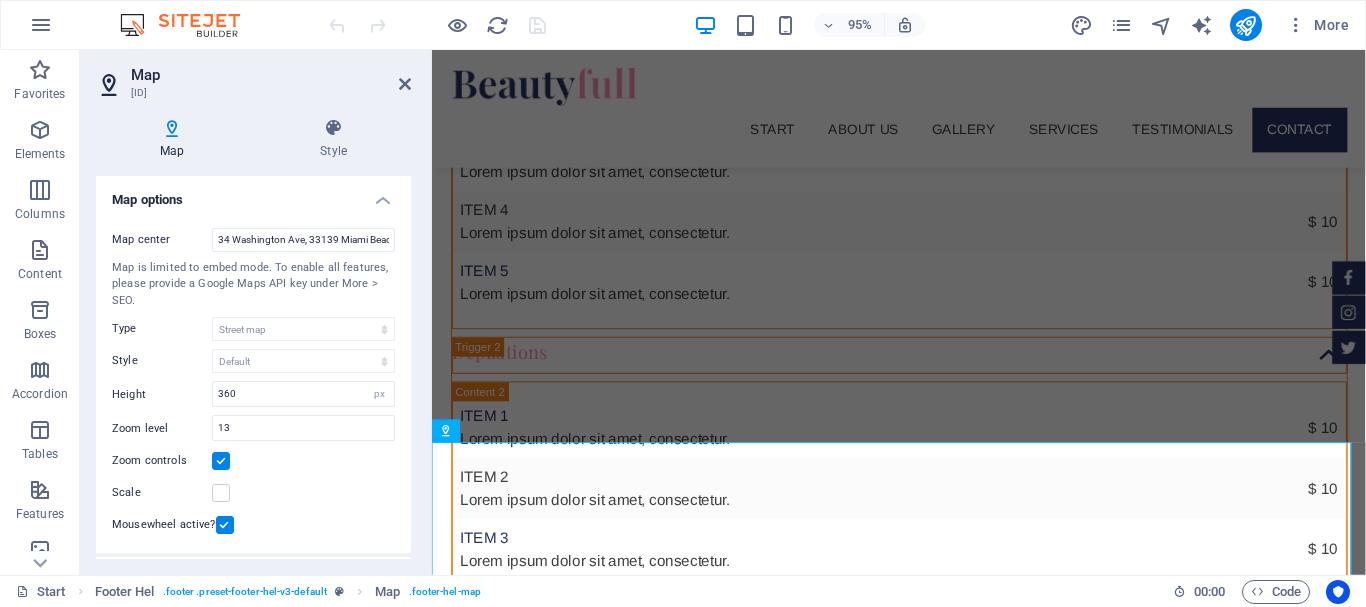 scroll, scrollTop: 6815, scrollLeft: 0, axis: vertical 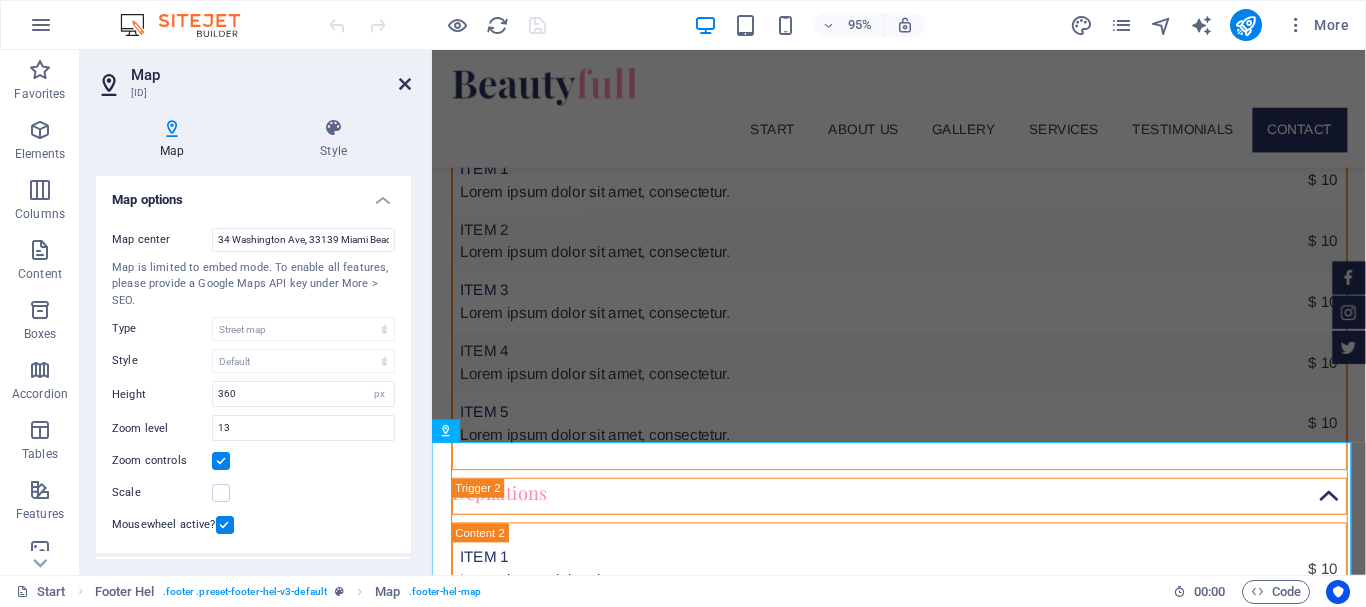 click at bounding box center (405, 84) 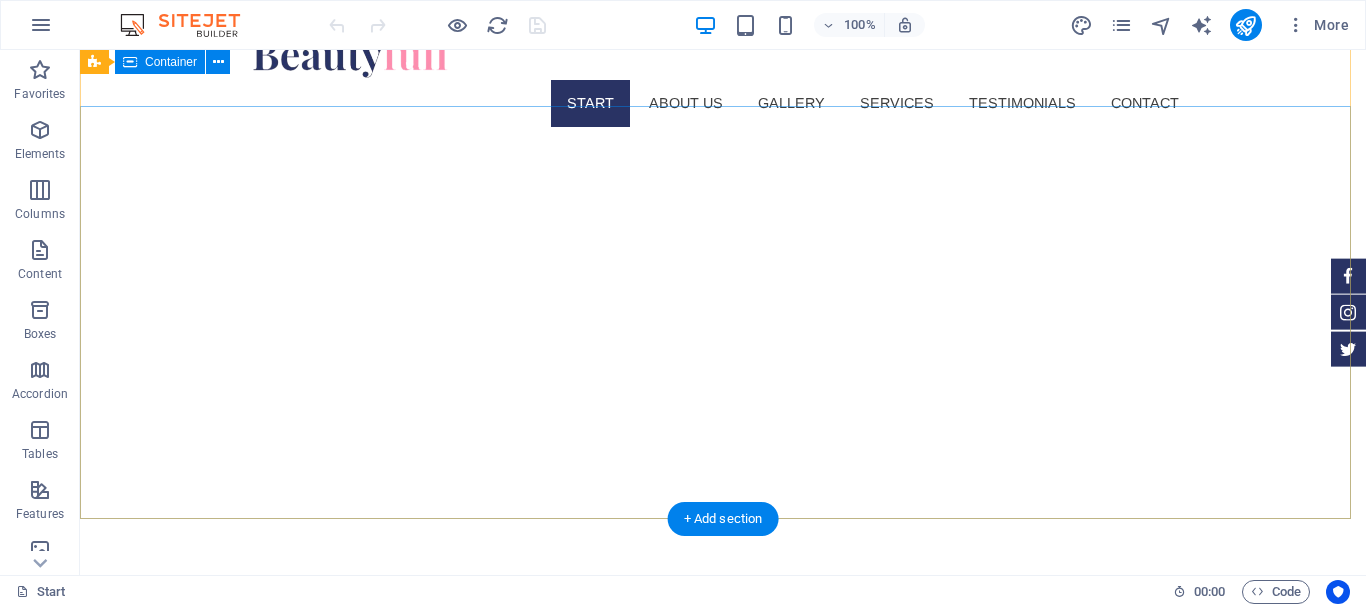 scroll, scrollTop: 0, scrollLeft: 0, axis: both 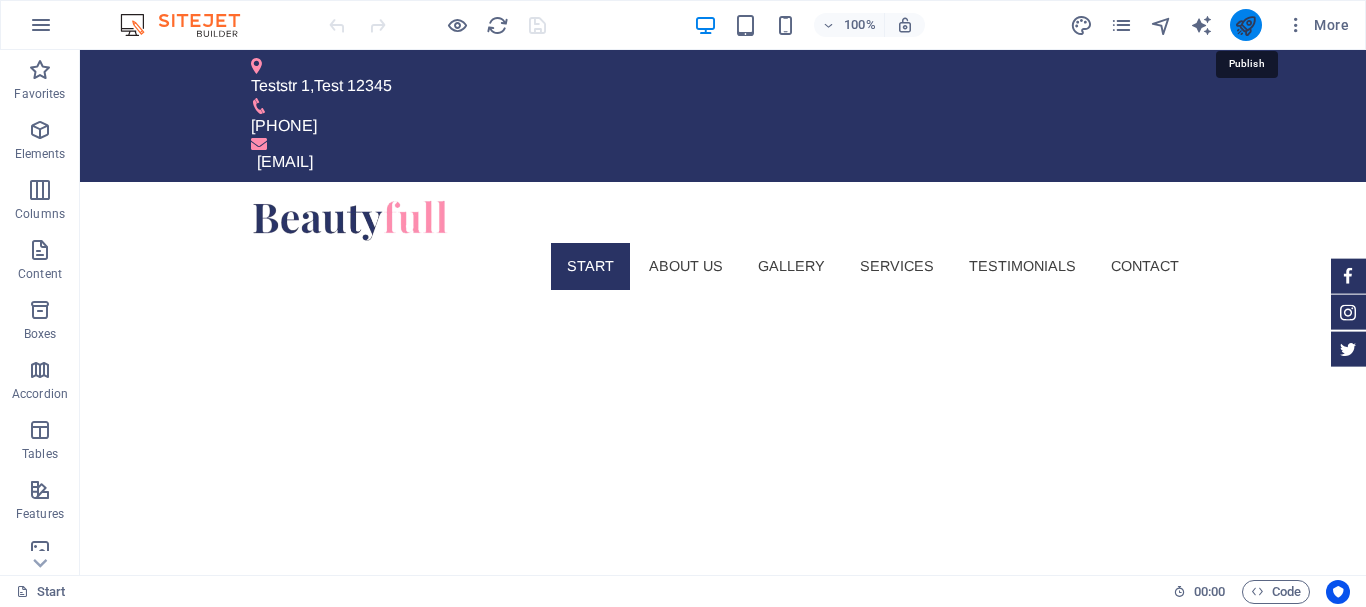 click at bounding box center [1245, 25] 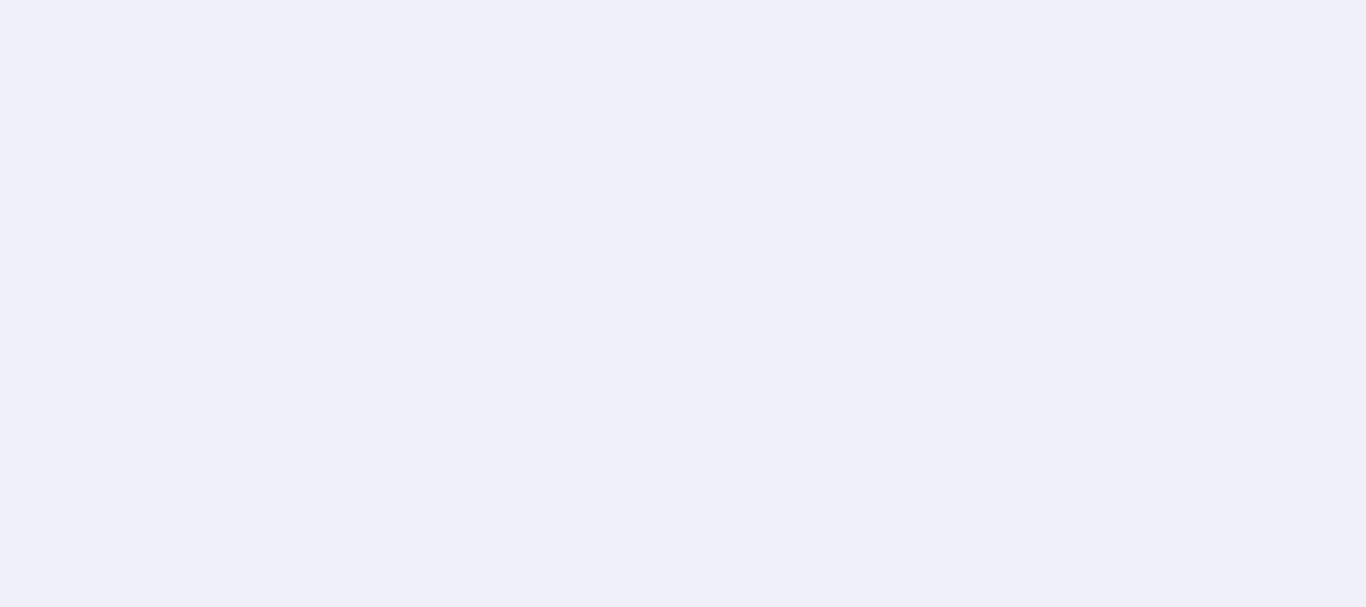 scroll, scrollTop: 0, scrollLeft: 0, axis: both 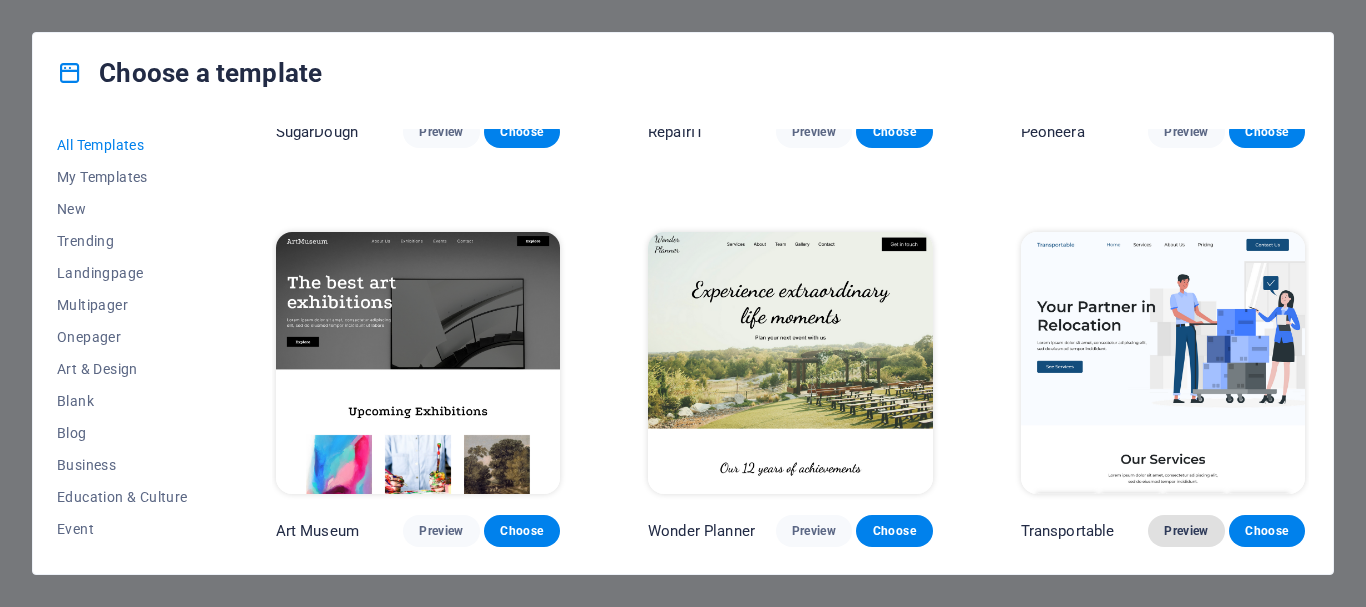 click on "Preview" at bounding box center [1186, 531] 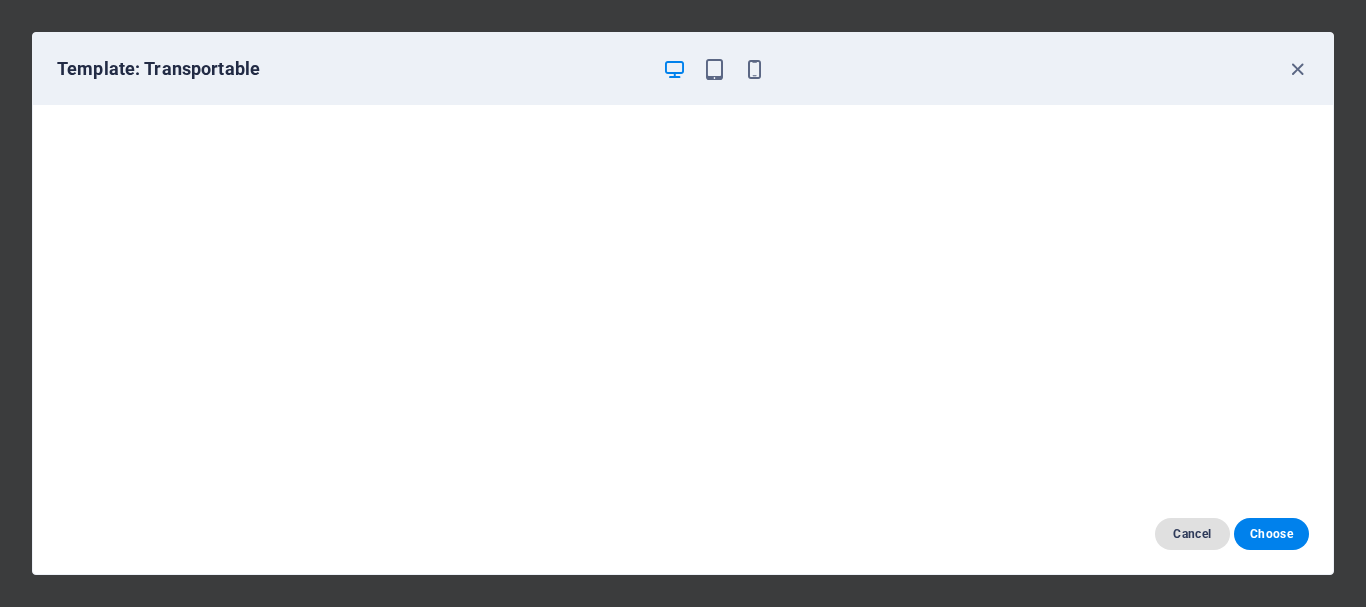click on "Cancel" at bounding box center [1192, 534] 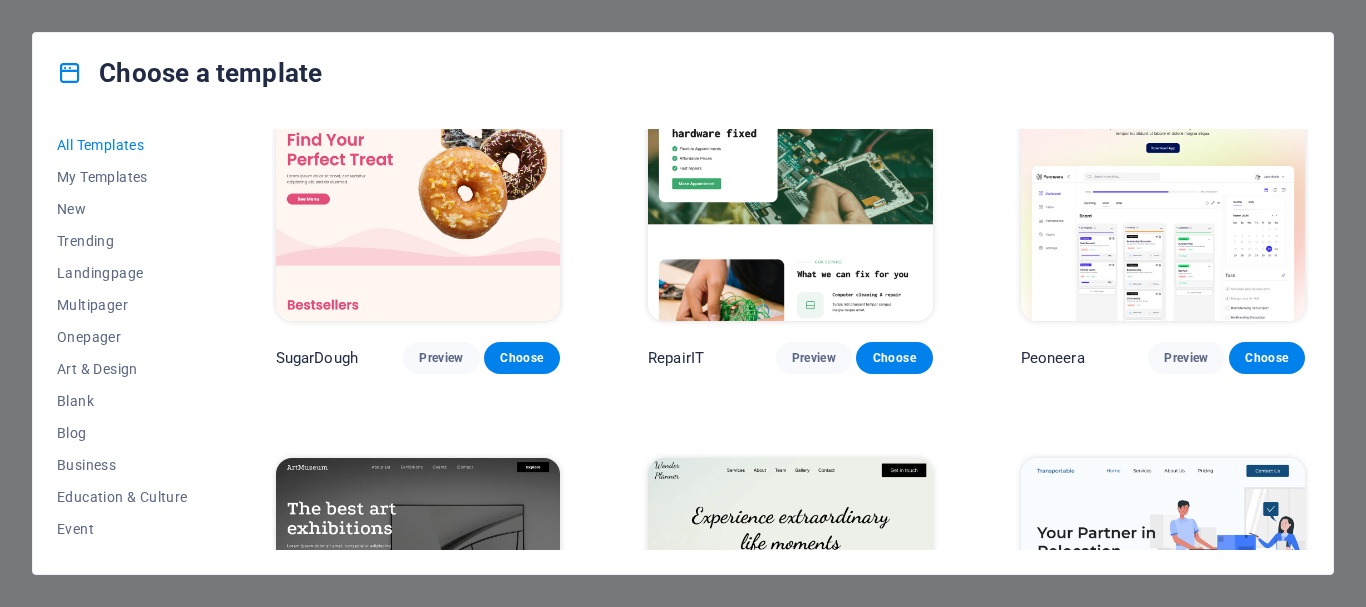 scroll, scrollTop: 0, scrollLeft: 0, axis: both 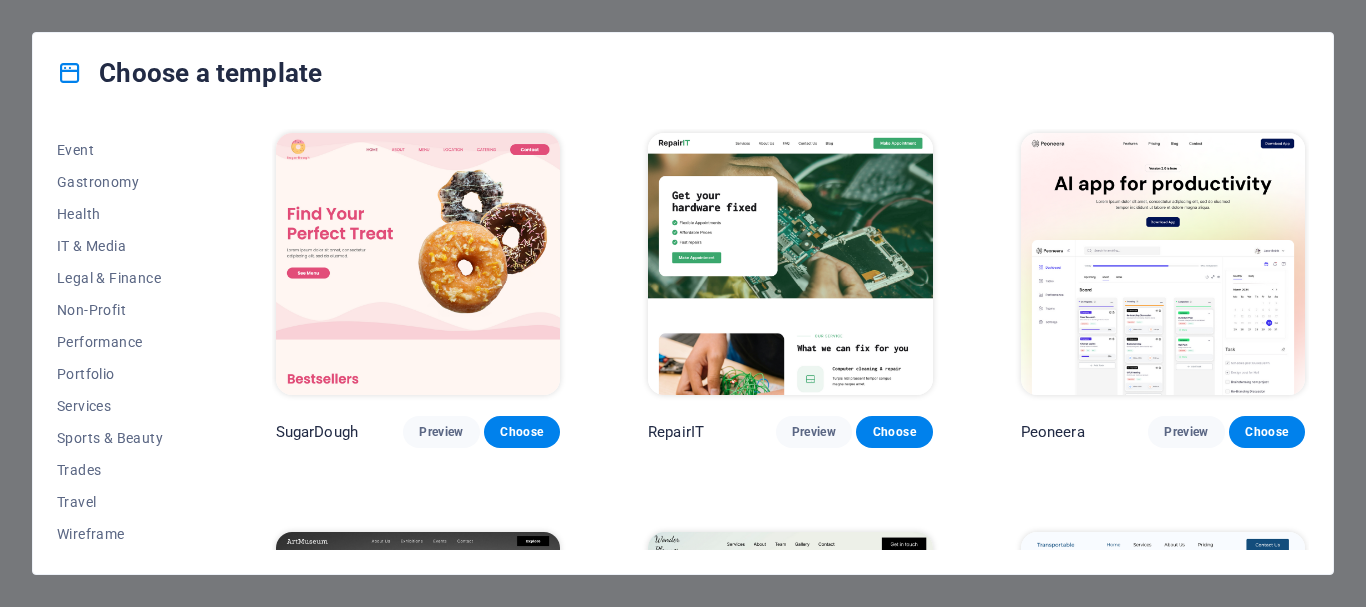 click on "Choose a template All Templates My Templates New Trending Landingpage Multipager Onepager Art & Design Blank Blog Business Education & Culture Event Gastronomy Health IT & Media Legal & Finance Non-Profit Performance Portfolio Services Sports & Beauty Trades Travel Wireframe SugarDough Preview Choose RepairIT Preview Choose Peoneera Preview Choose Art Museum Preview Choose Wonder Planner Preview Choose Transportable Preview Choose S&L Preview Choose WePaint Preview Choose Eco-Con Preview Choose MeetUp Preview Choose Help & Care Preview Choose Podcaster Preview Choose Academix Preview Choose BIG Barber Shop Preview Choose Health & Food Preview Choose UrbanNest Interiors Preview Choose Green Change Preview Choose The Beauty Temple Preview Choose WeTrain Preview Choose Cleaner Preview Choose Johanna James Preview Choose Delicioso Preview Choose Dream Garden Preview Choose LumeDeAqua Preview Choose Pets Care Preview Choose SafeSpace Preview Choose Midnight Rain Bar Preview Choose Drive Preview Choose Estator Yoga" at bounding box center [683, 303] 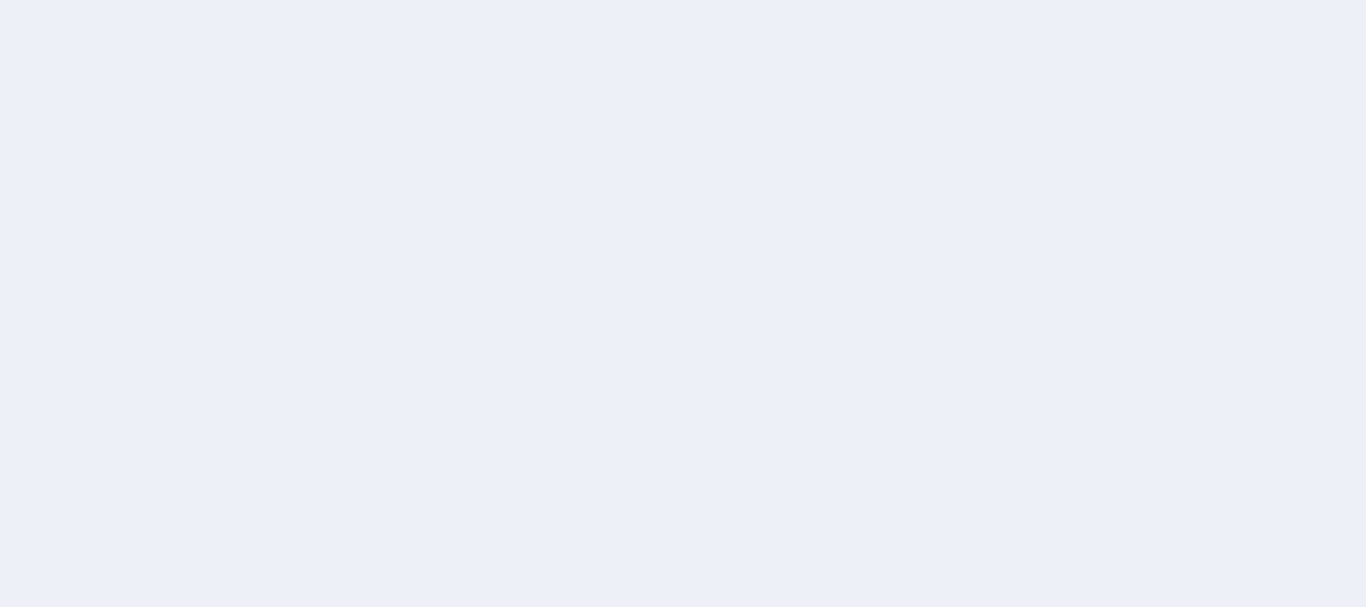 scroll, scrollTop: 0, scrollLeft: 0, axis: both 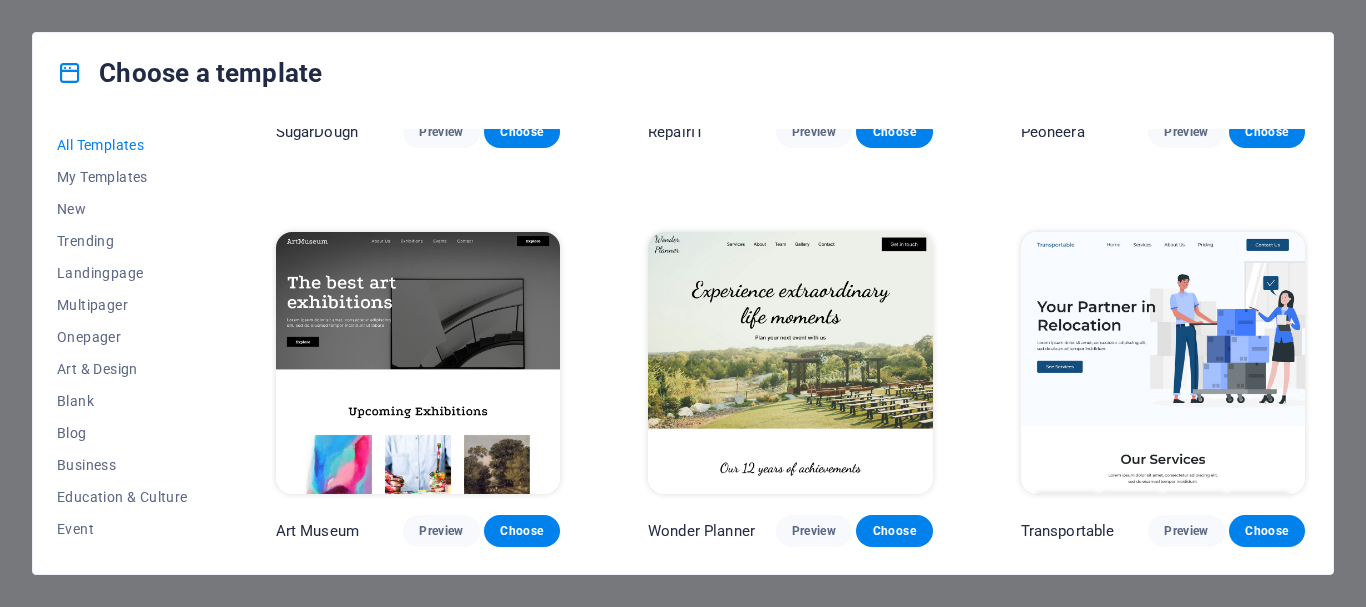click at bounding box center [1163, 363] 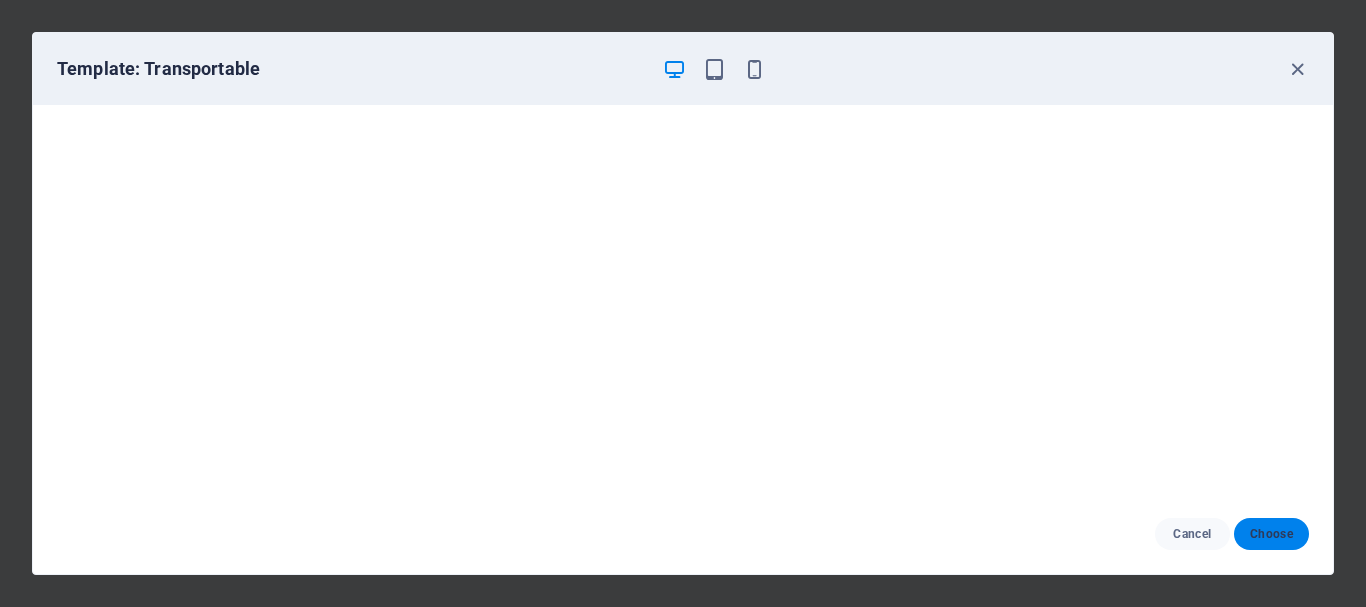 click on "Choose" at bounding box center (1271, 534) 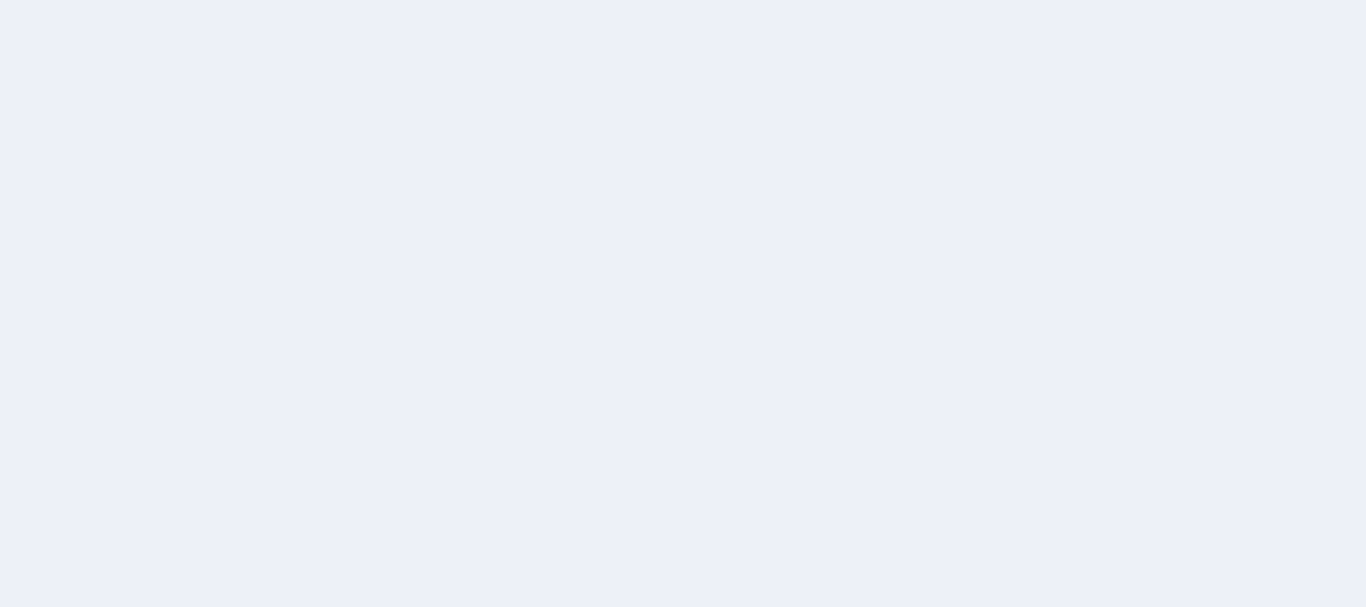 scroll, scrollTop: 0, scrollLeft: 0, axis: both 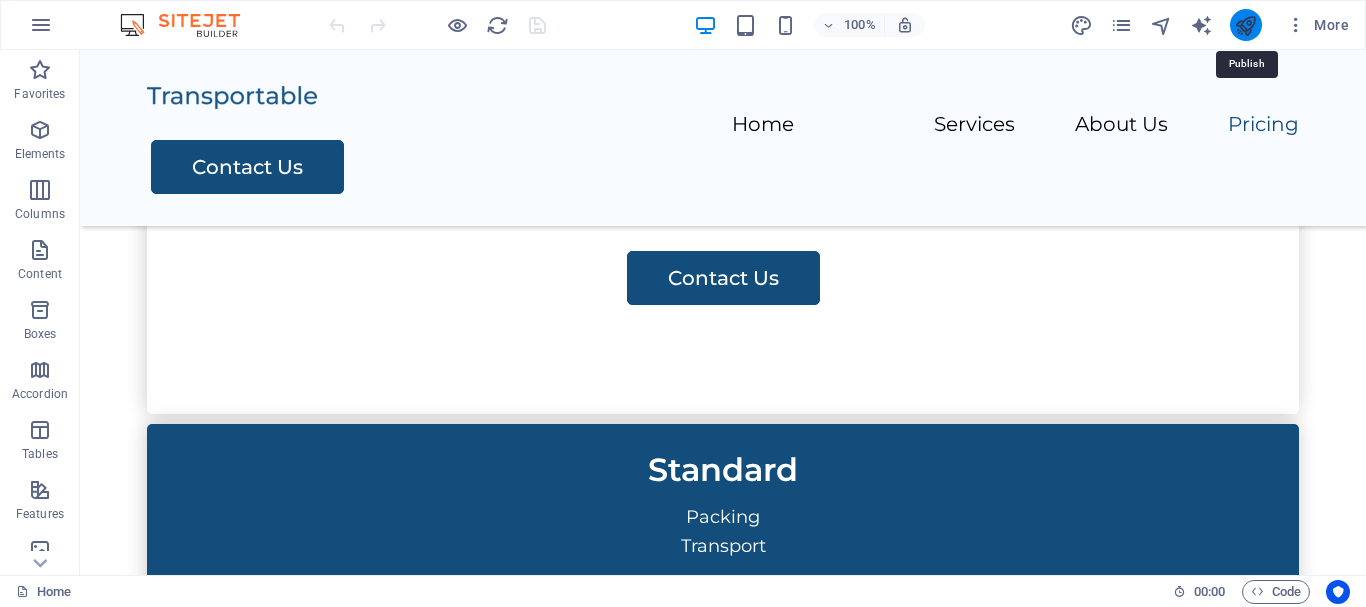 click at bounding box center [1245, 25] 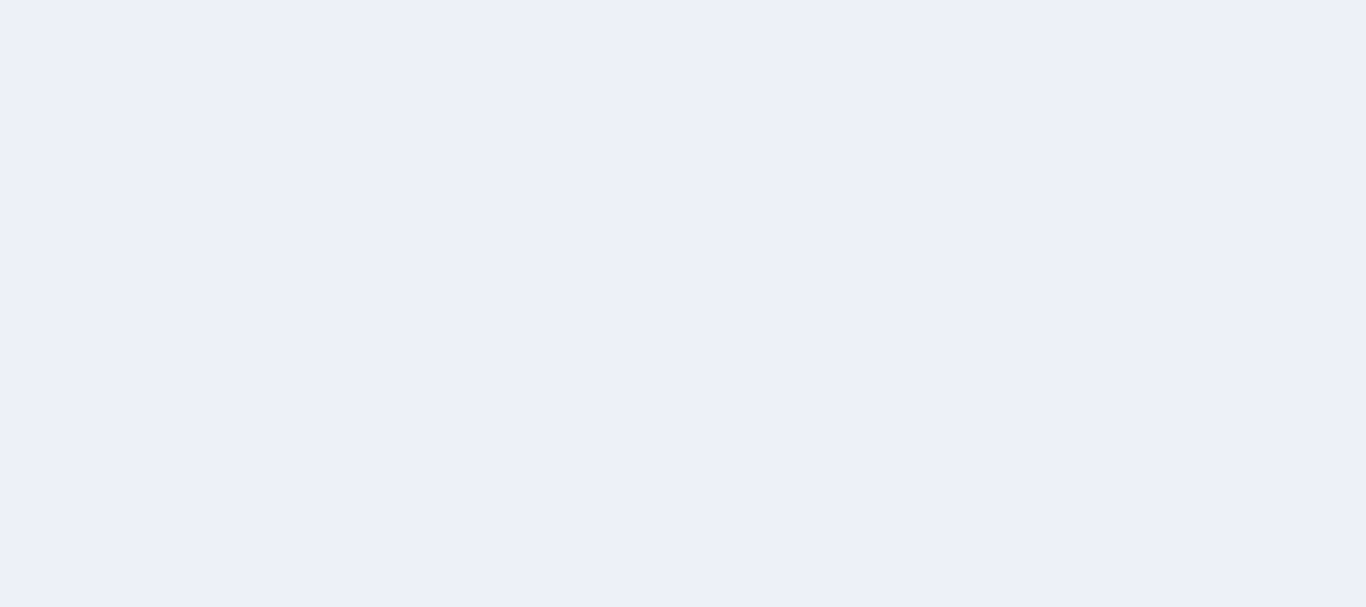 scroll, scrollTop: 0, scrollLeft: 0, axis: both 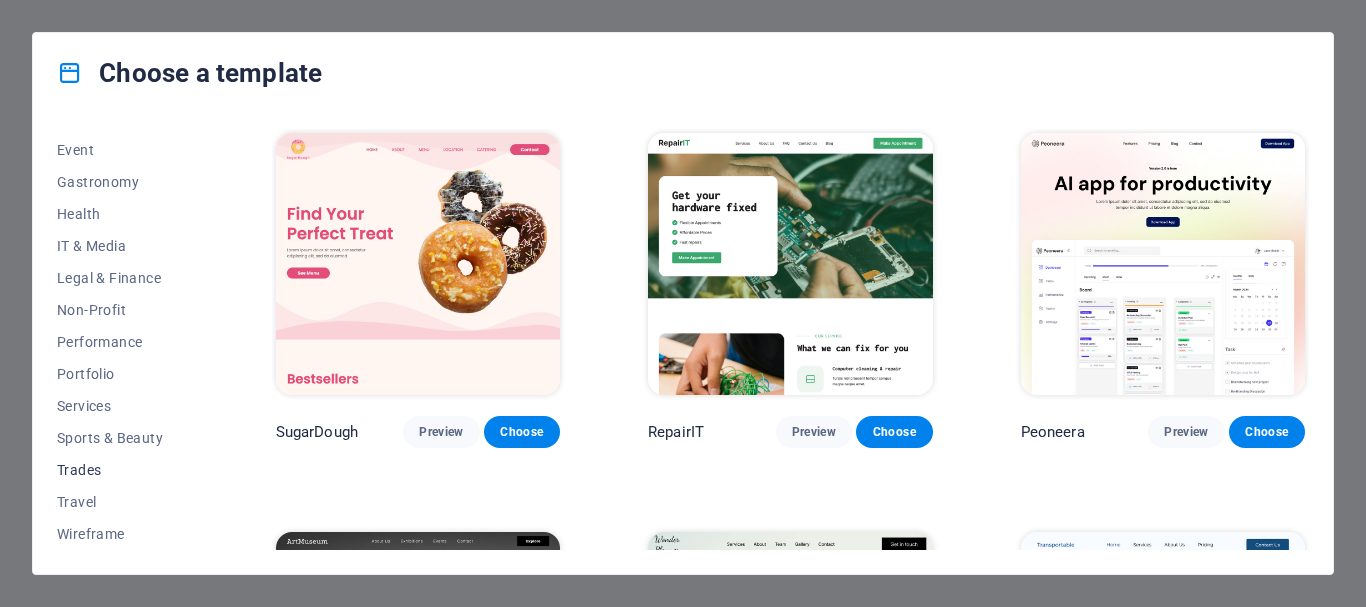 click on "Trades" at bounding box center [122, 470] 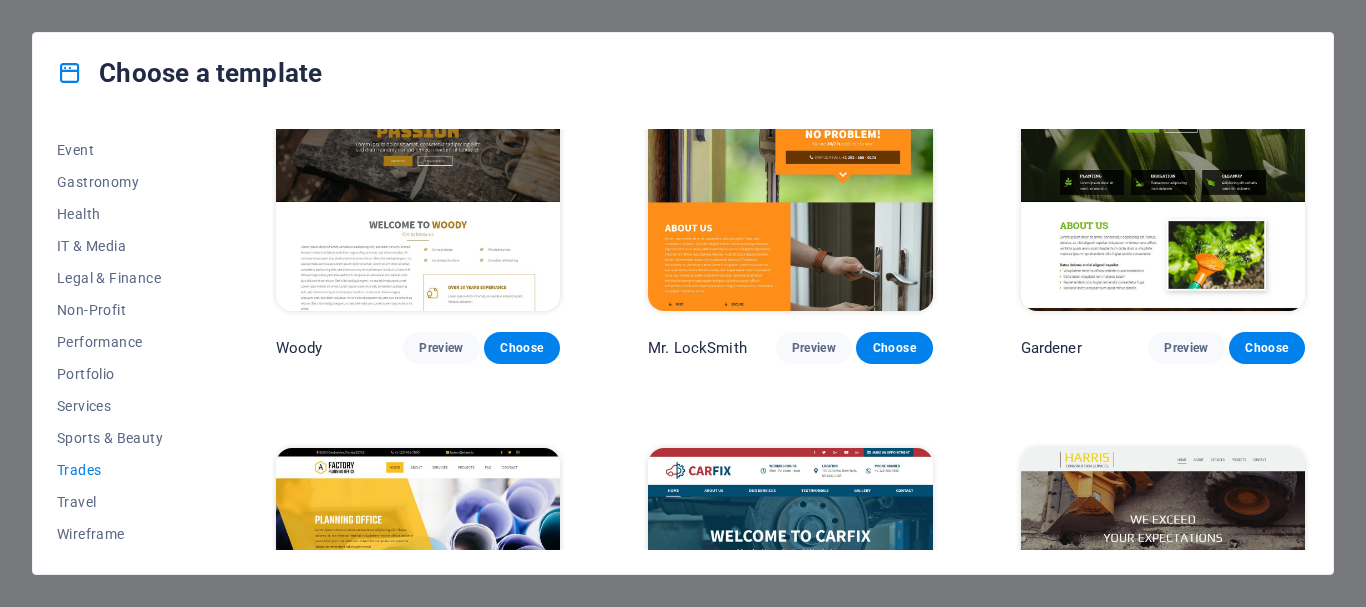 scroll, scrollTop: 689, scrollLeft: 0, axis: vertical 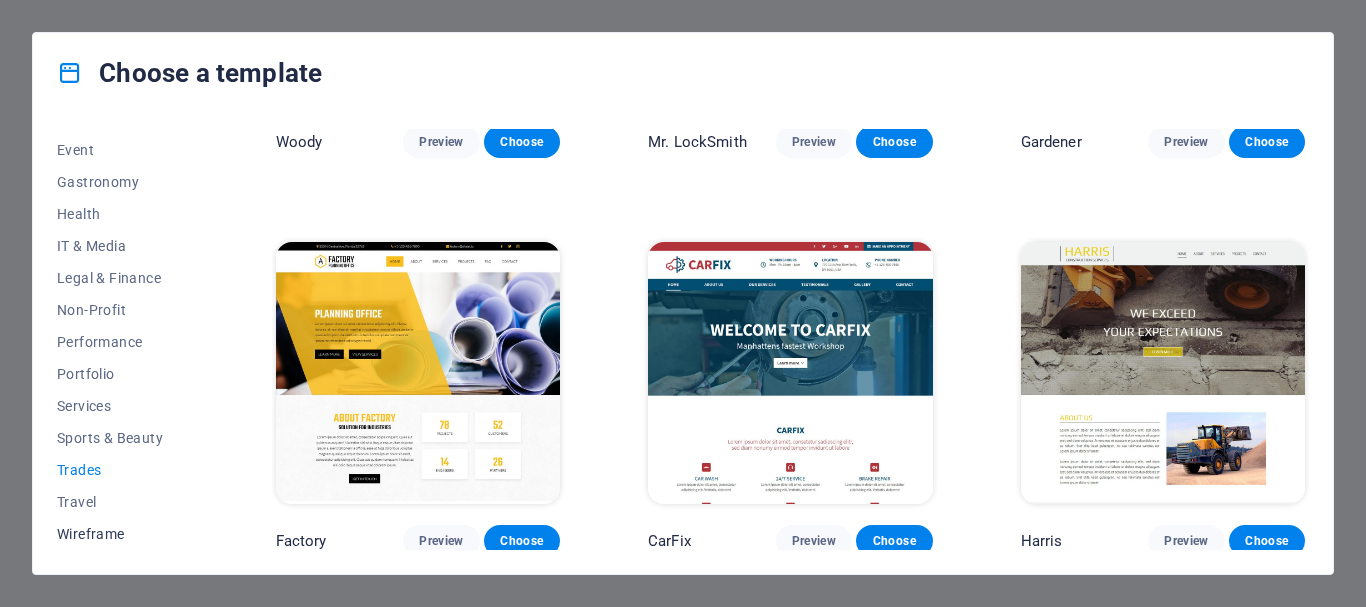 click on "Wireframe" at bounding box center [122, 534] 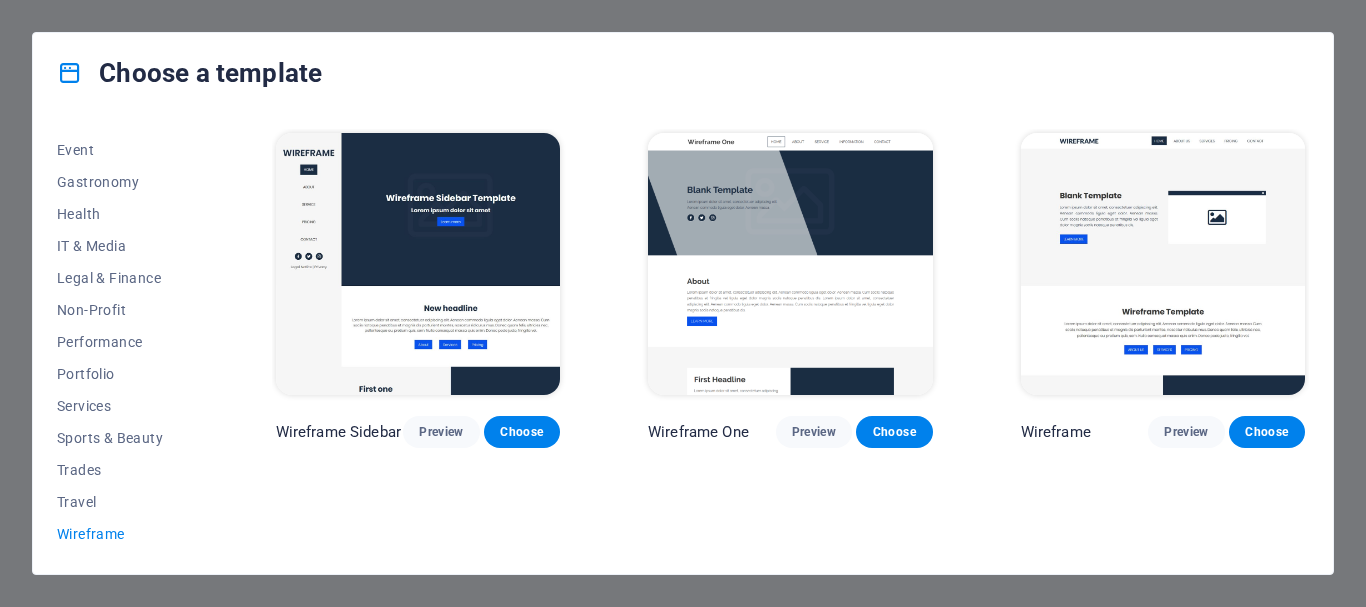 scroll, scrollTop: 0, scrollLeft: 0, axis: both 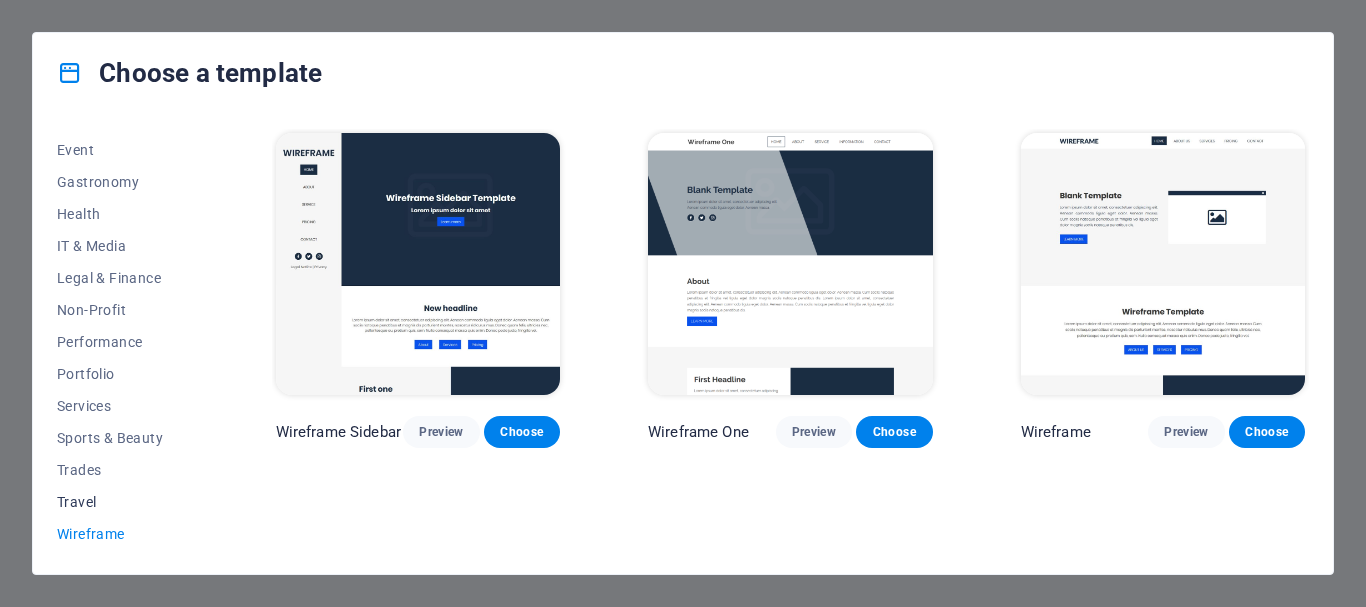click on "Travel" at bounding box center [122, 502] 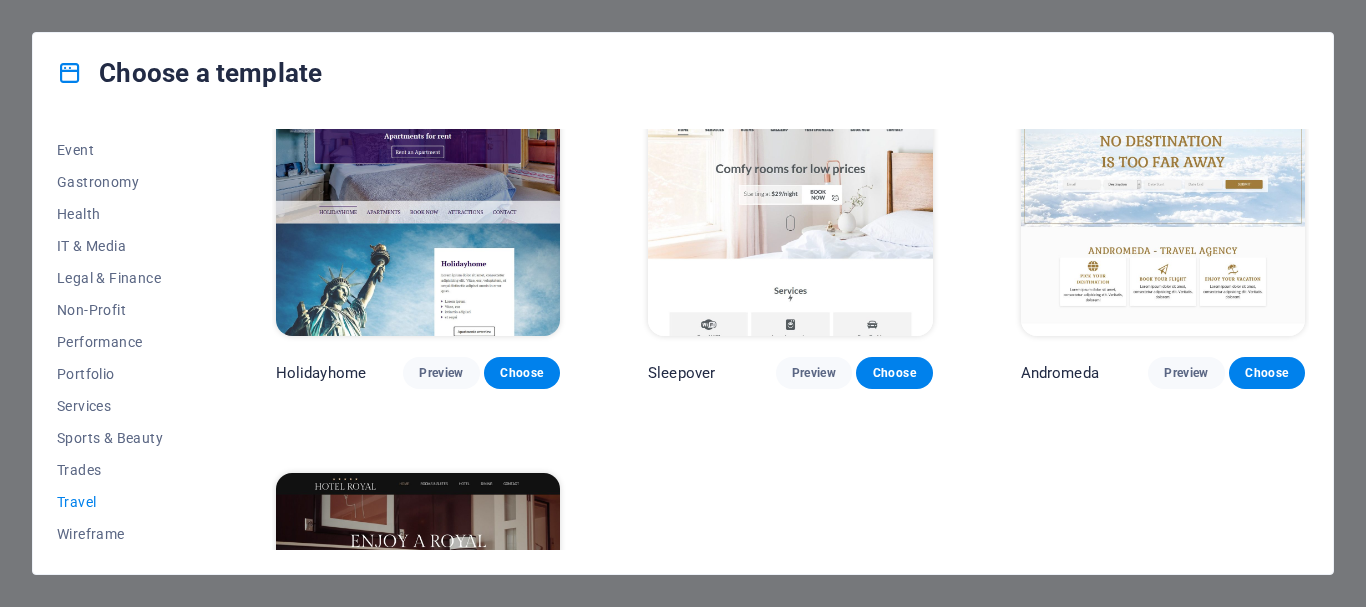 scroll, scrollTop: 600, scrollLeft: 0, axis: vertical 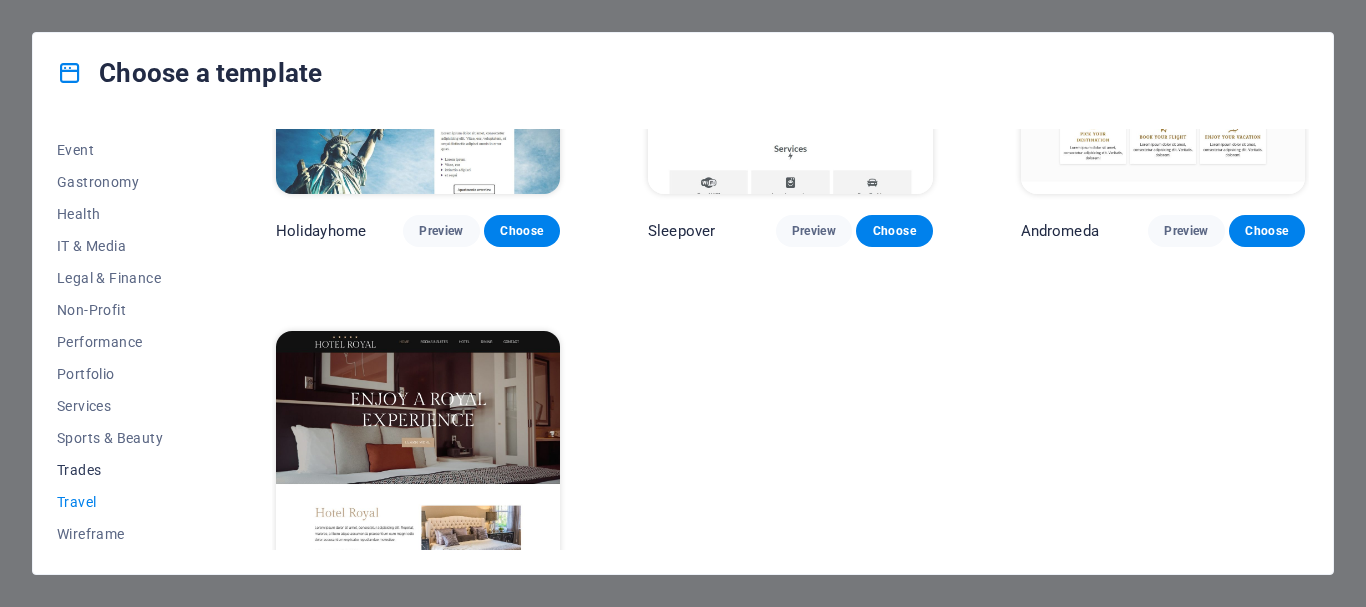 click on "Trades" at bounding box center [122, 470] 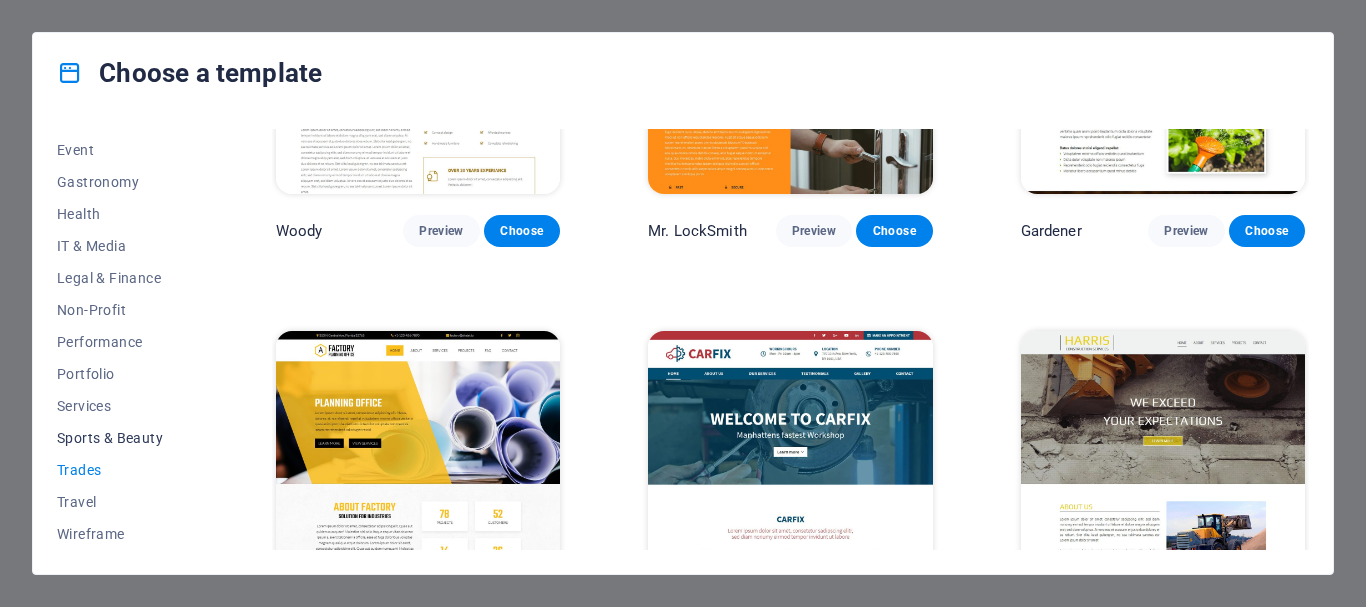 click on "Sports & Beauty" at bounding box center [122, 438] 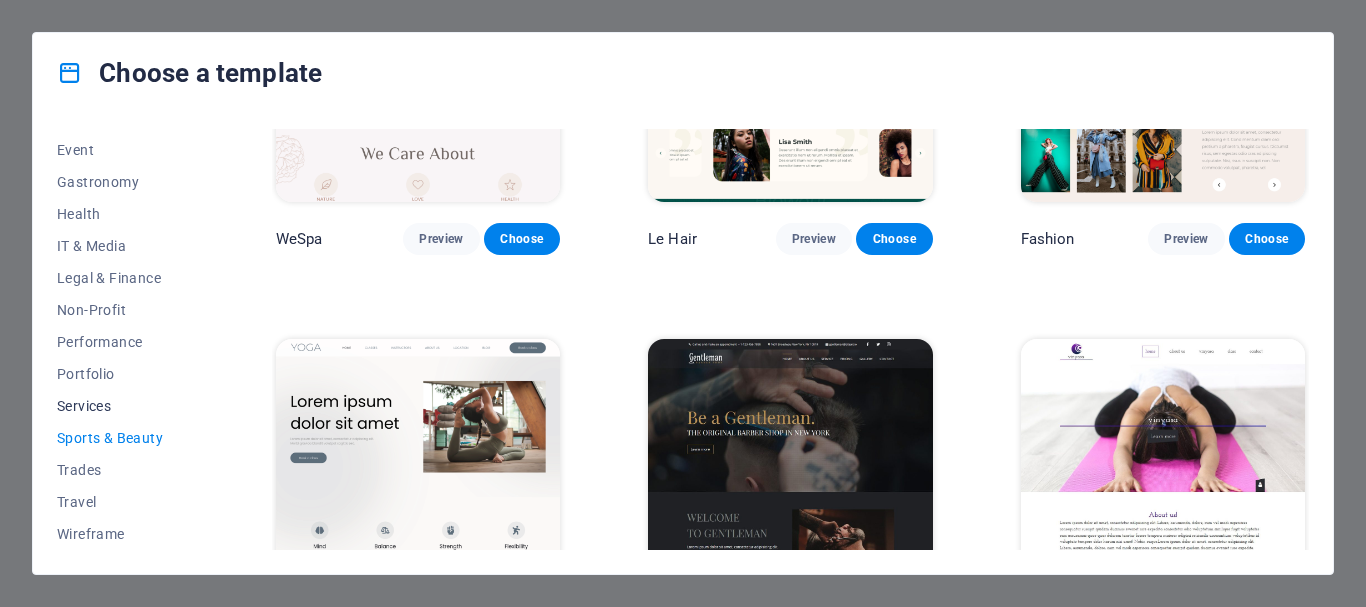 click on "Services" at bounding box center [122, 406] 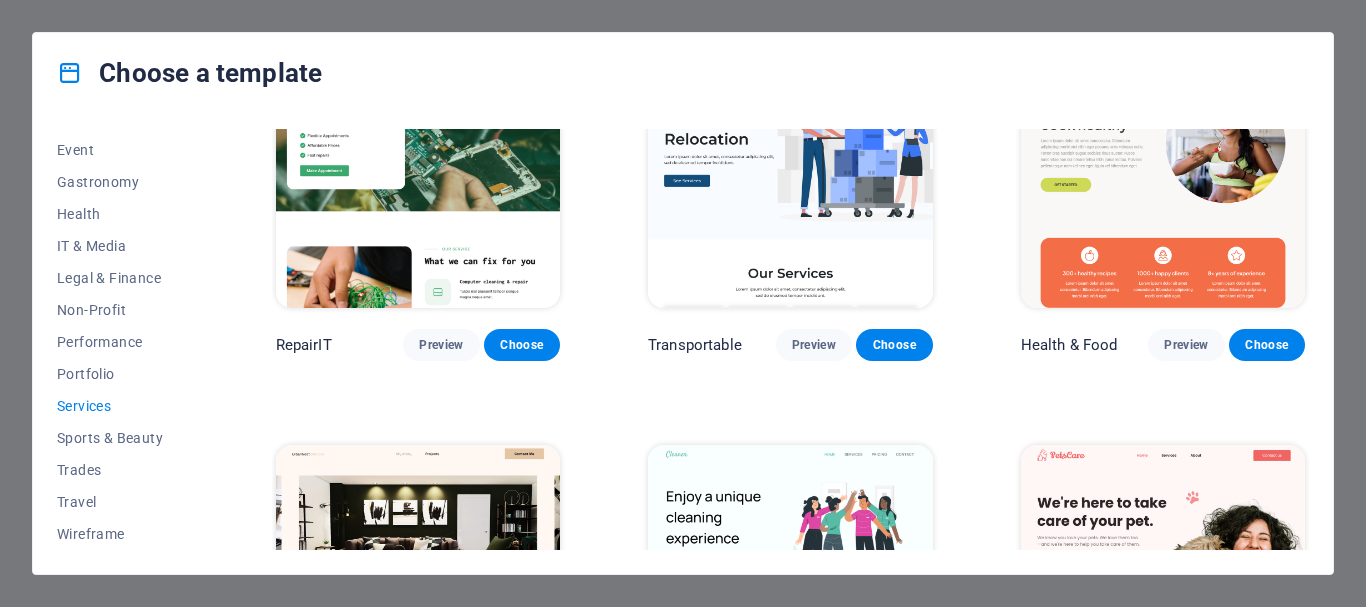 scroll, scrollTop: 0, scrollLeft: 0, axis: both 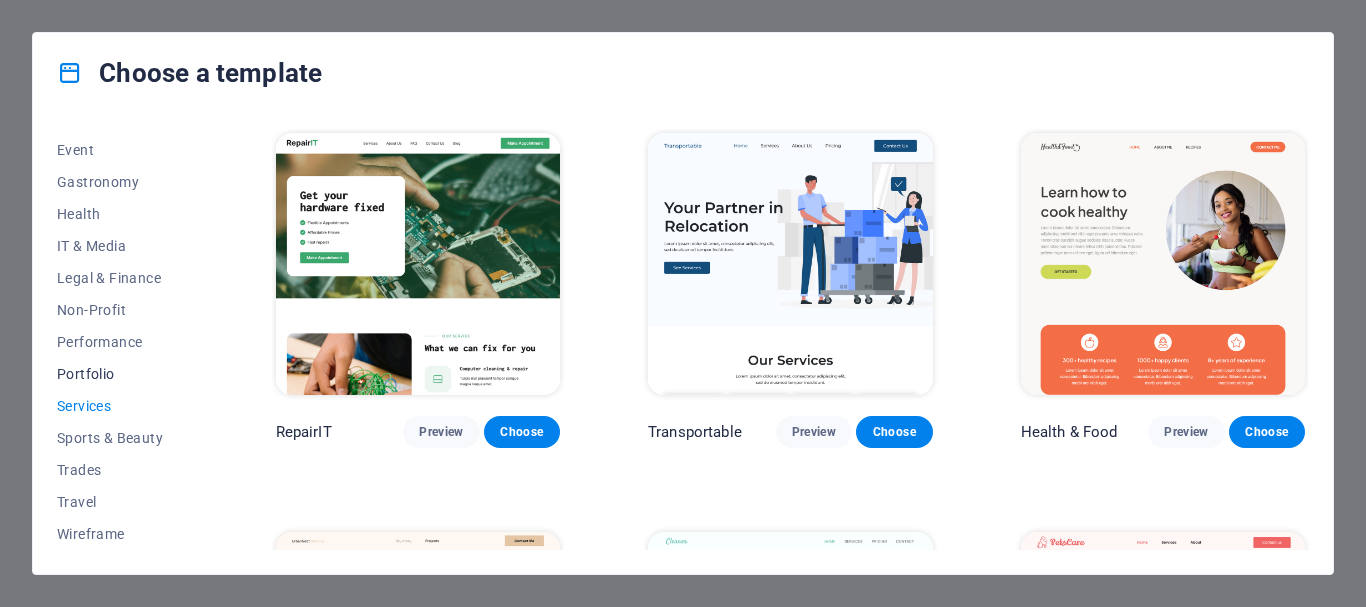 click on "Portfolio" at bounding box center [122, 374] 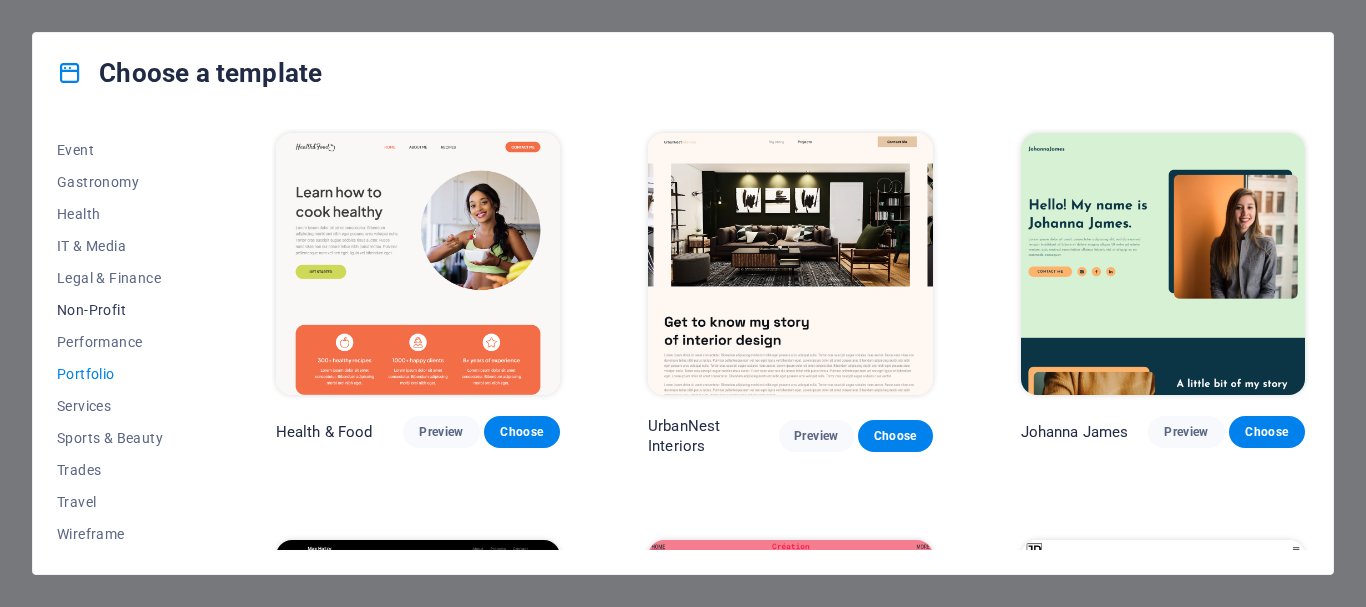 click on "Non-Profit" at bounding box center [122, 310] 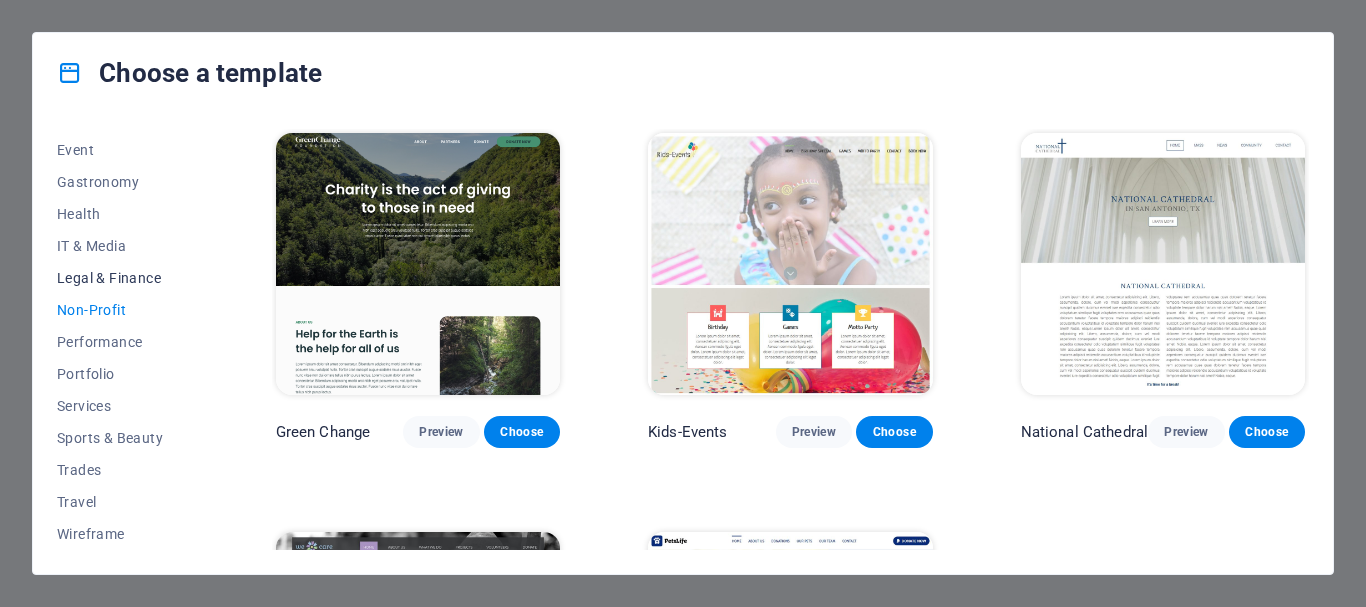 click on "Legal & Finance" at bounding box center [122, 278] 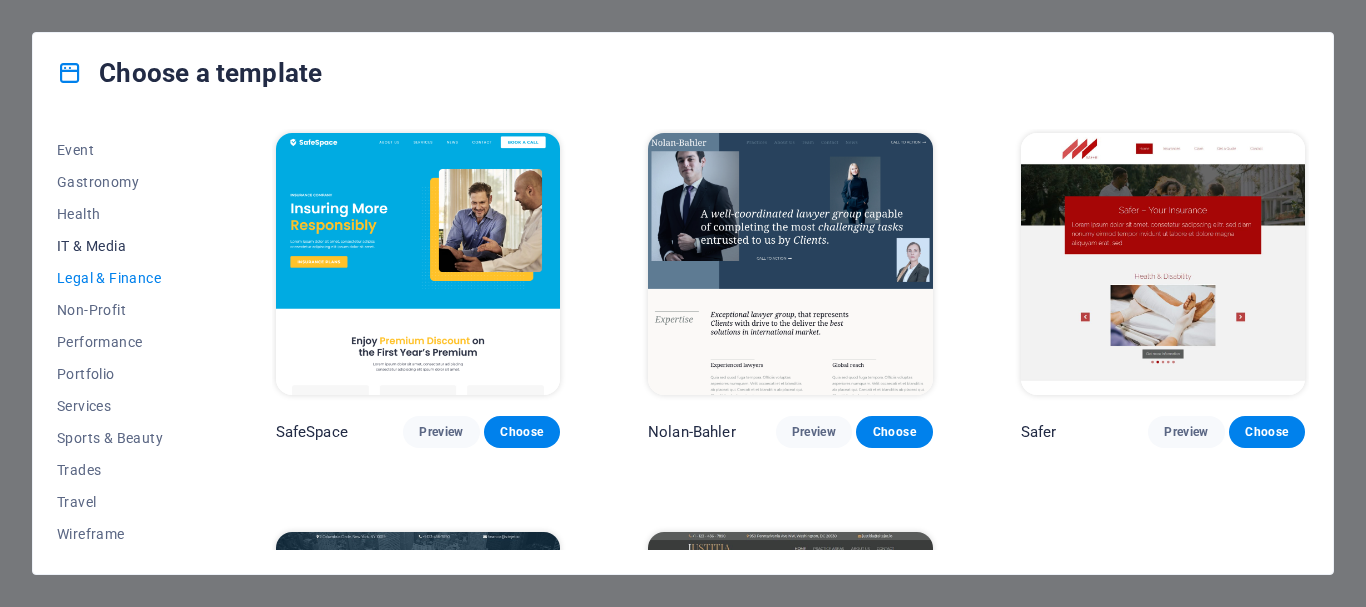 click on "IT & Media" at bounding box center [122, 246] 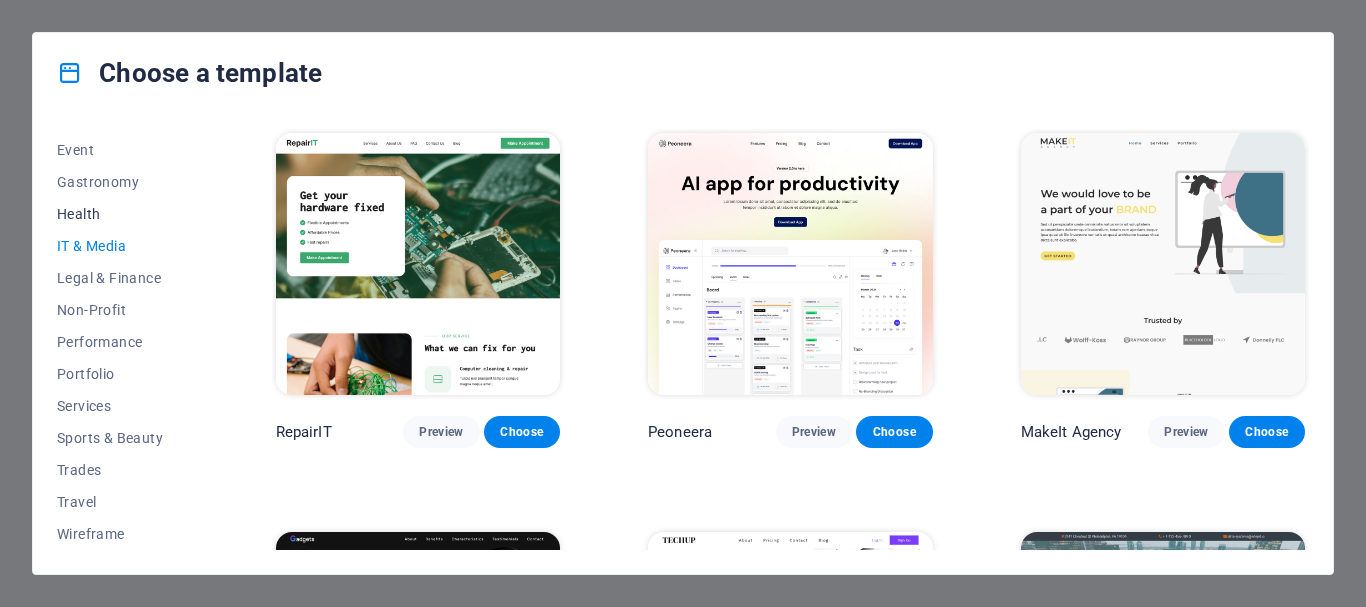 click on "Health" at bounding box center [122, 214] 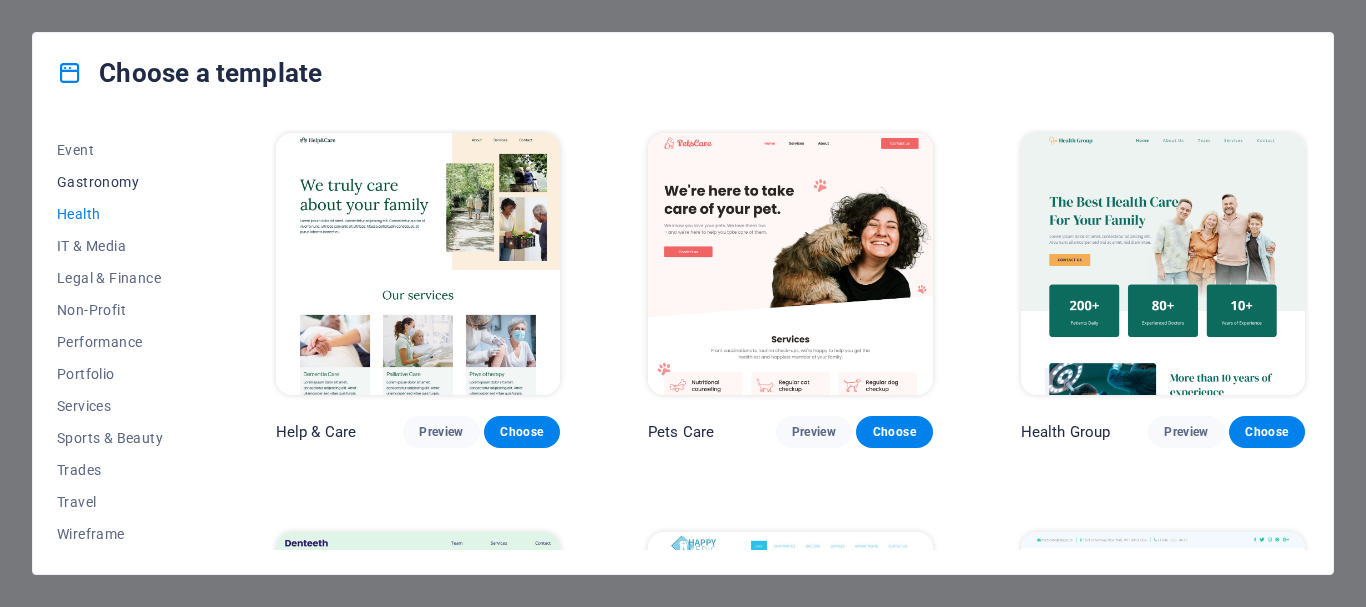 click on "Gastronomy" at bounding box center (122, 182) 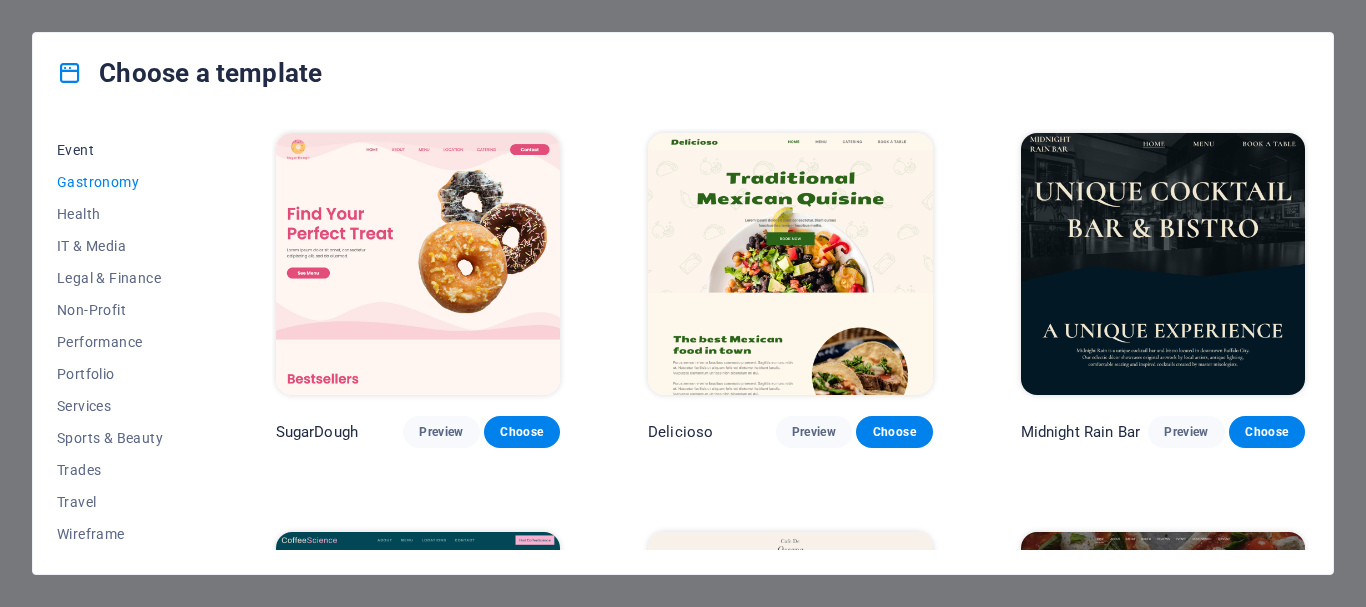 click on "Event" at bounding box center [122, 150] 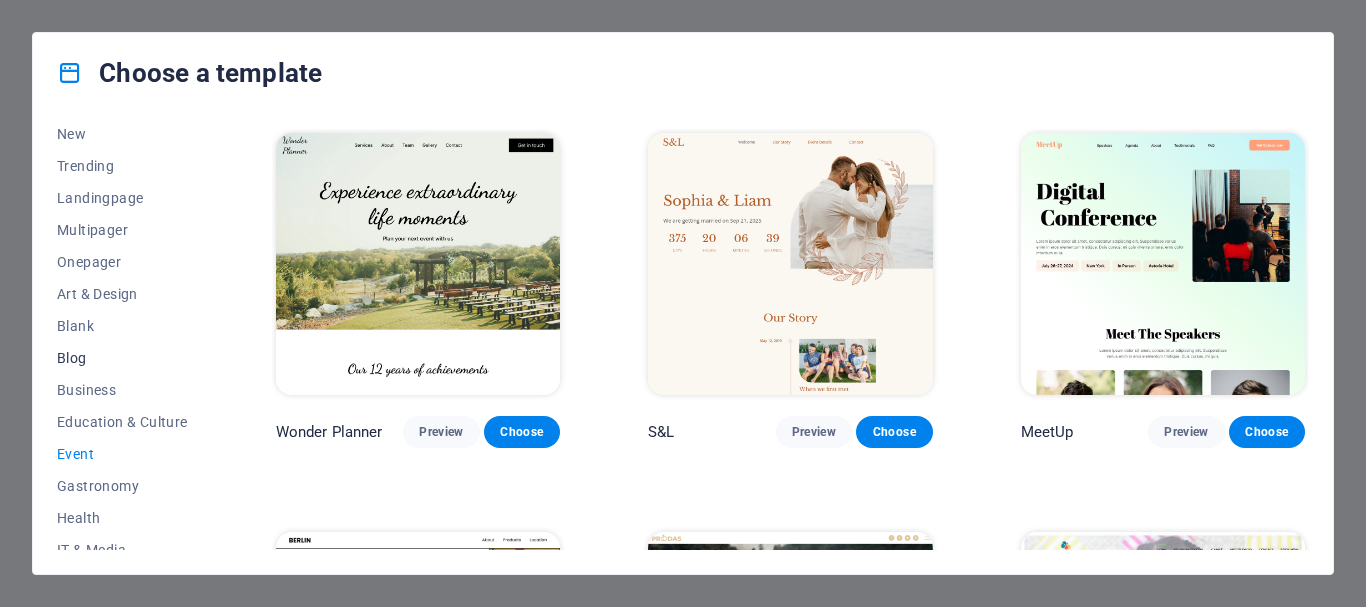 scroll, scrollTop: 100, scrollLeft: 0, axis: vertical 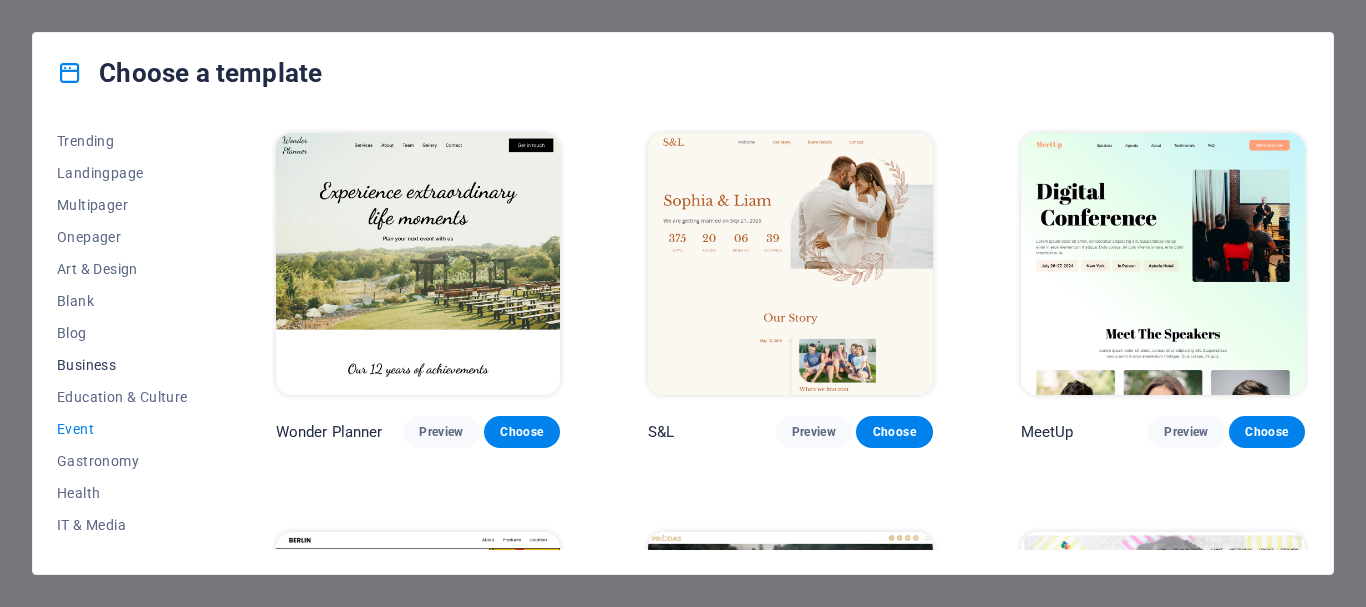 click on "Business" at bounding box center (122, 365) 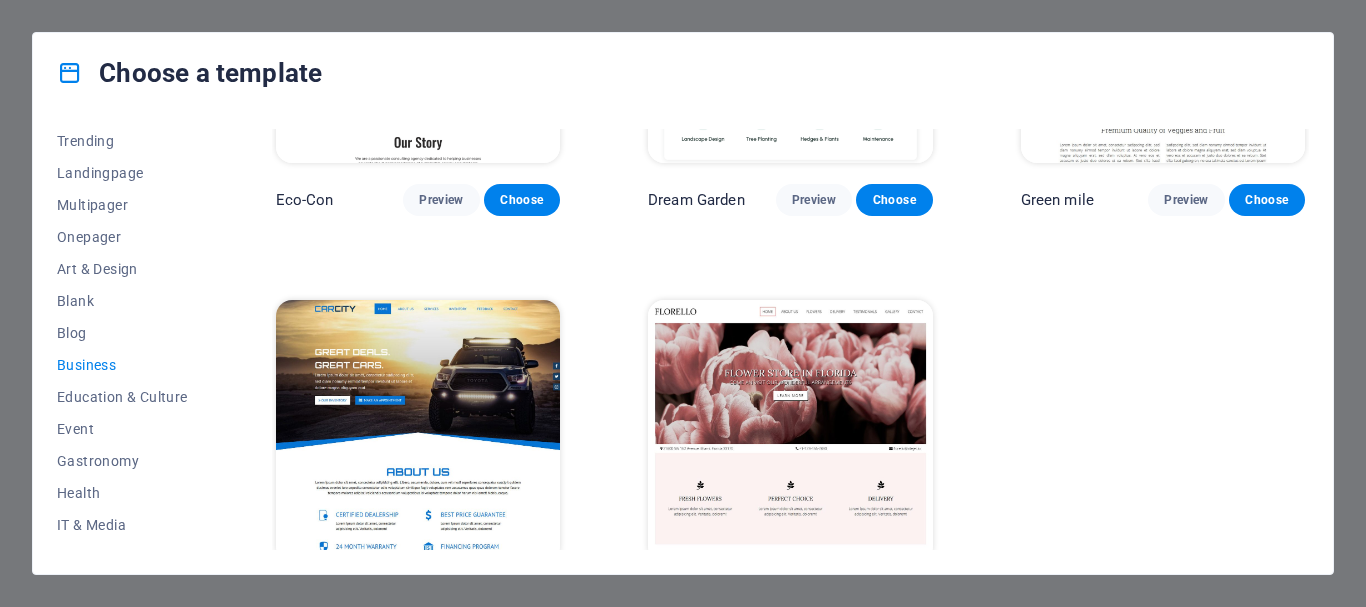 scroll, scrollTop: 293, scrollLeft: 0, axis: vertical 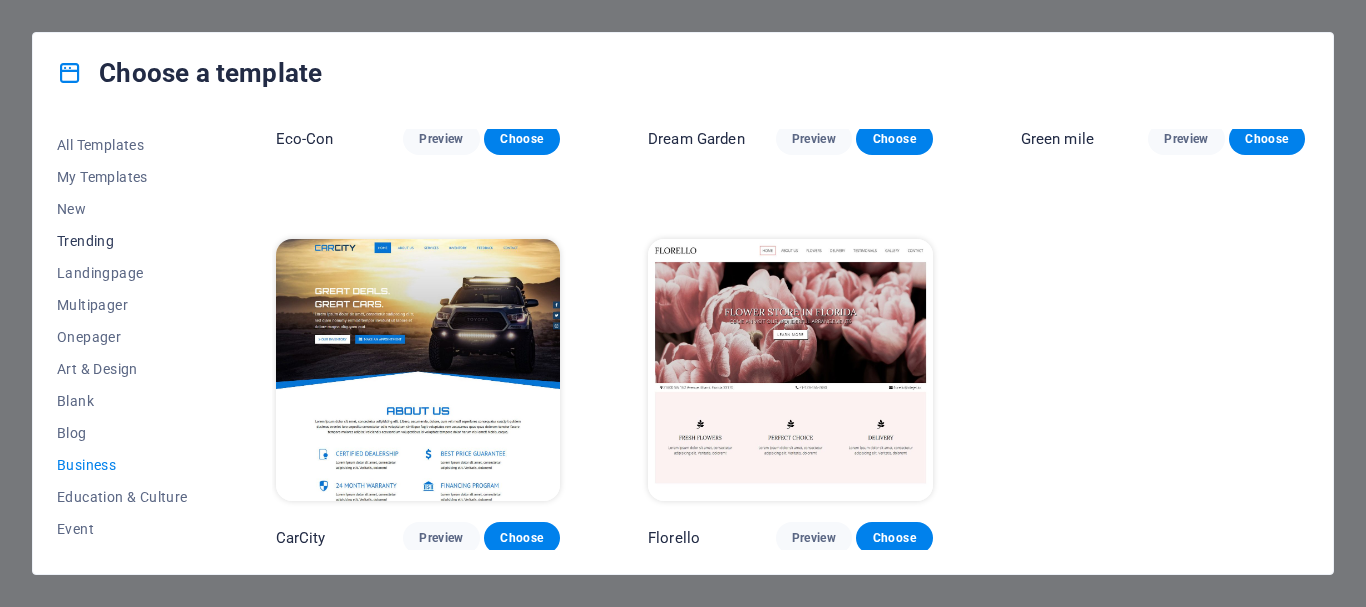 click on "Trending" at bounding box center [122, 241] 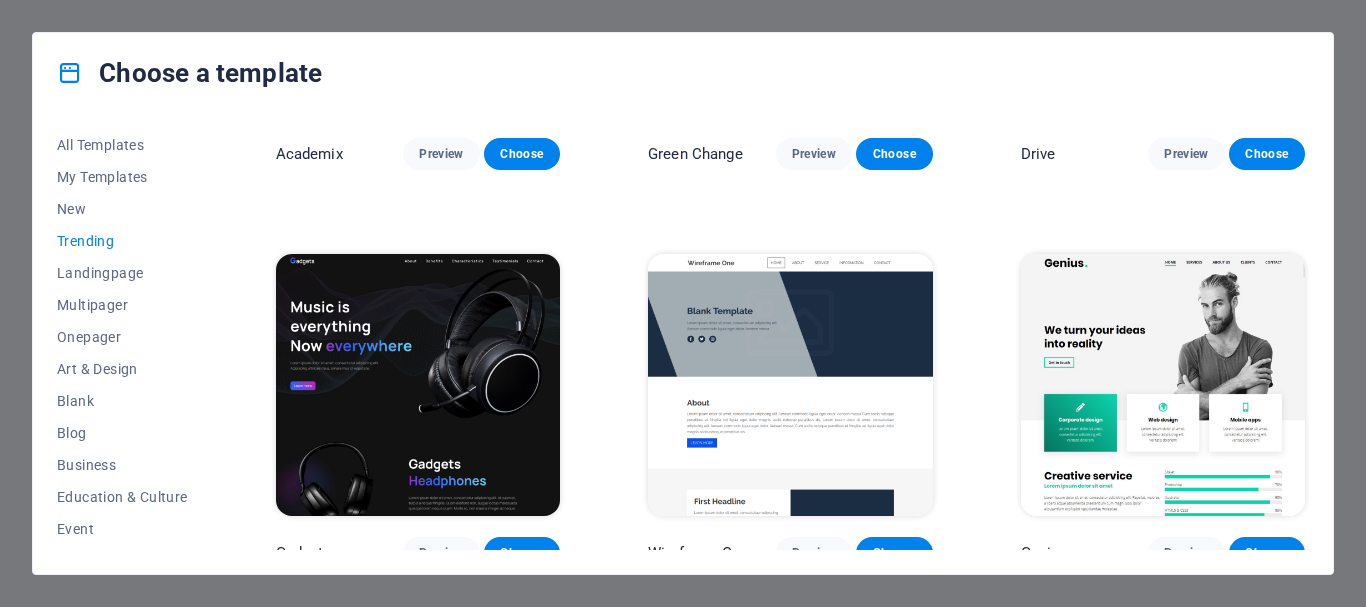 scroll, scrollTop: 1190, scrollLeft: 0, axis: vertical 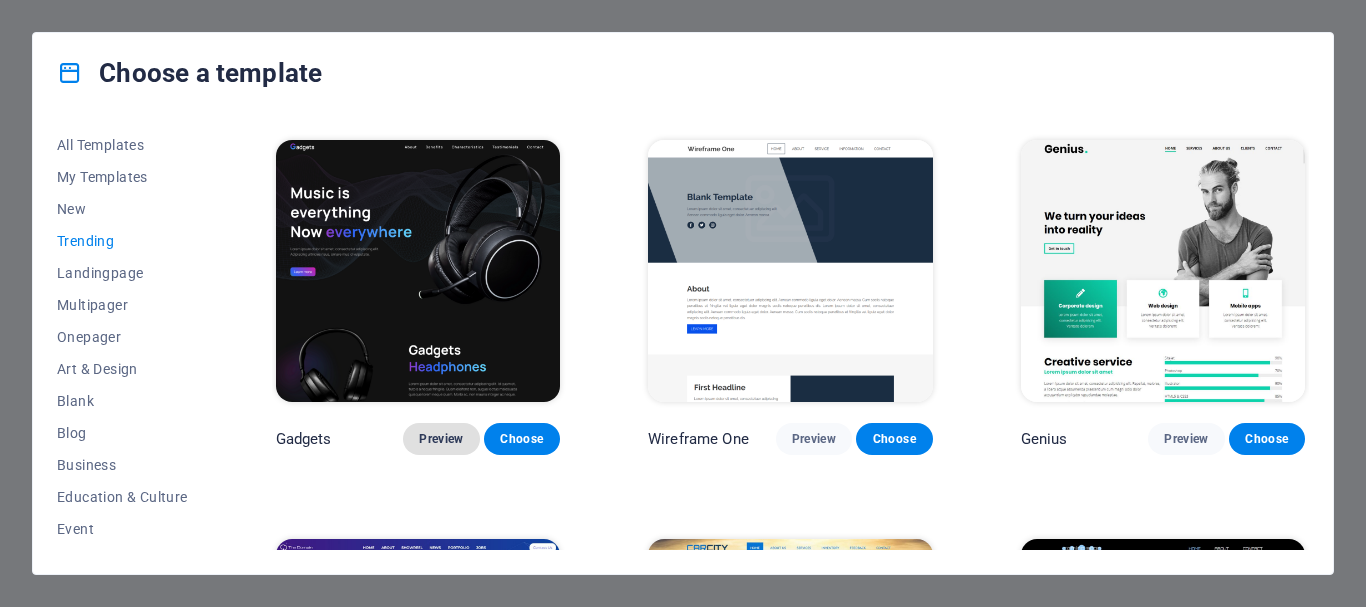 click on "Preview" at bounding box center [441, 439] 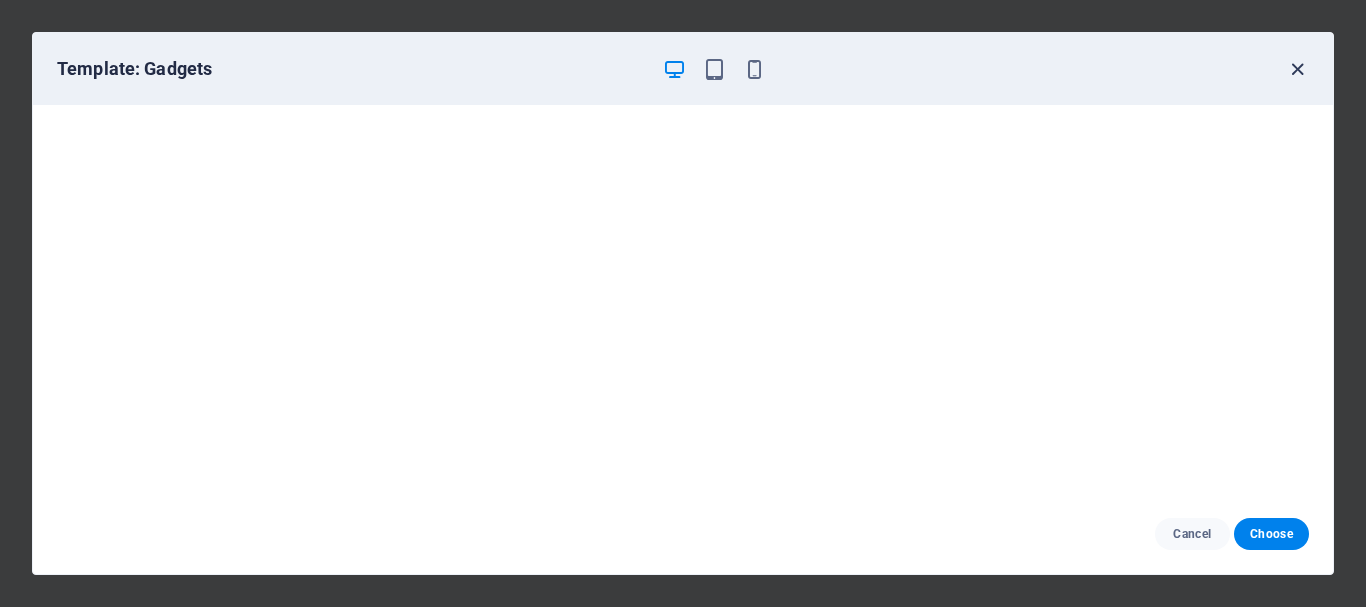 click at bounding box center [1297, 69] 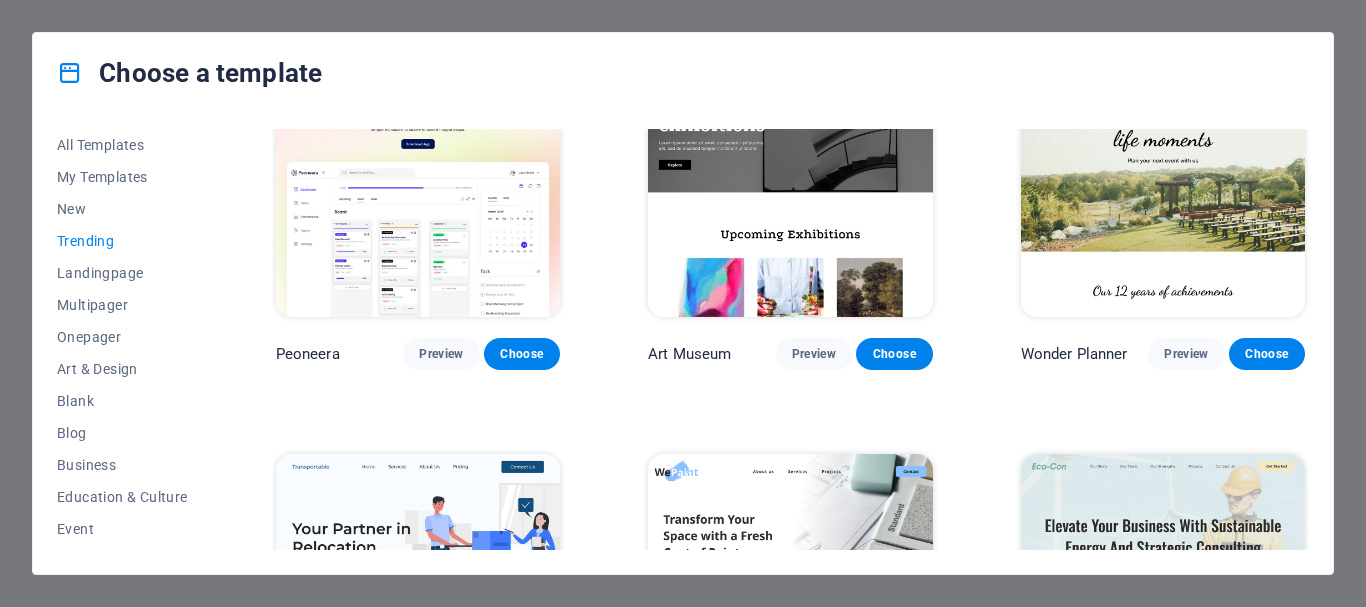 scroll, scrollTop: 0, scrollLeft: 0, axis: both 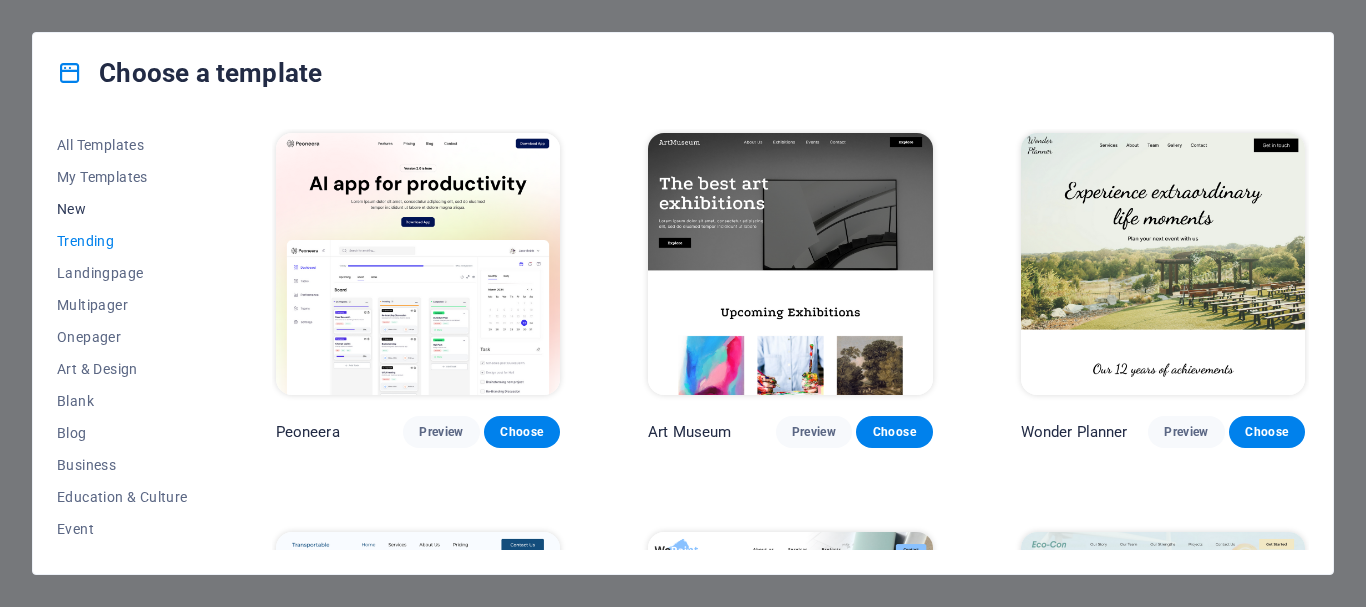 click on "New" at bounding box center [122, 209] 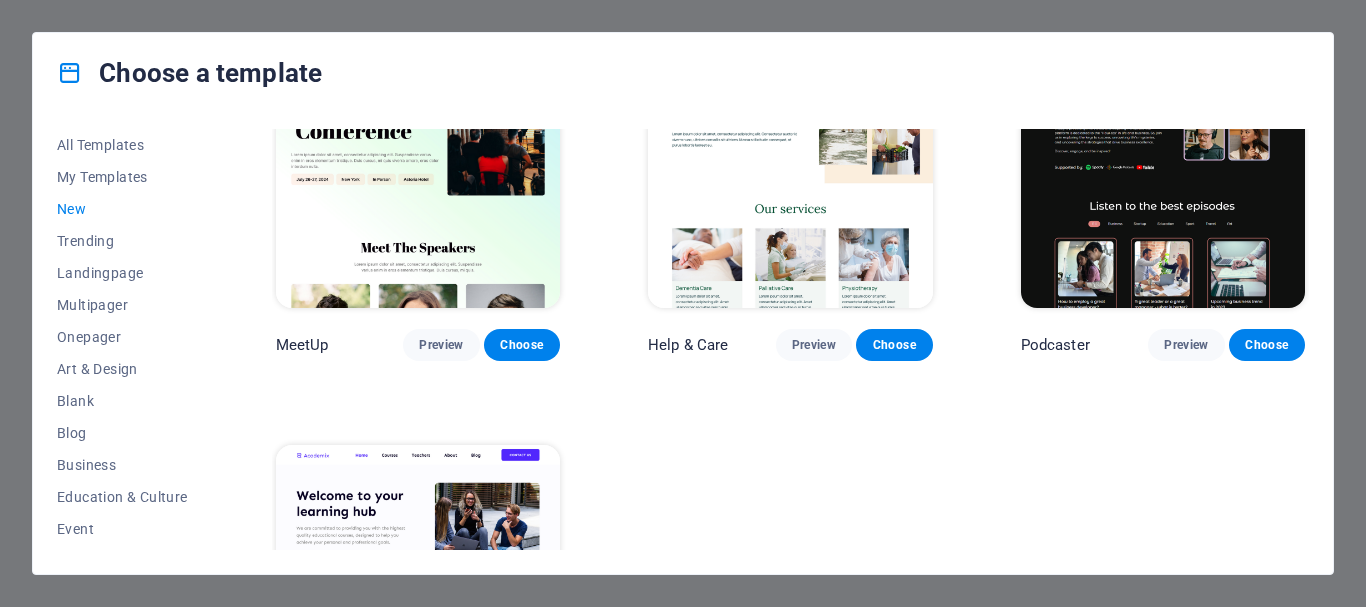 scroll, scrollTop: 1300, scrollLeft: 0, axis: vertical 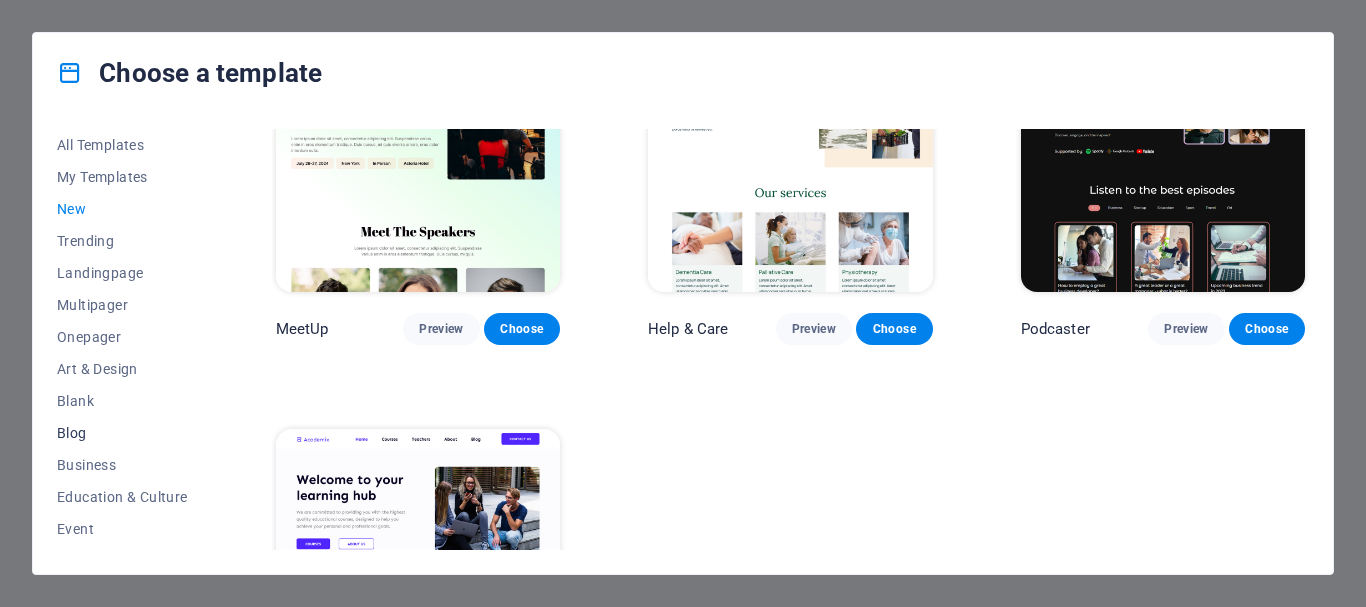 click on "Blog" at bounding box center [122, 433] 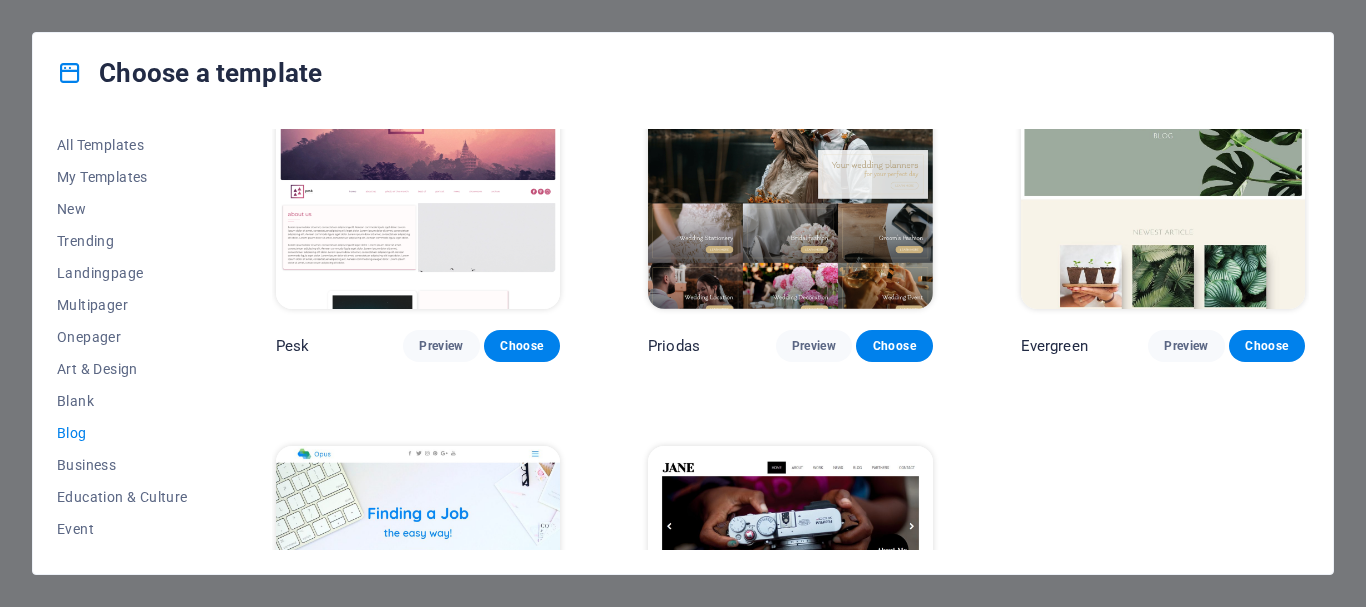 scroll, scrollTop: 2500, scrollLeft: 0, axis: vertical 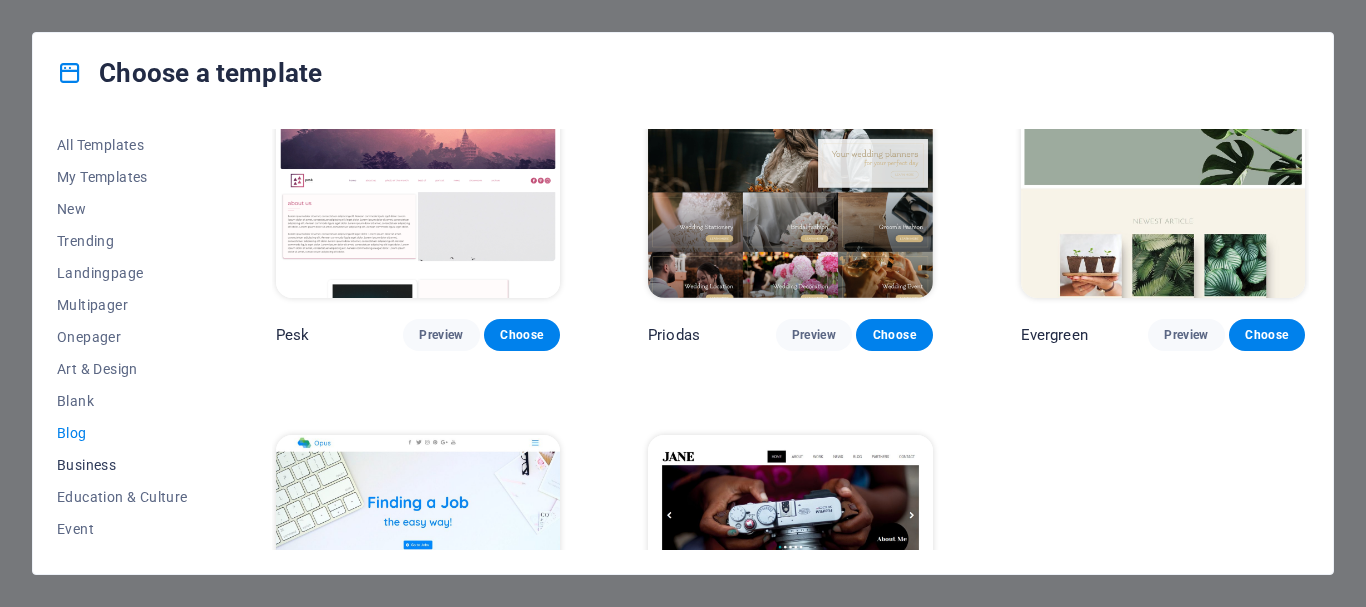 click on "Business" at bounding box center (122, 465) 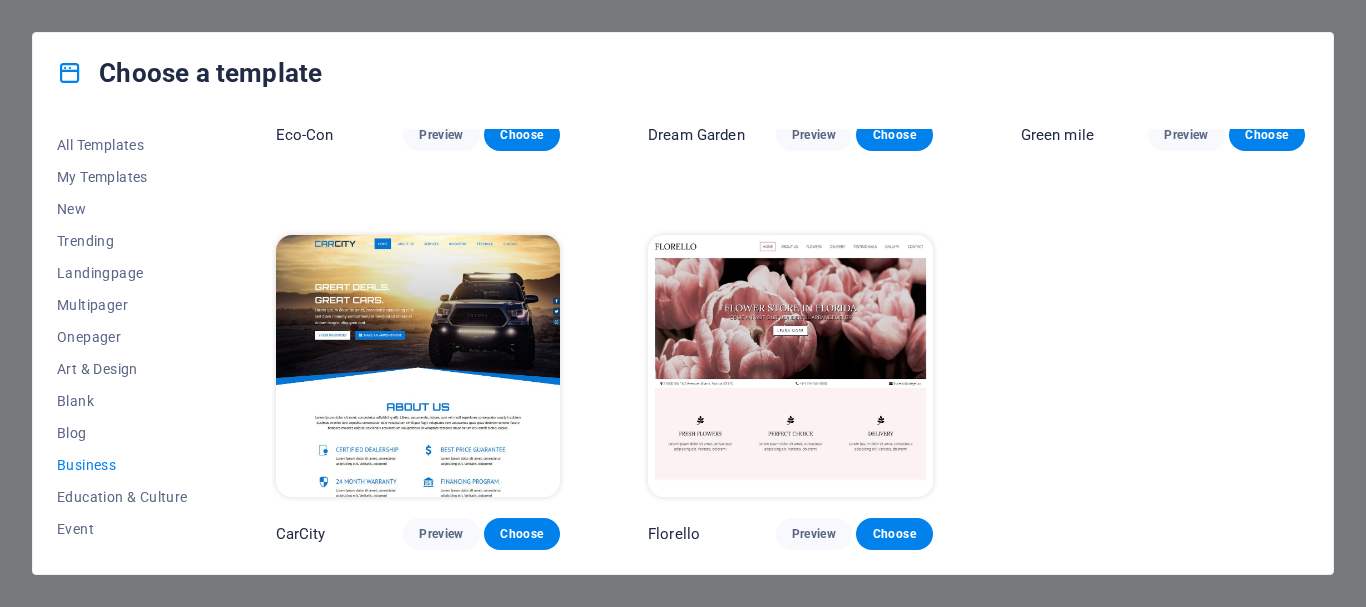 scroll, scrollTop: 293, scrollLeft: 0, axis: vertical 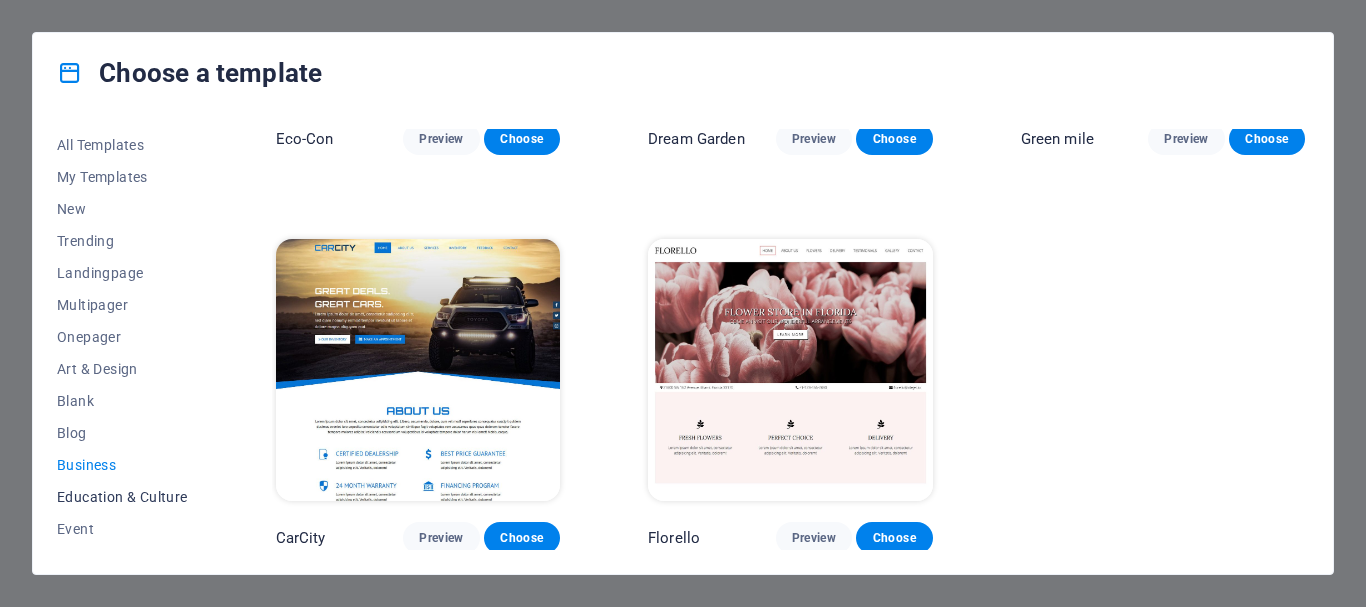 click on "Education & Culture" at bounding box center (122, 497) 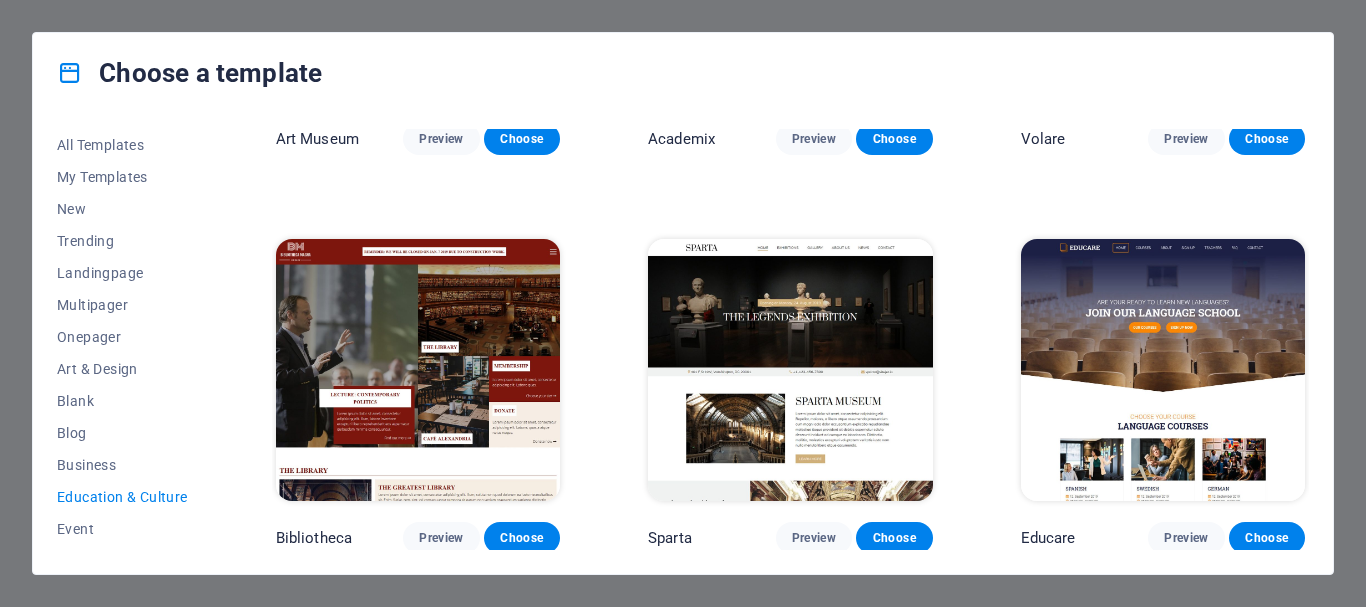 scroll, scrollTop: 689, scrollLeft: 0, axis: vertical 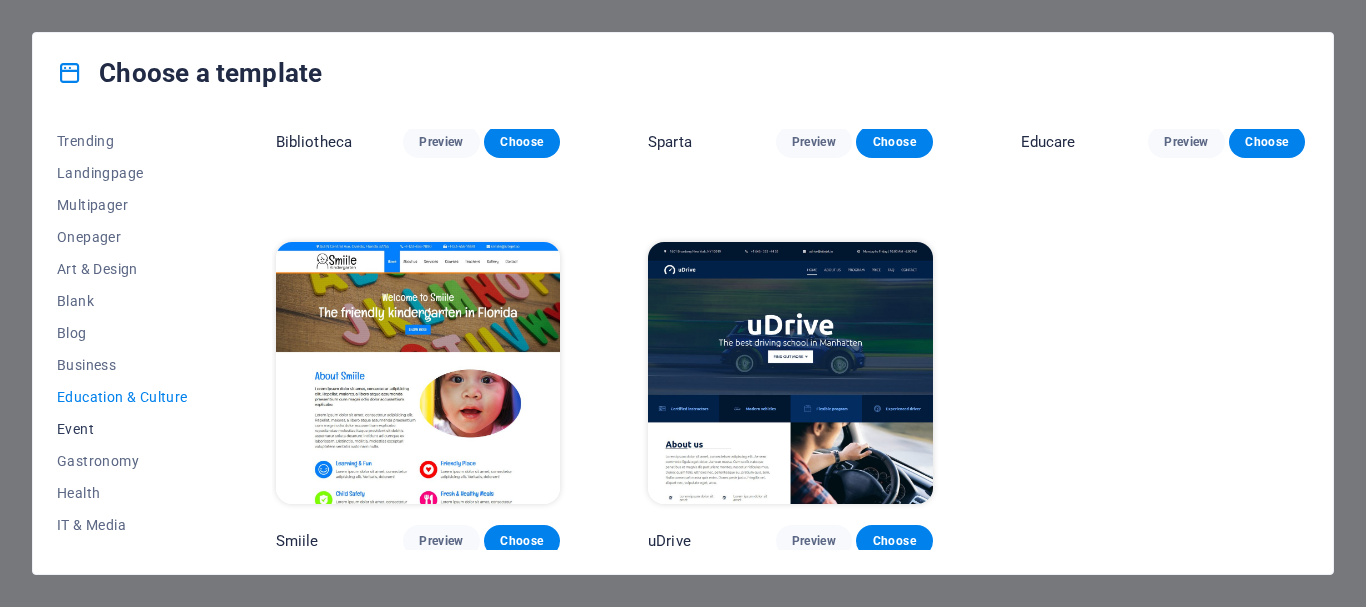 click on "Event" at bounding box center [122, 429] 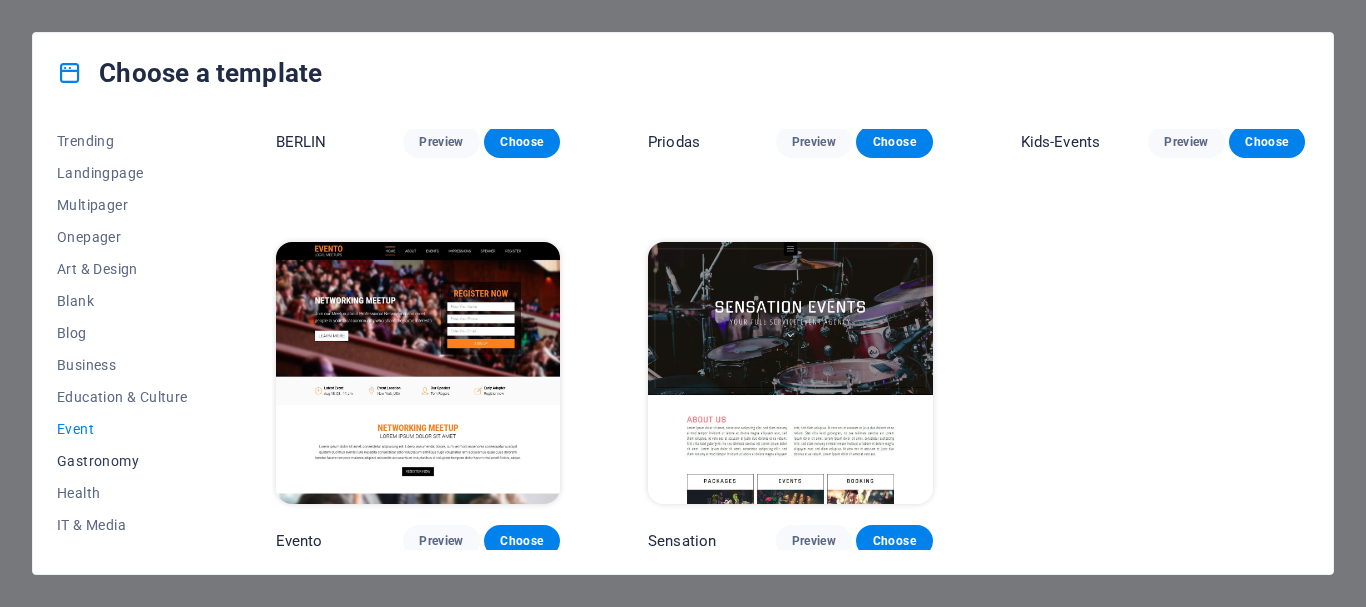 click on "Gastronomy" at bounding box center [122, 461] 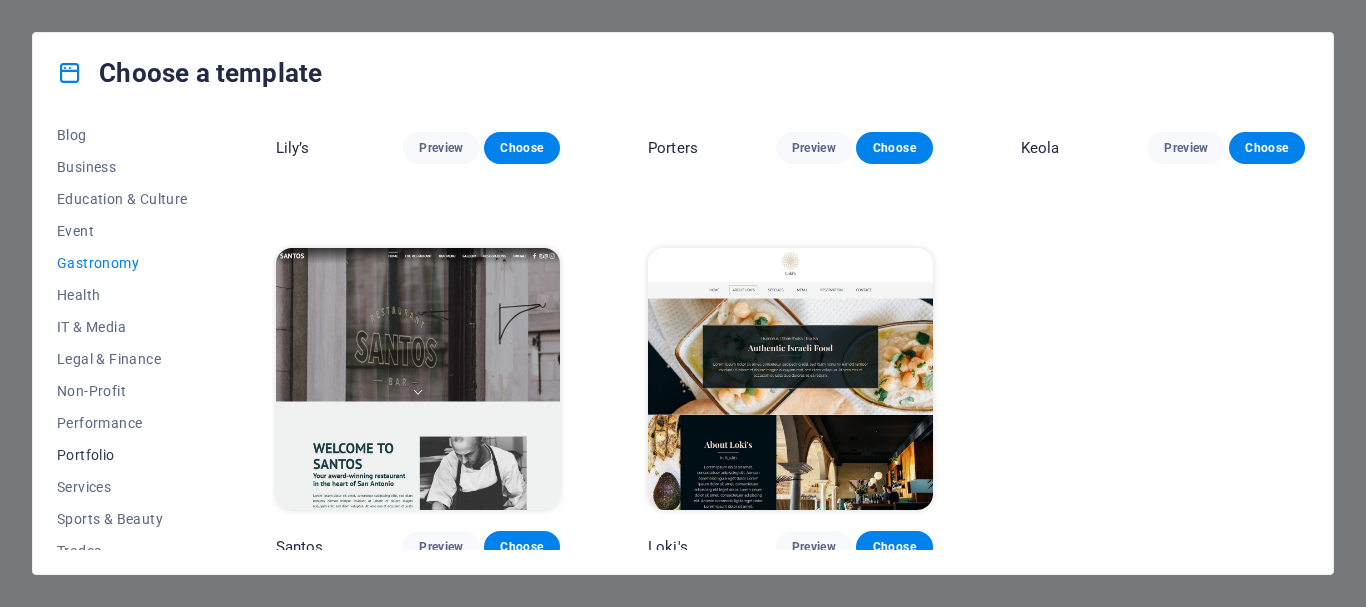 scroll, scrollTop: 300, scrollLeft: 0, axis: vertical 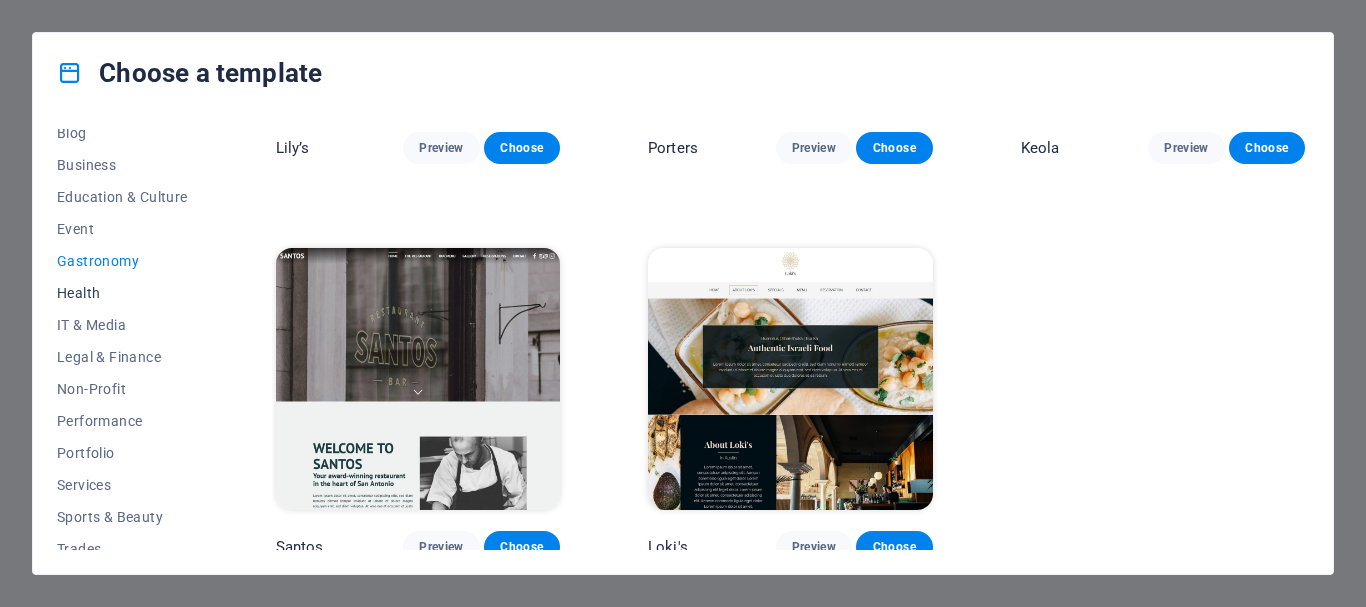 click on "Health" at bounding box center (122, 293) 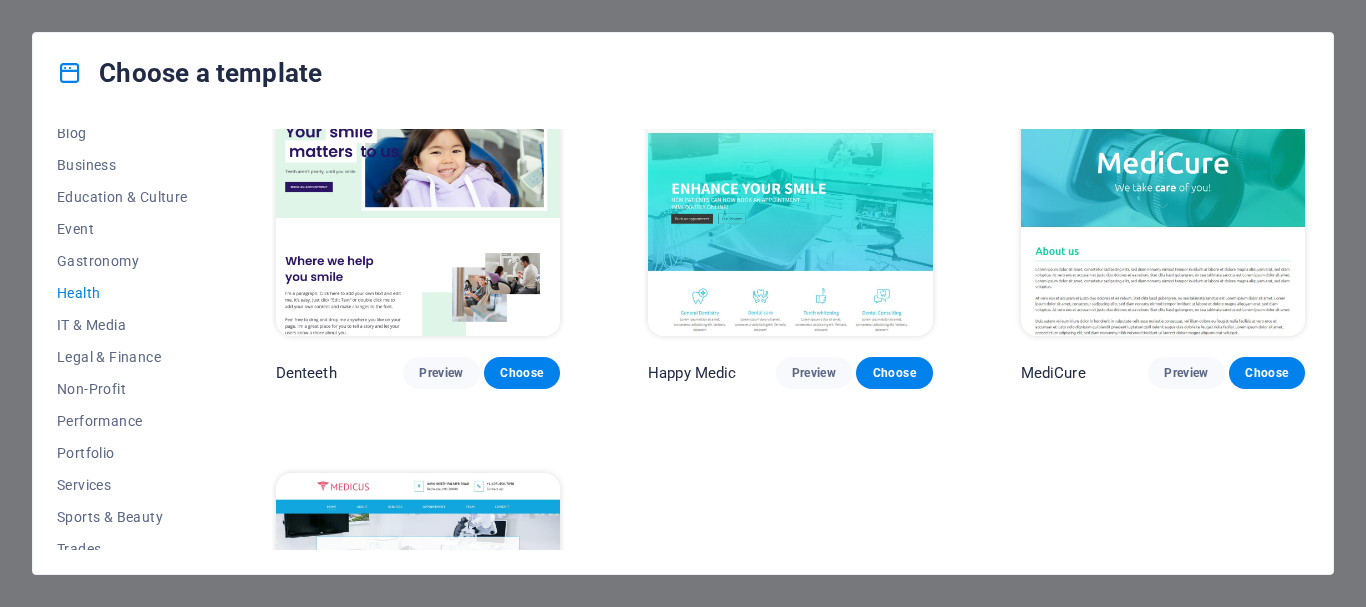 scroll, scrollTop: 400, scrollLeft: 0, axis: vertical 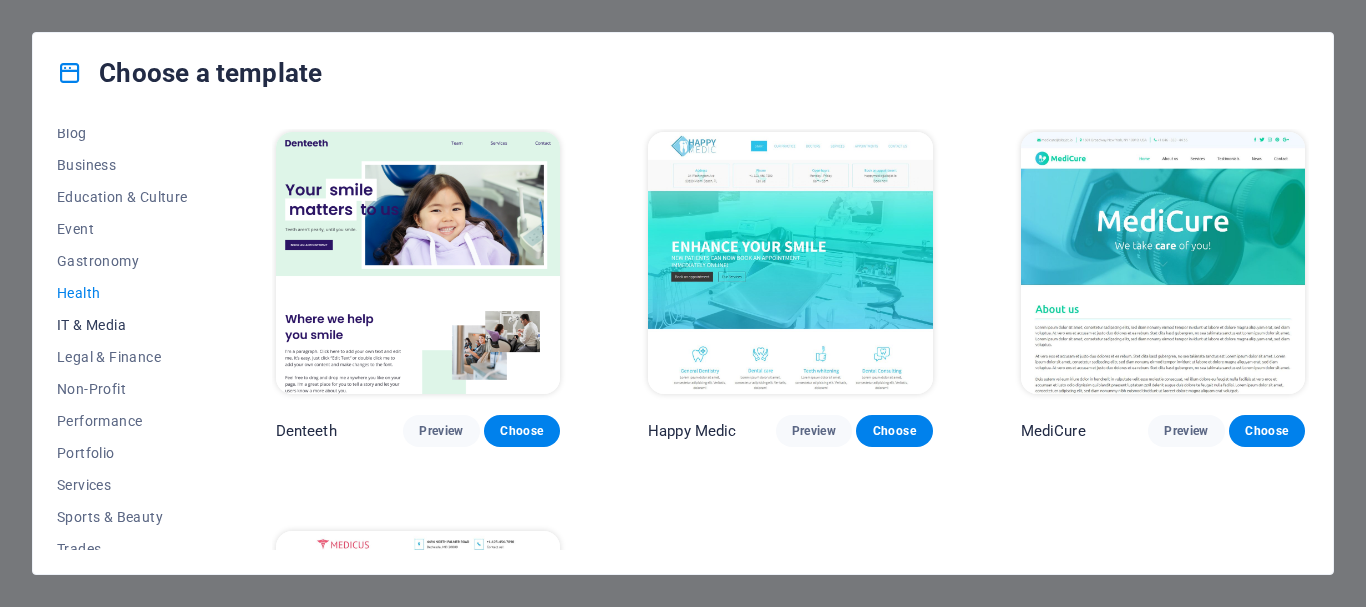 click on "IT & Media" at bounding box center (122, 325) 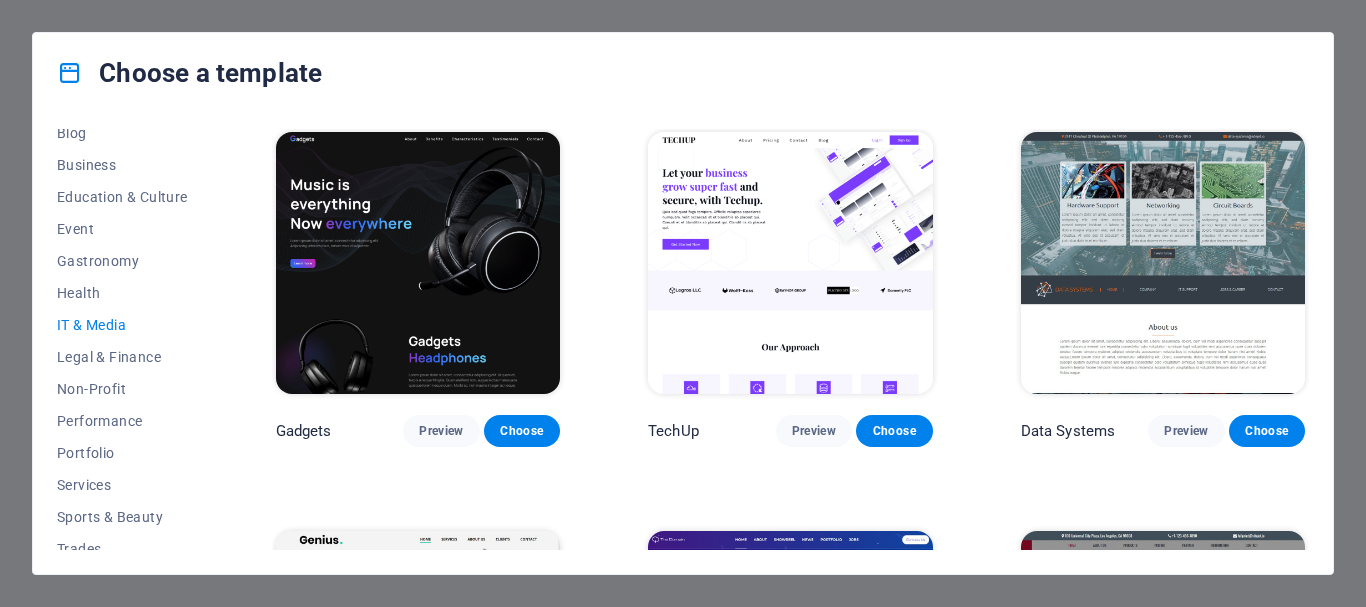 scroll, scrollTop: 400, scrollLeft: 0, axis: vertical 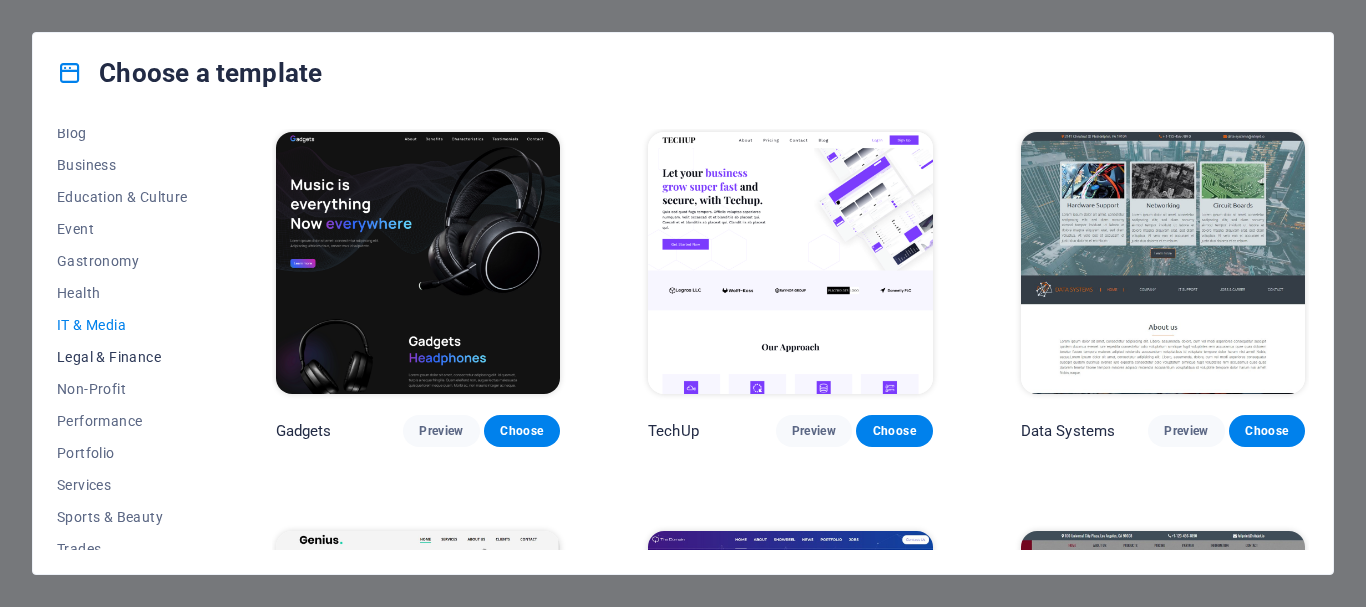 click on "Legal & Finance" at bounding box center [122, 357] 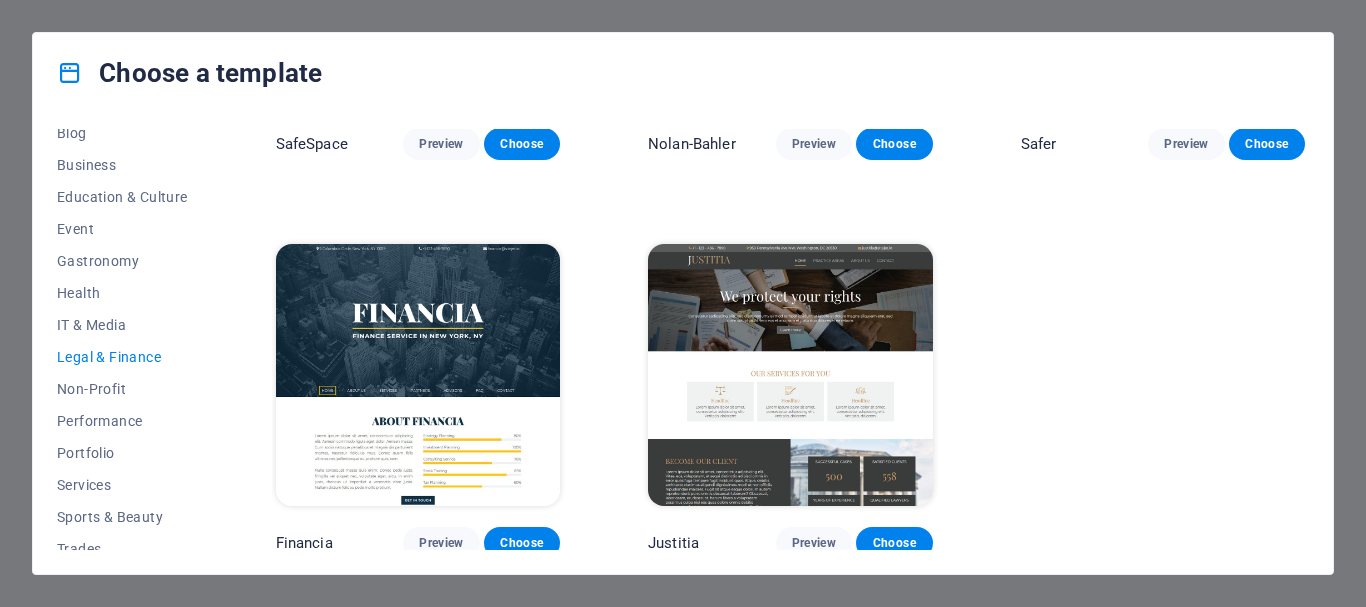 scroll, scrollTop: 293, scrollLeft: 0, axis: vertical 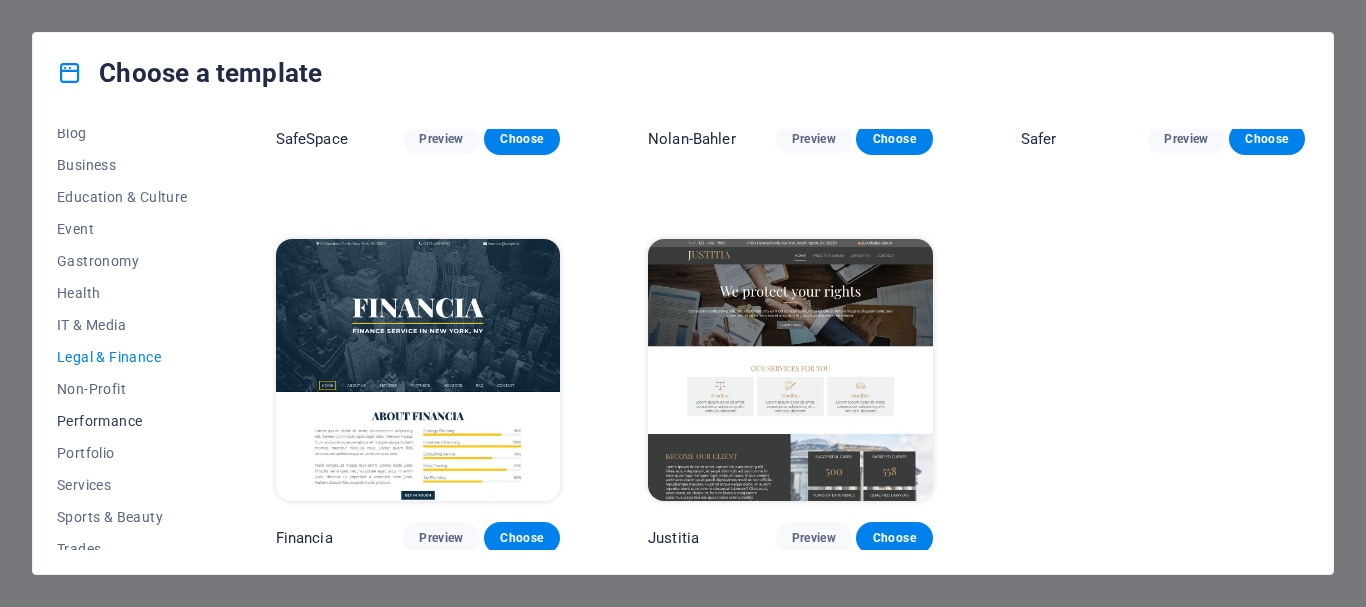 click on "Performance" at bounding box center [122, 421] 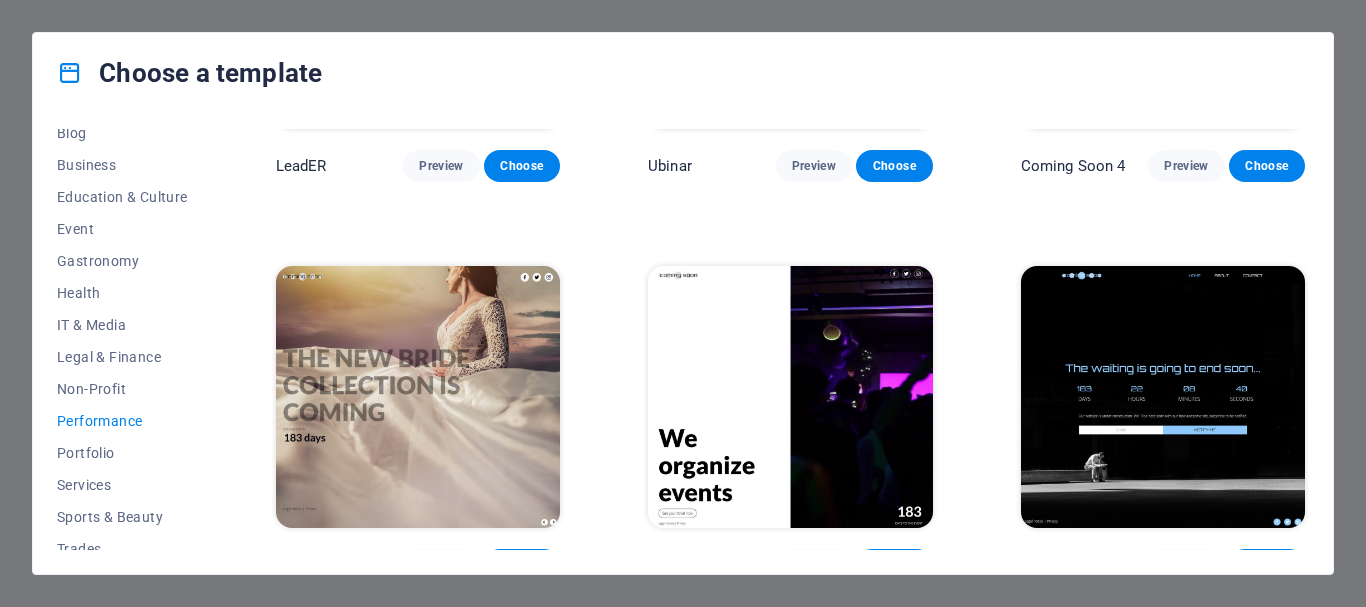 scroll, scrollTop: 1880, scrollLeft: 0, axis: vertical 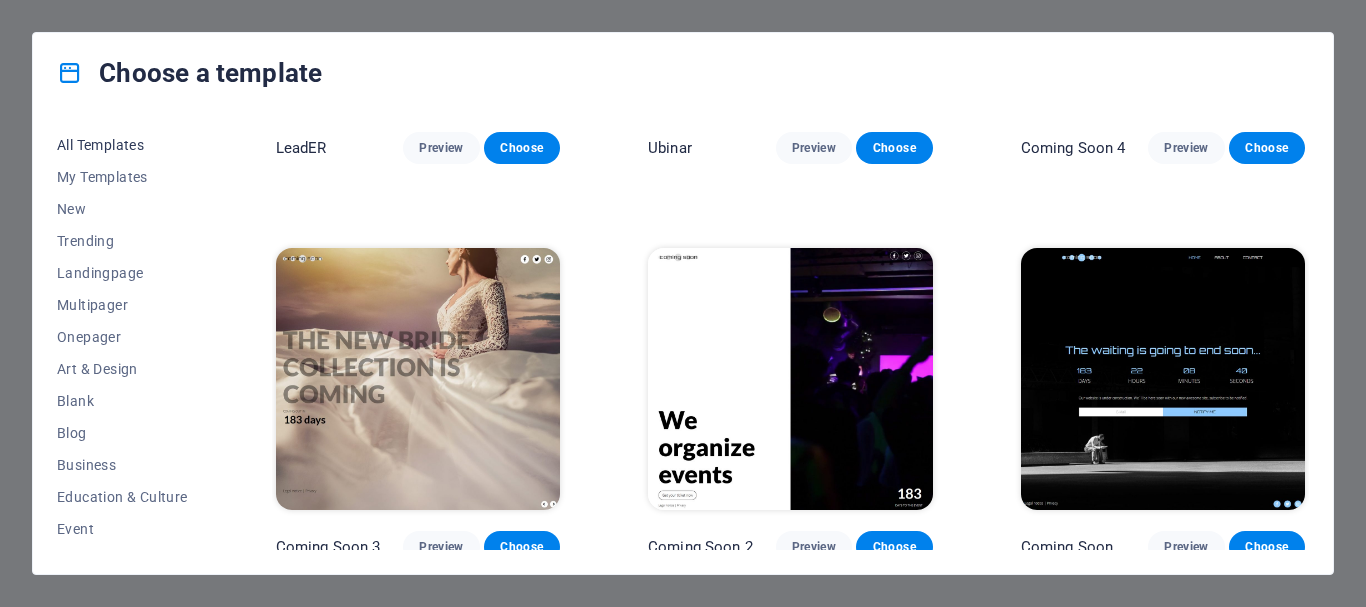 click on "All Templates" at bounding box center (122, 145) 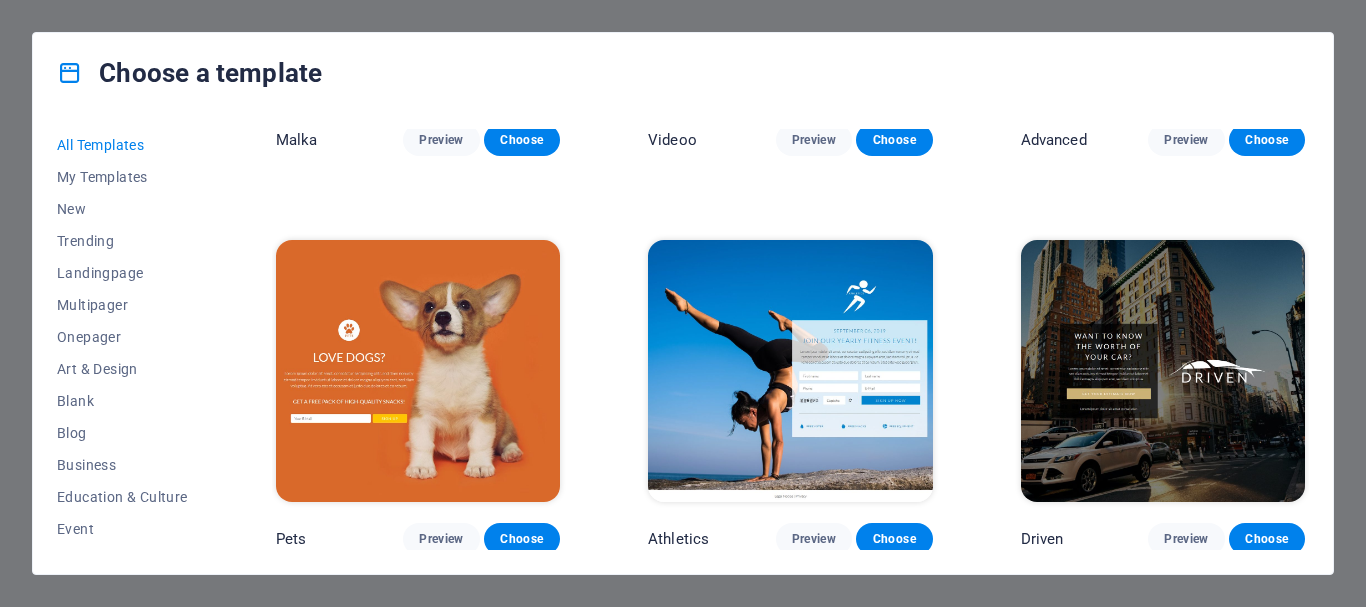 scroll, scrollTop: 18365, scrollLeft: 0, axis: vertical 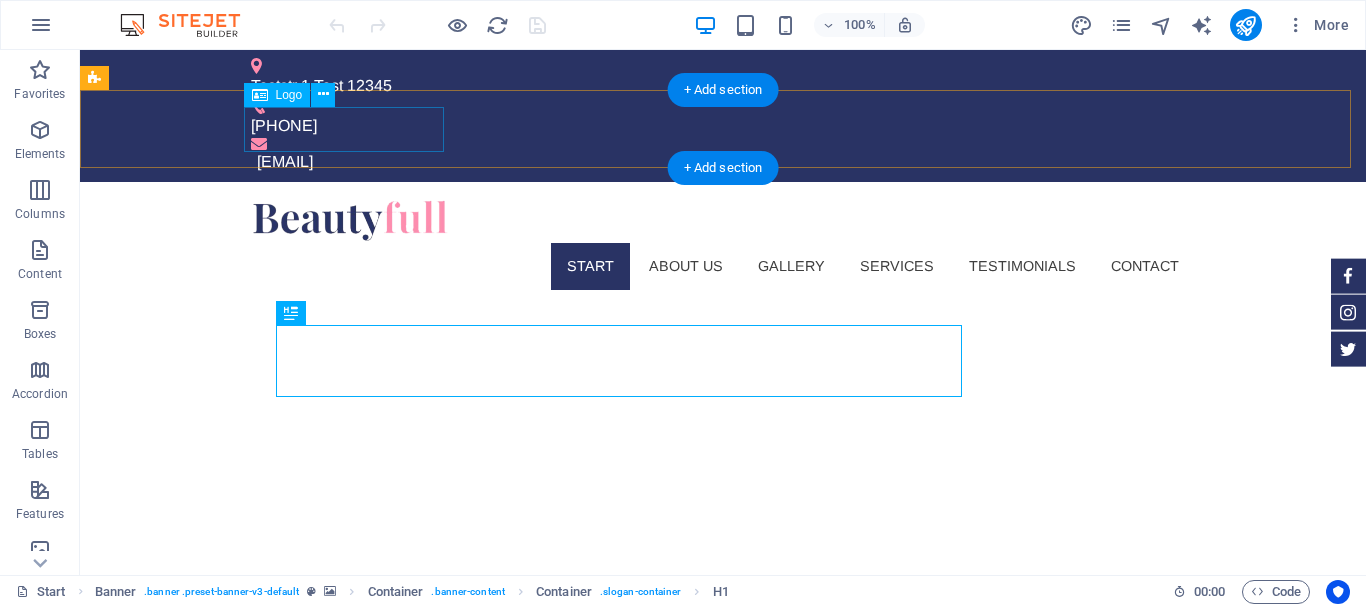click at bounding box center [723, 220] 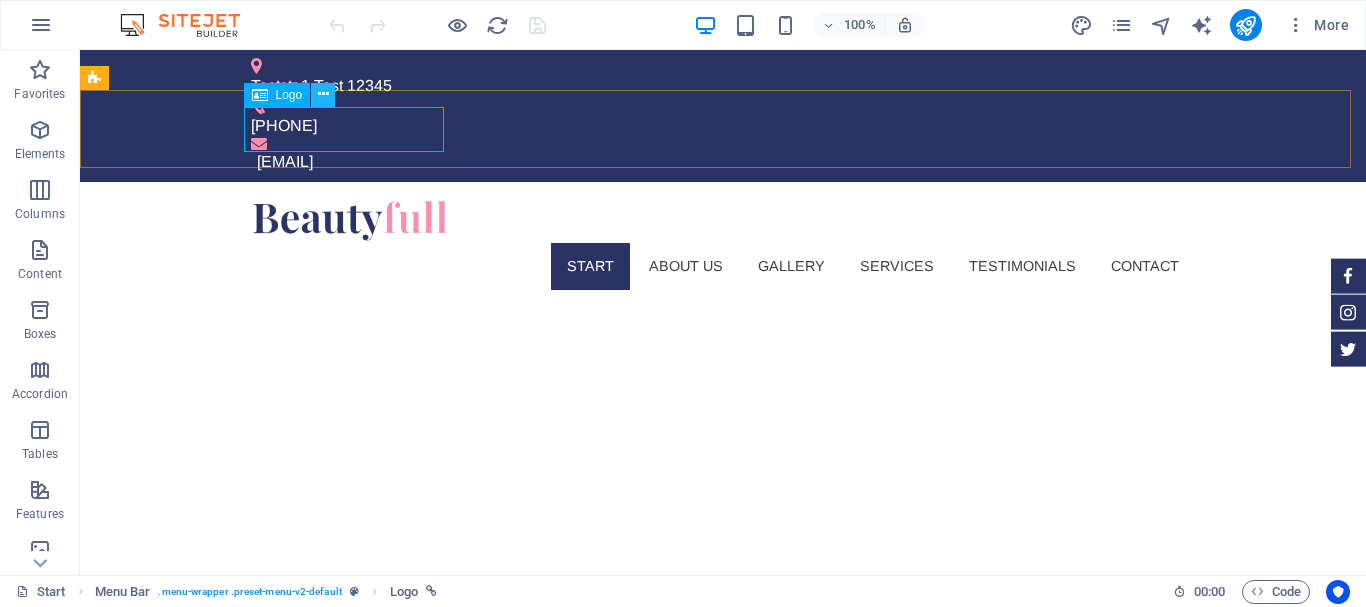 click at bounding box center [323, 94] 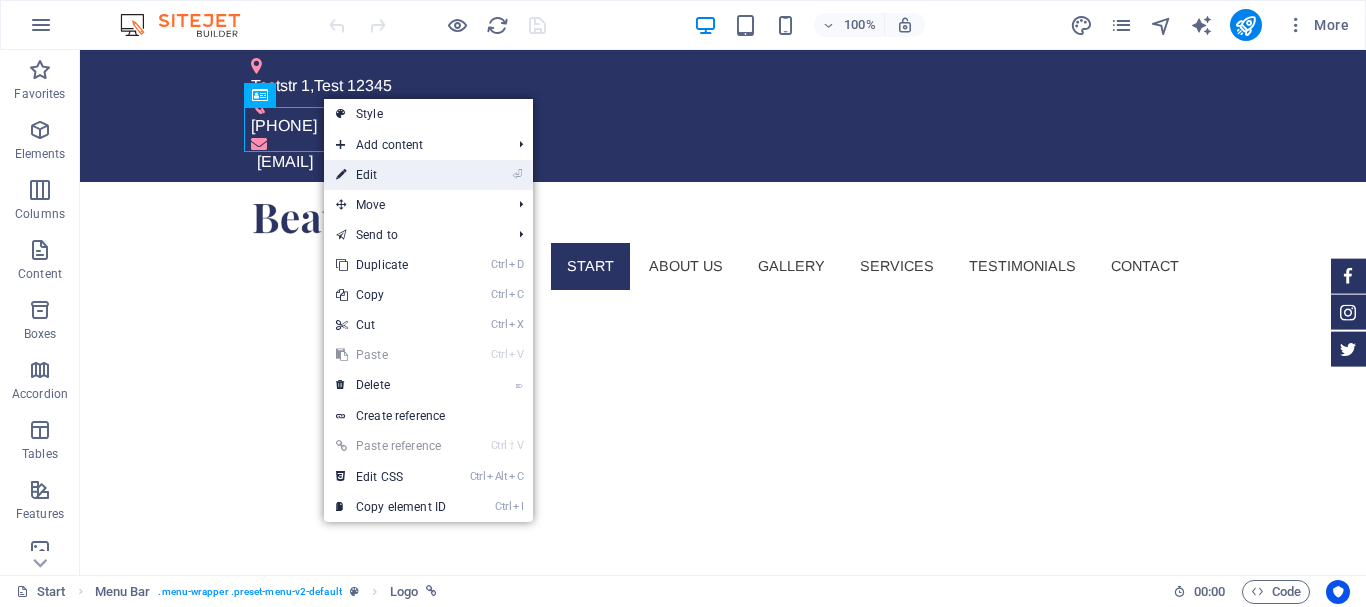 click on "⏎  Edit" at bounding box center [391, 175] 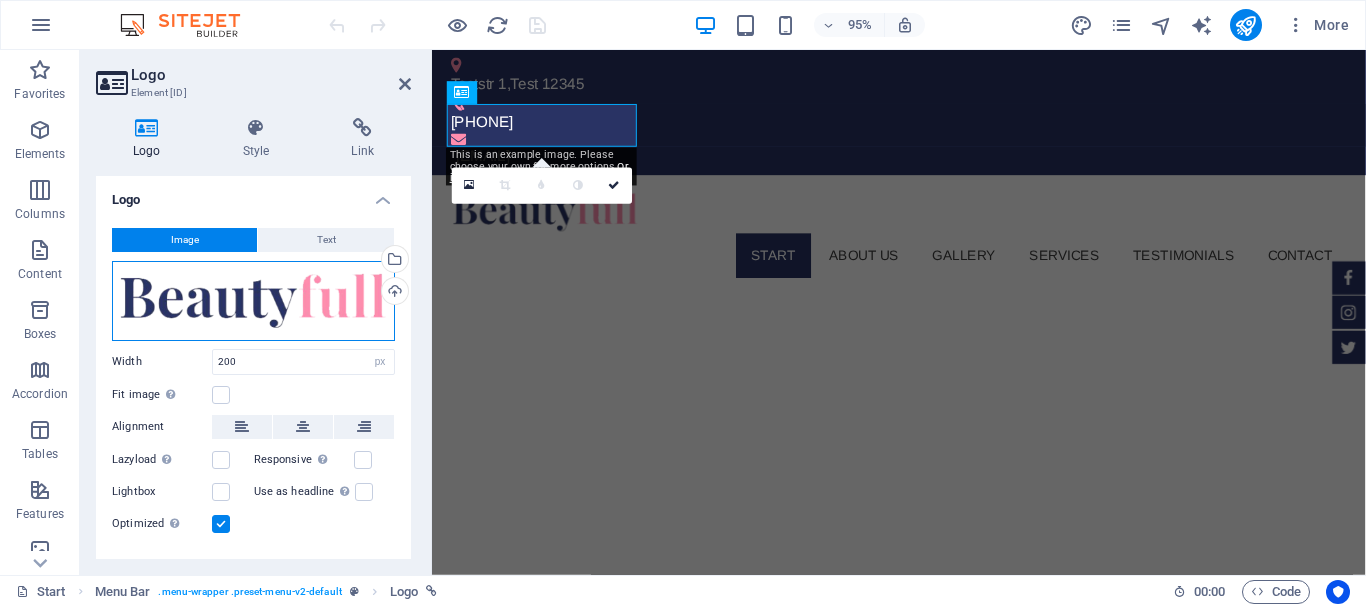 click on "Drag files here, click to choose files or select files from Files or our free stock photos & videos" at bounding box center (253, 301) 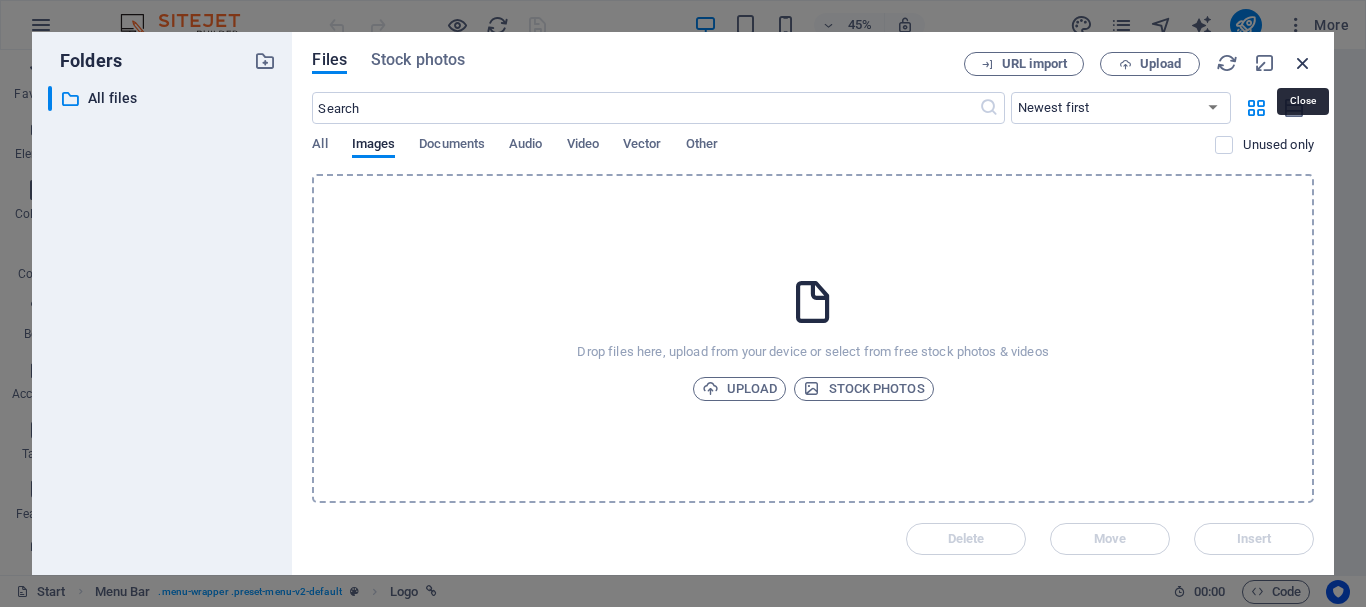 click at bounding box center (1303, 63) 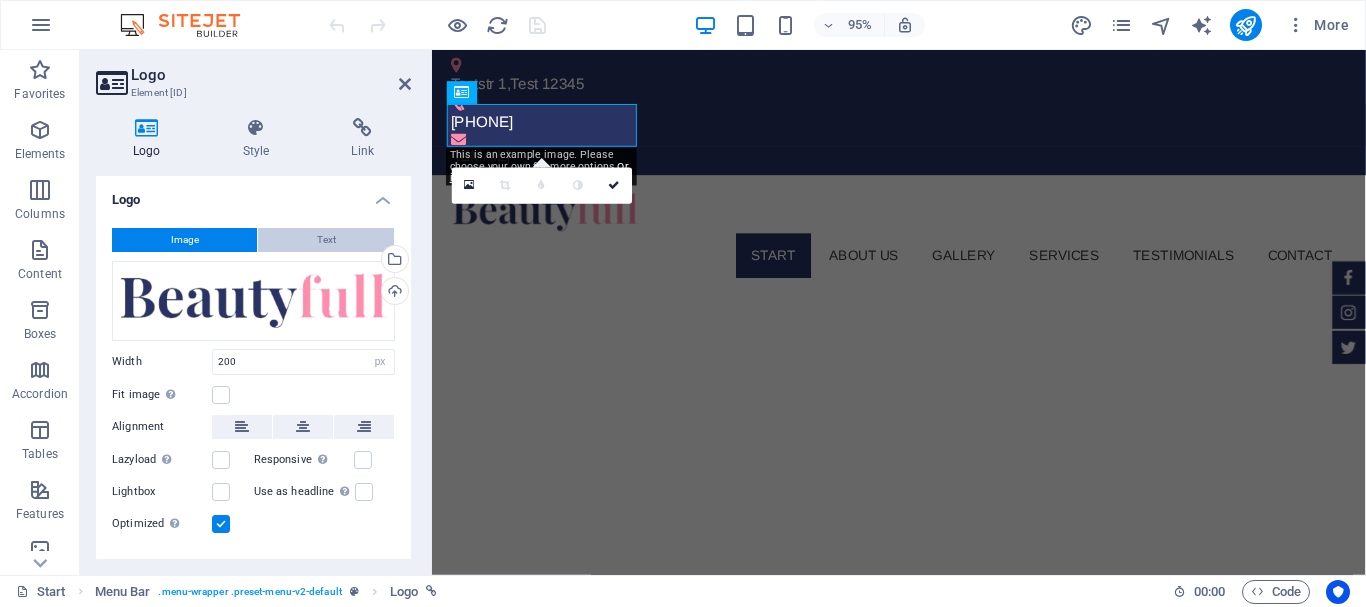 click on "Text" at bounding box center [326, 240] 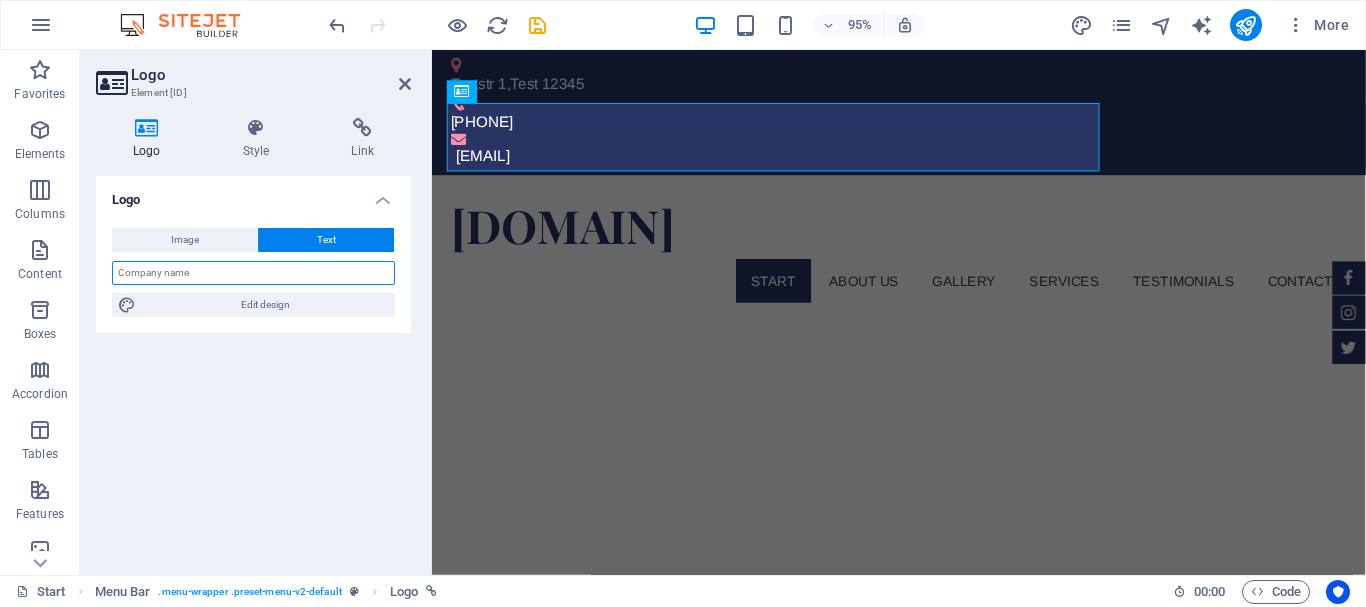 click at bounding box center [253, 273] 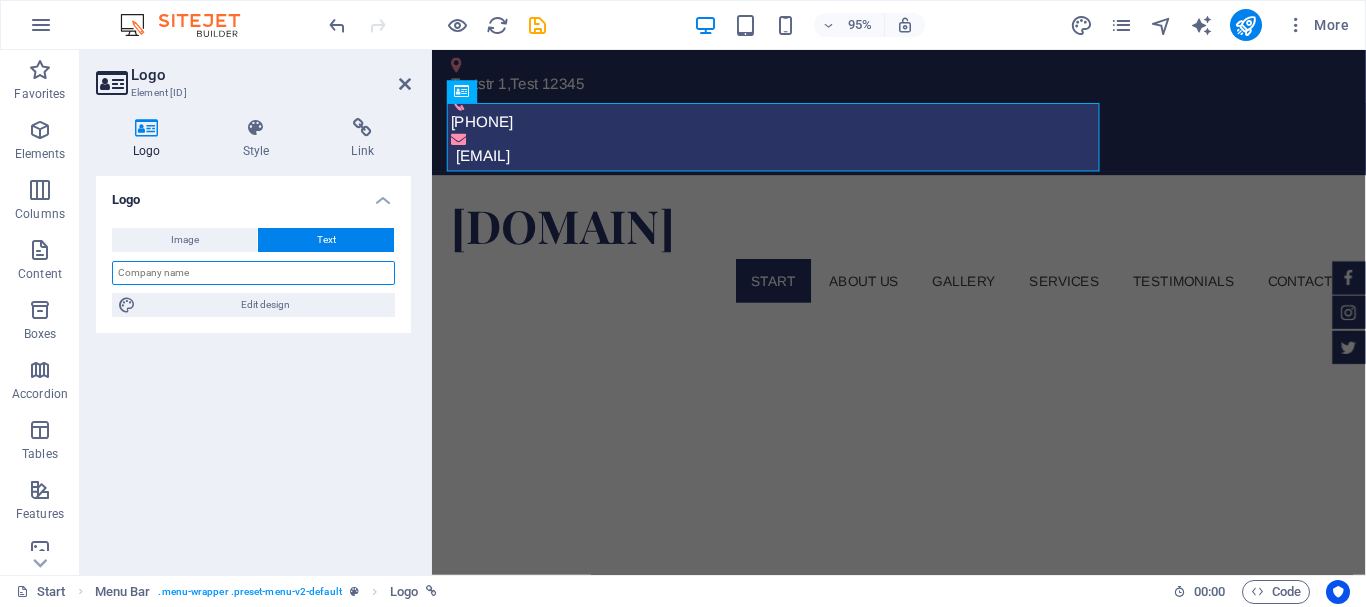 paste on "NIHA BEAUTY SALON" 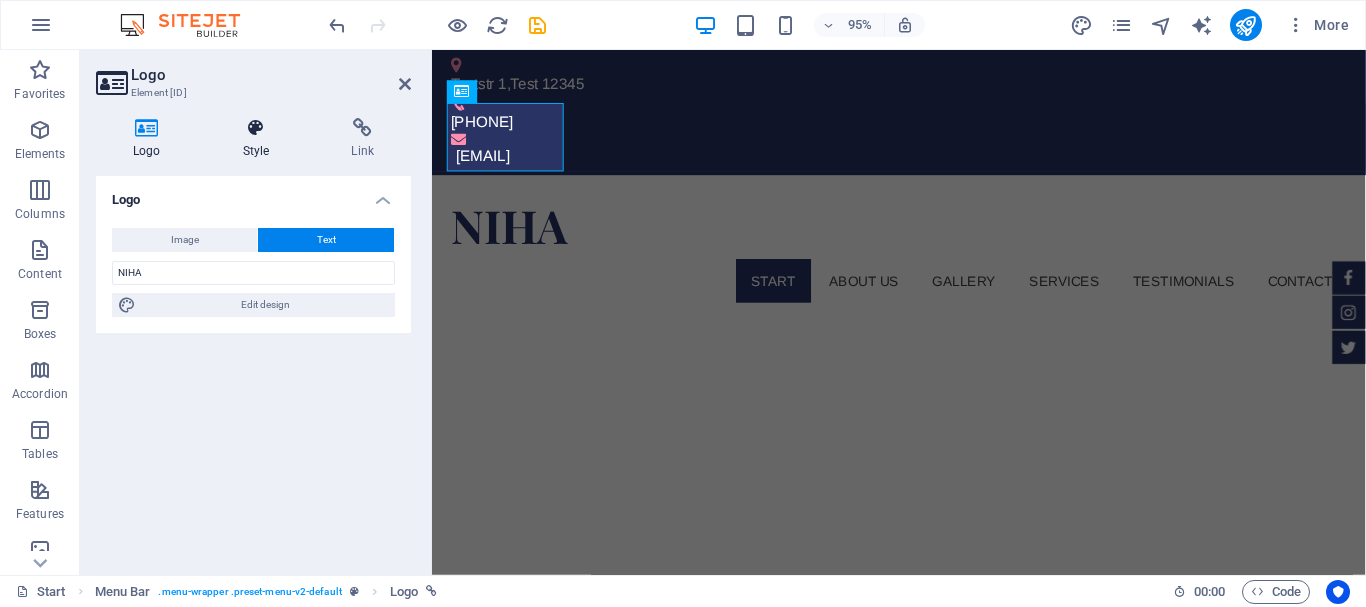 click at bounding box center [256, 128] 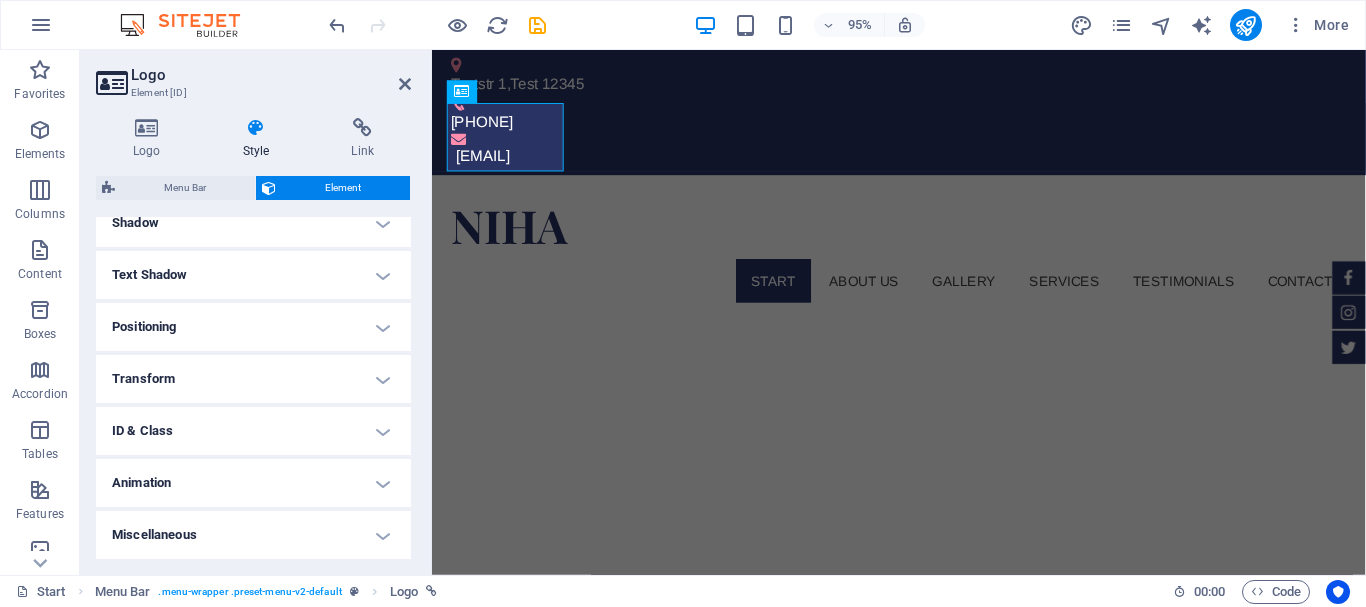 scroll, scrollTop: 0, scrollLeft: 0, axis: both 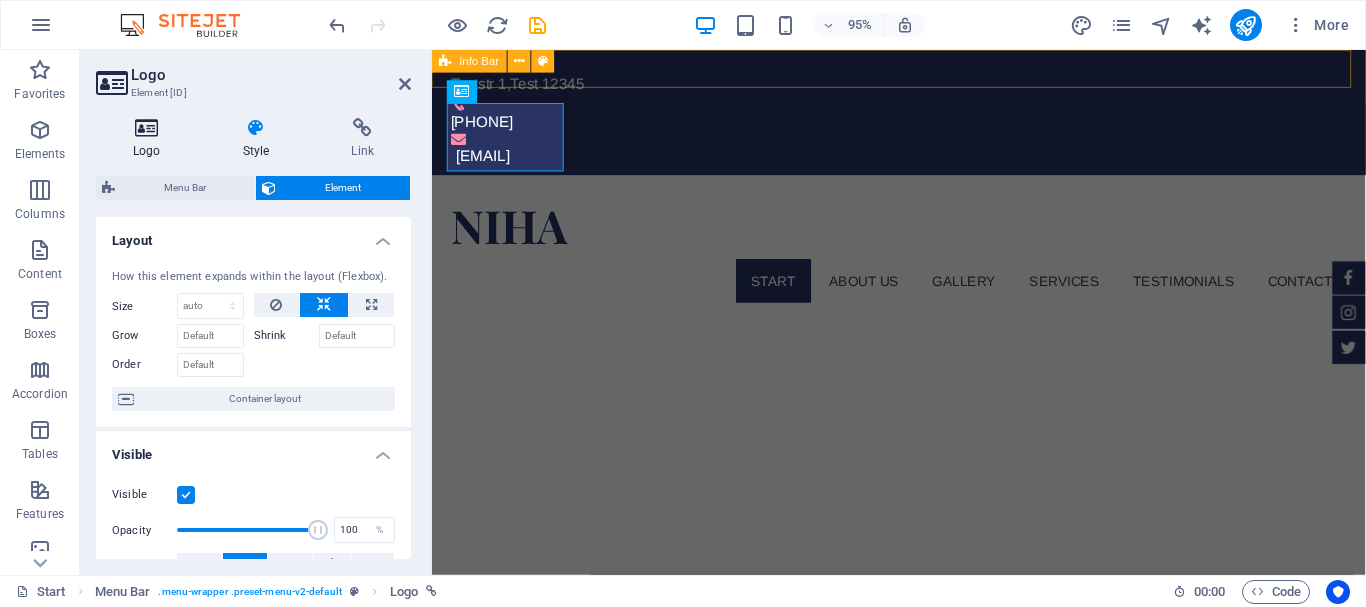 click on "Logo" at bounding box center (151, 139) 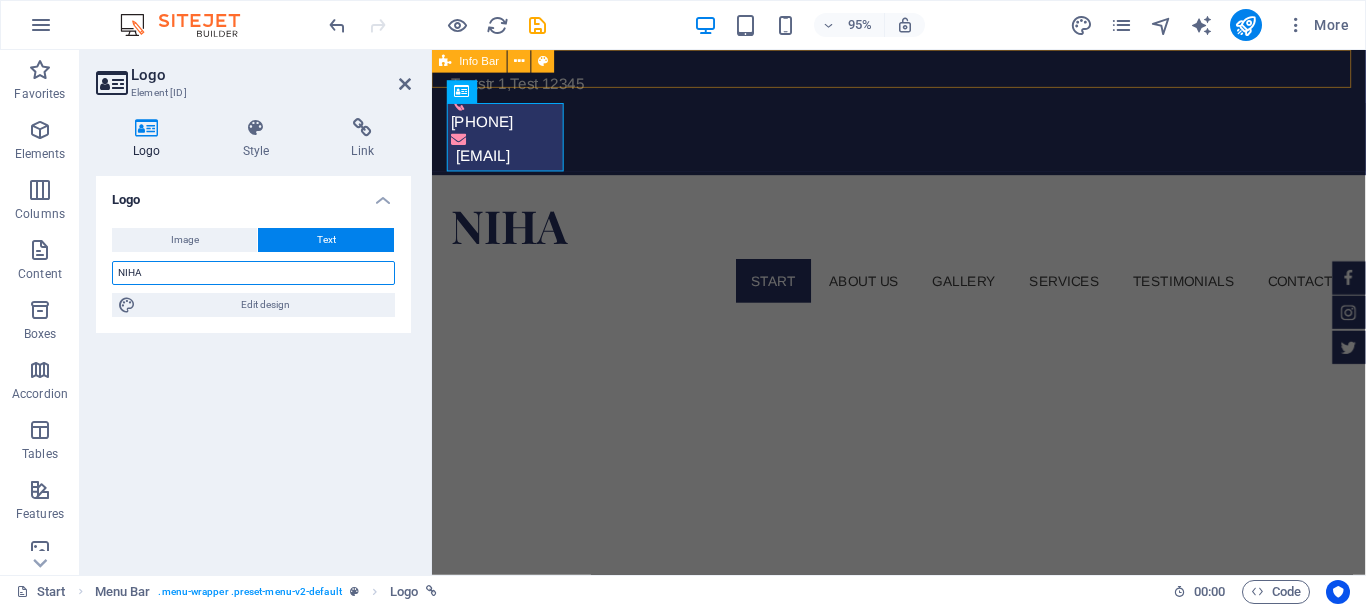 click on "NIHA" at bounding box center (253, 273) 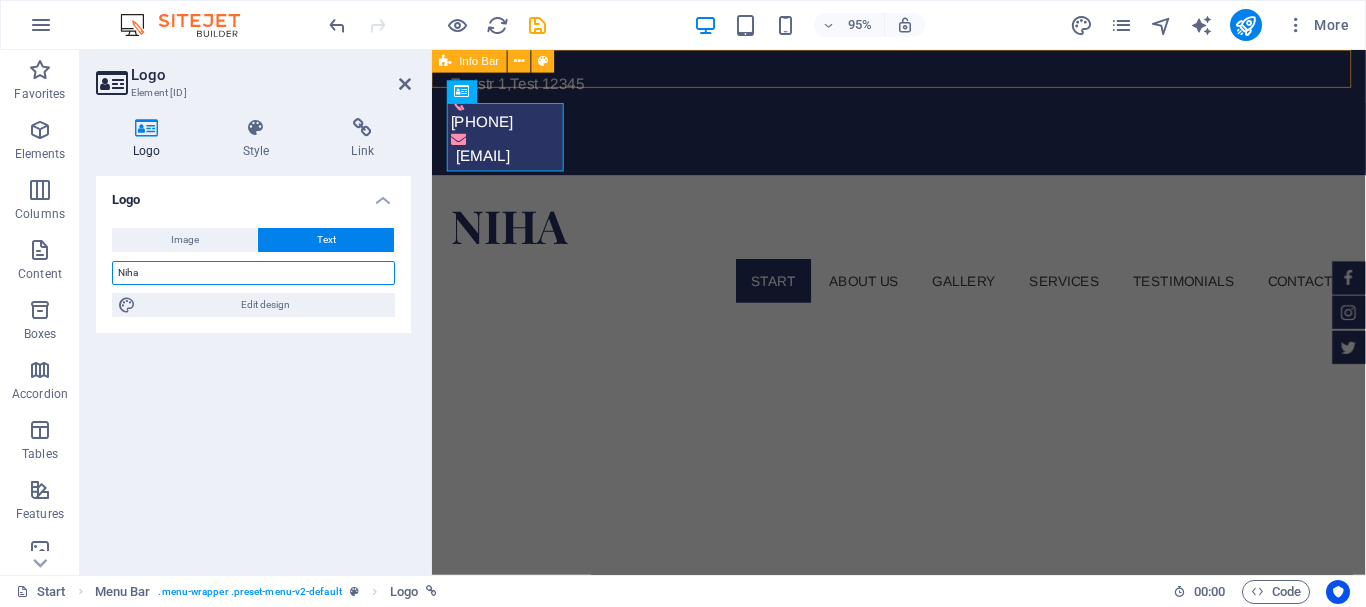 type on "Niha" 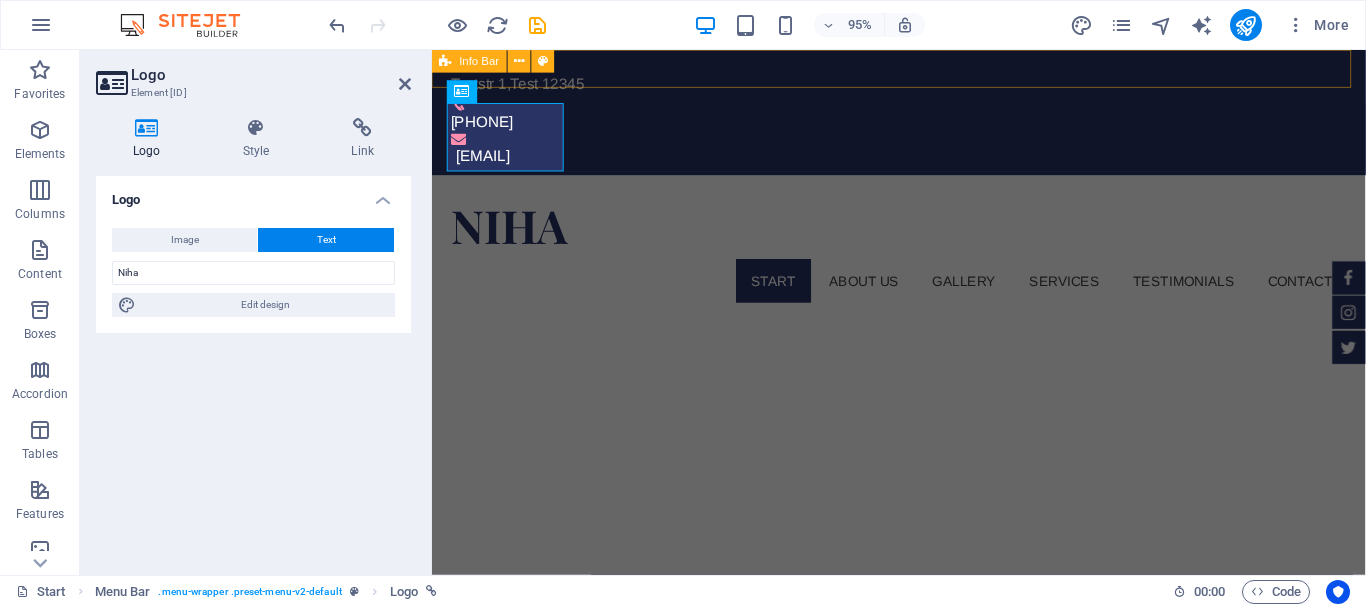 click on "Logo" at bounding box center [253, 194] 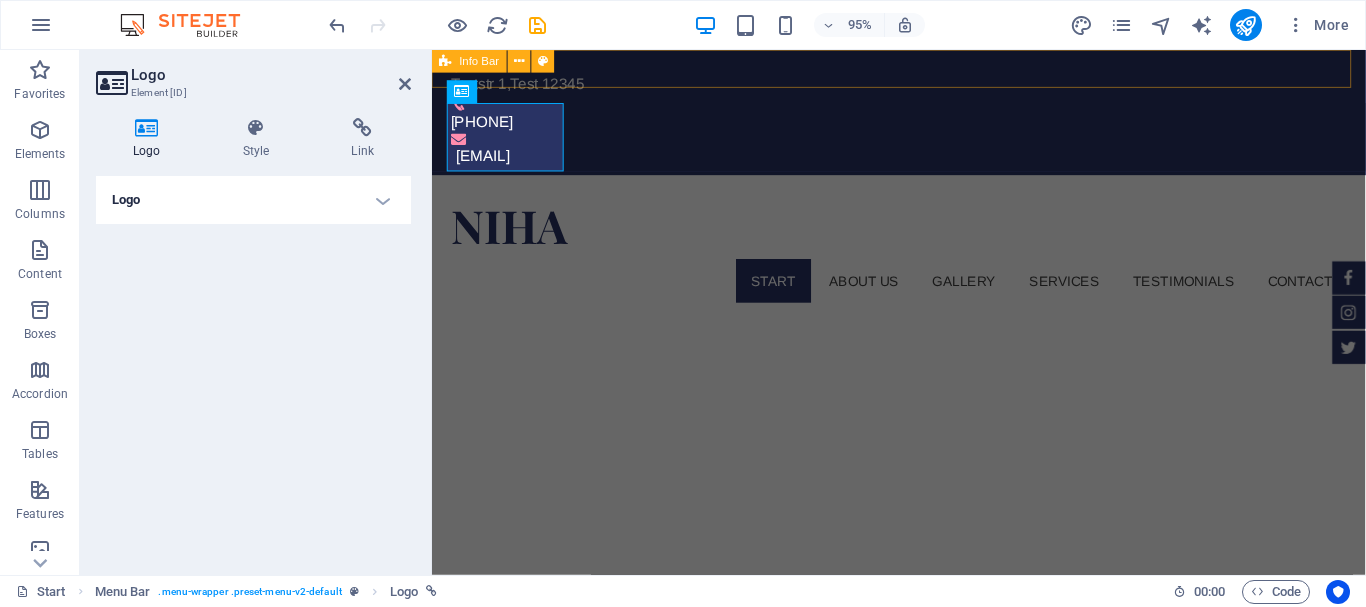 click on "Logo" at bounding box center [253, 200] 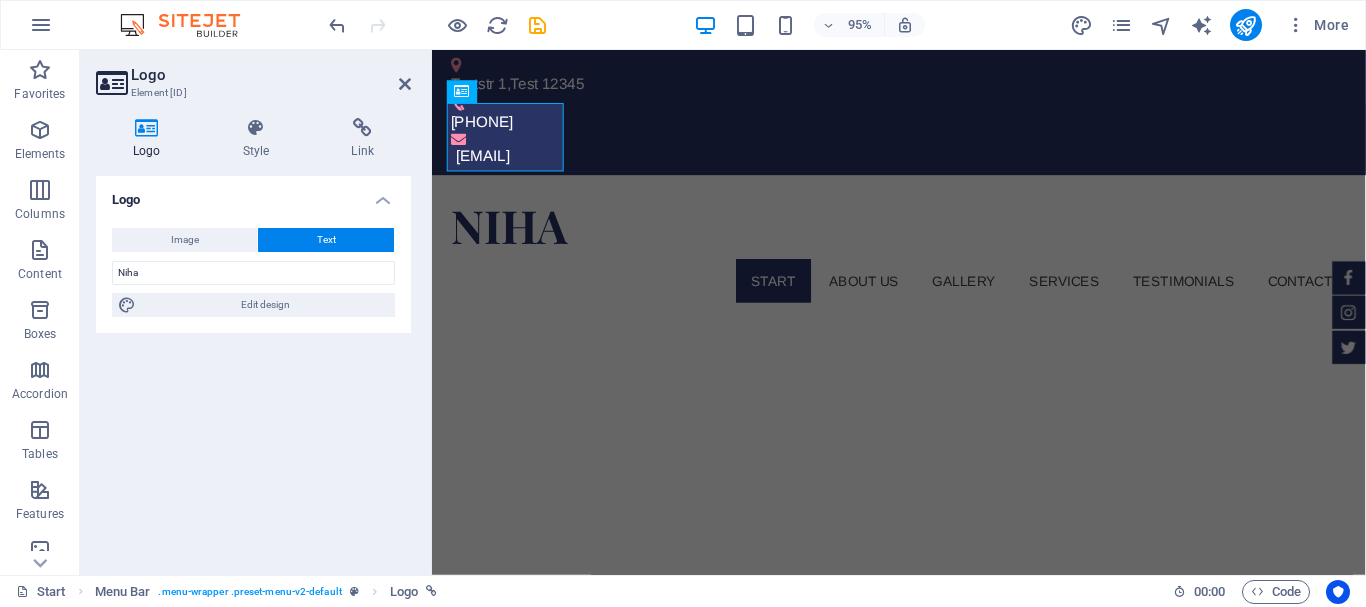 click on "95% More" at bounding box center [841, 25] 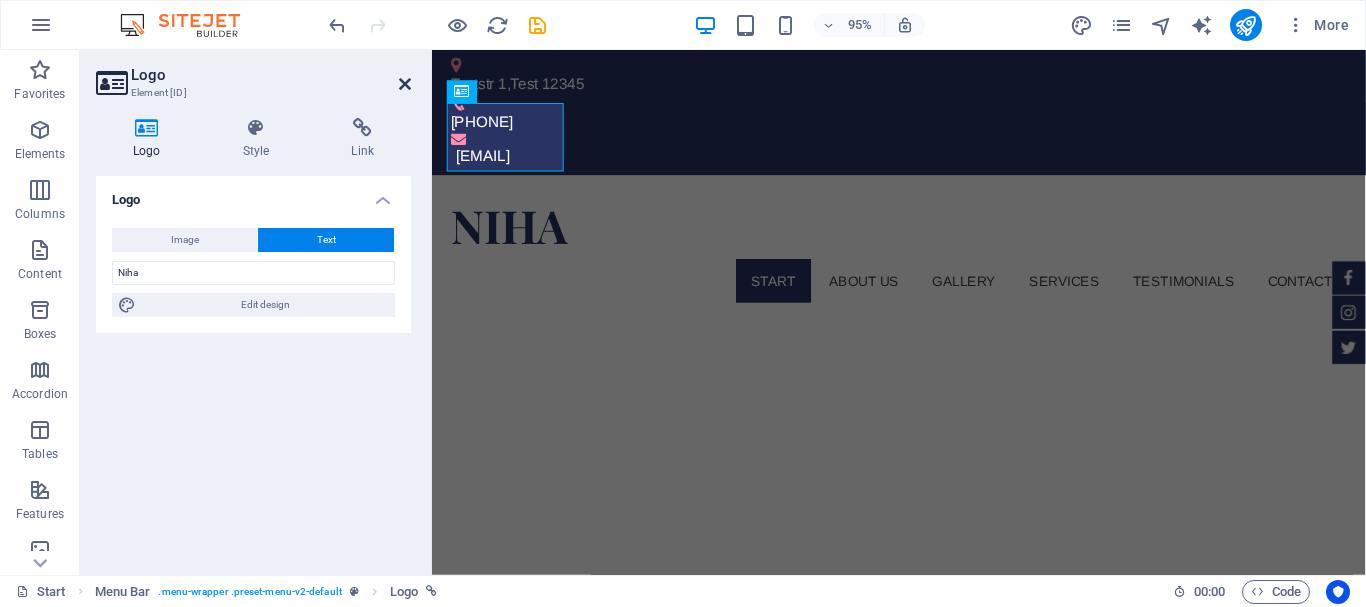 click at bounding box center (405, 84) 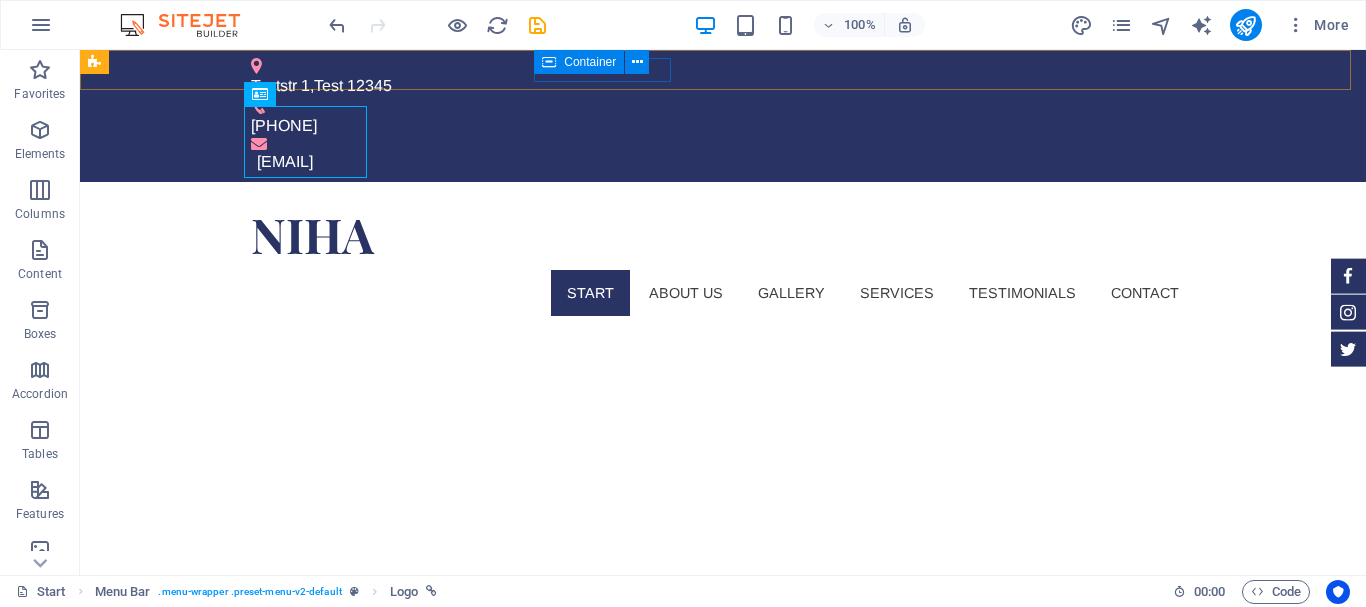 click at bounding box center [549, 62] 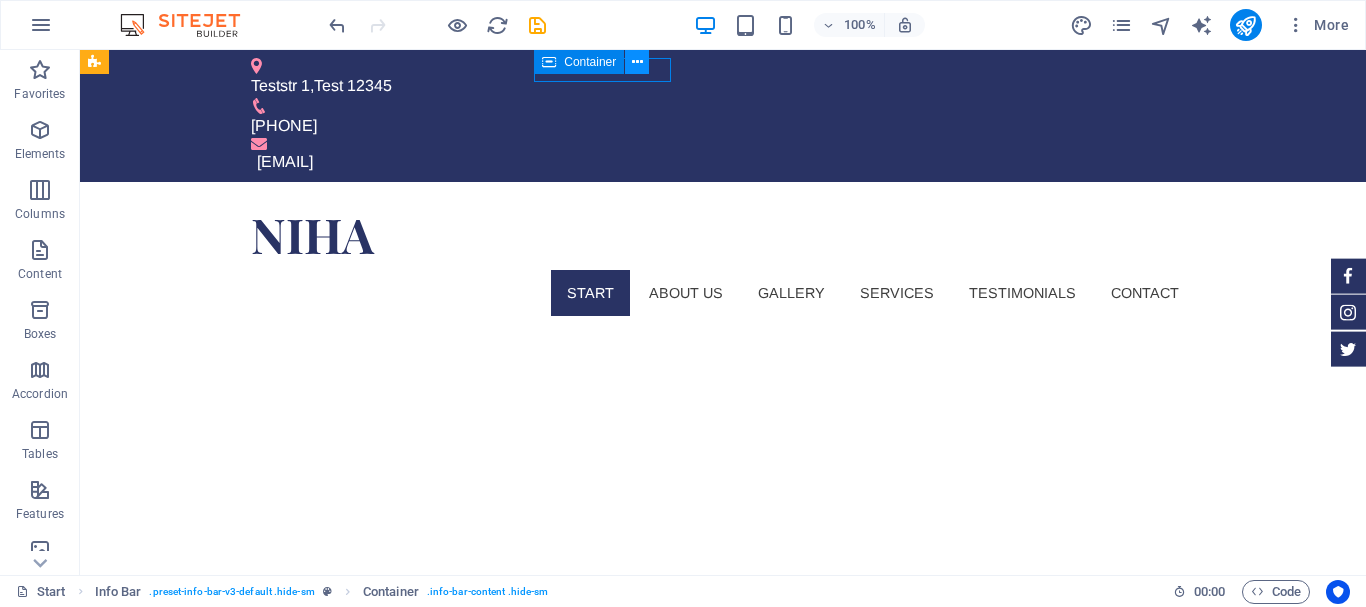 click at bounding box center [637, 62] 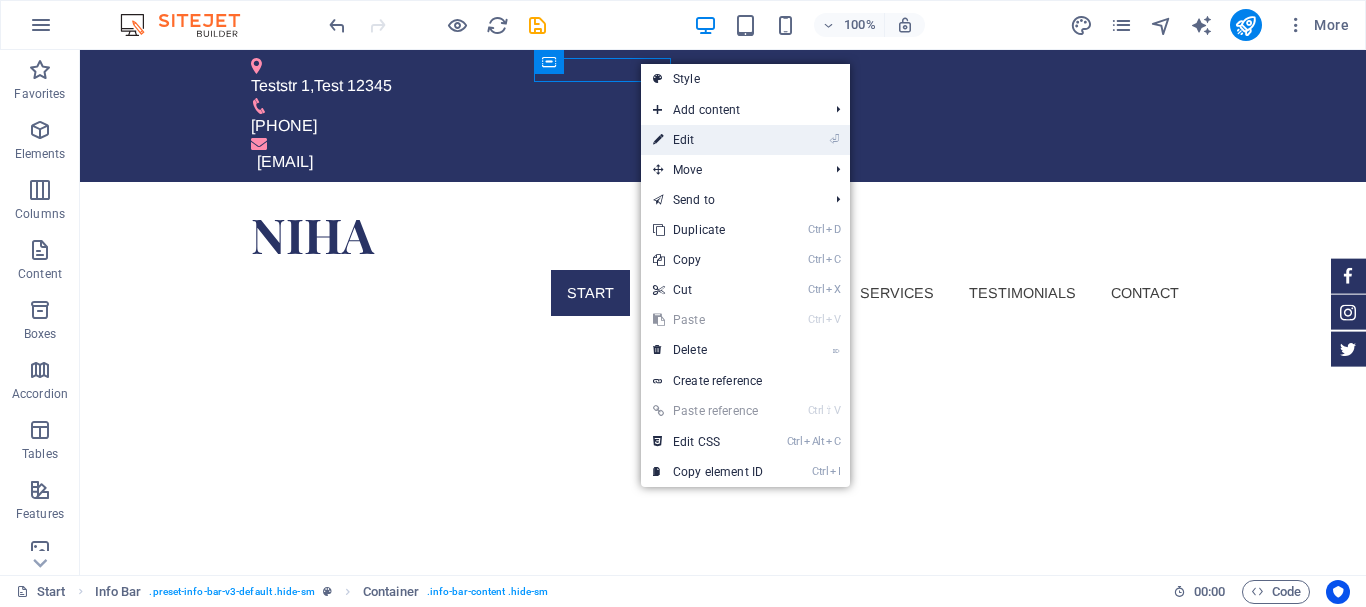 click on "⏎  Edit" at bounding box center [708, 140] 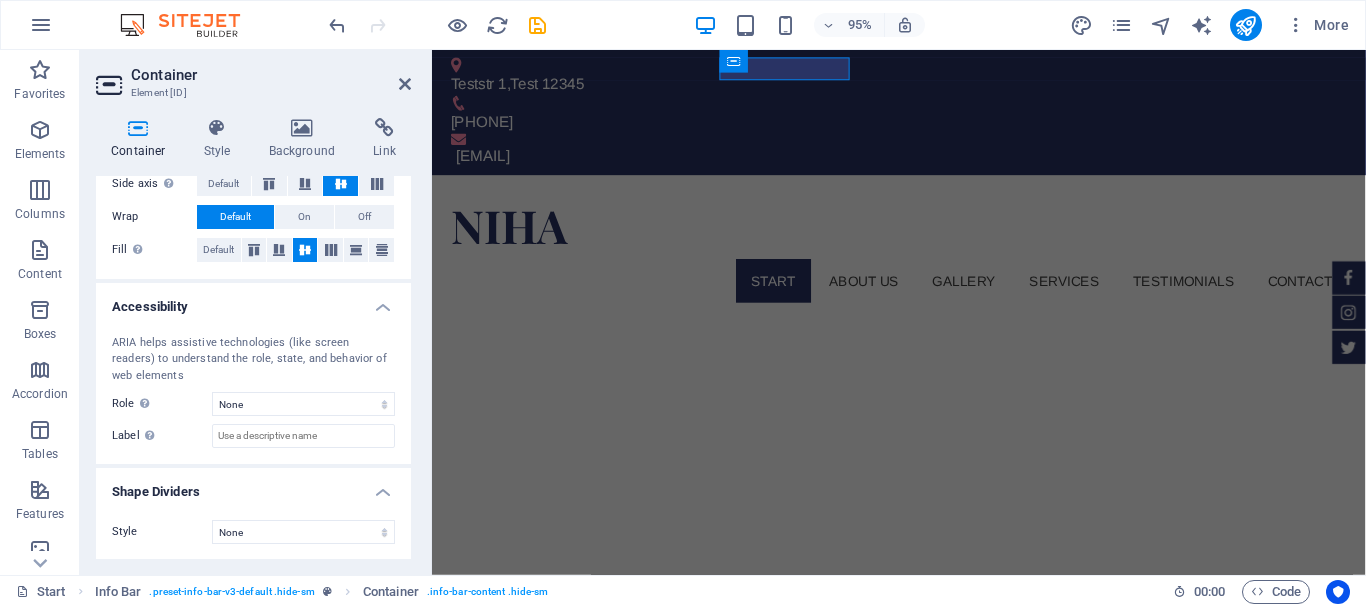 scroll, scrollTop: 426, scrollLeft: 0, axis: vertical 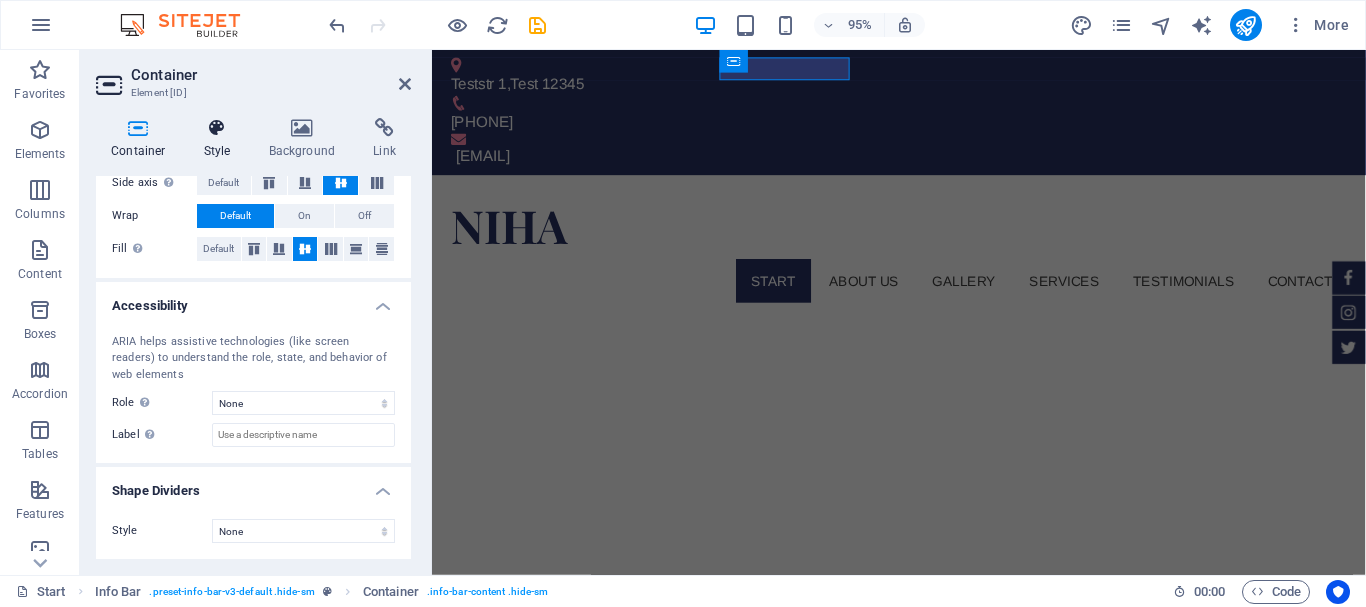 click at bounding box center (217, 128) 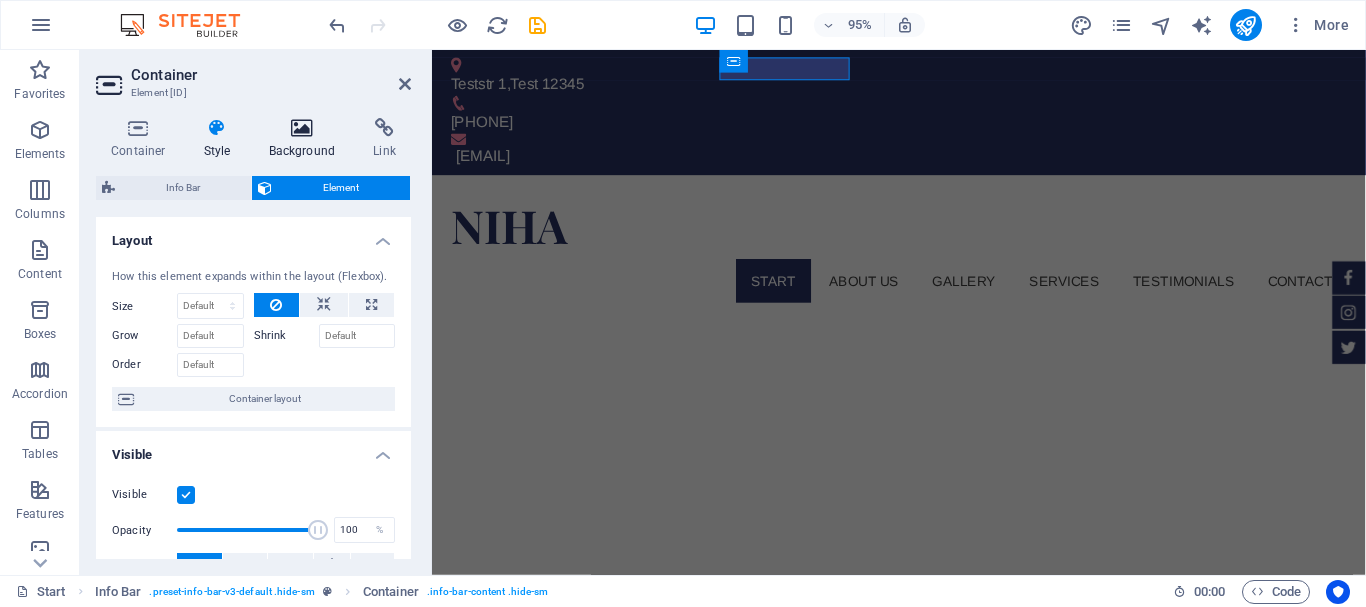 click on "Background" at bounding box center [306, 139] 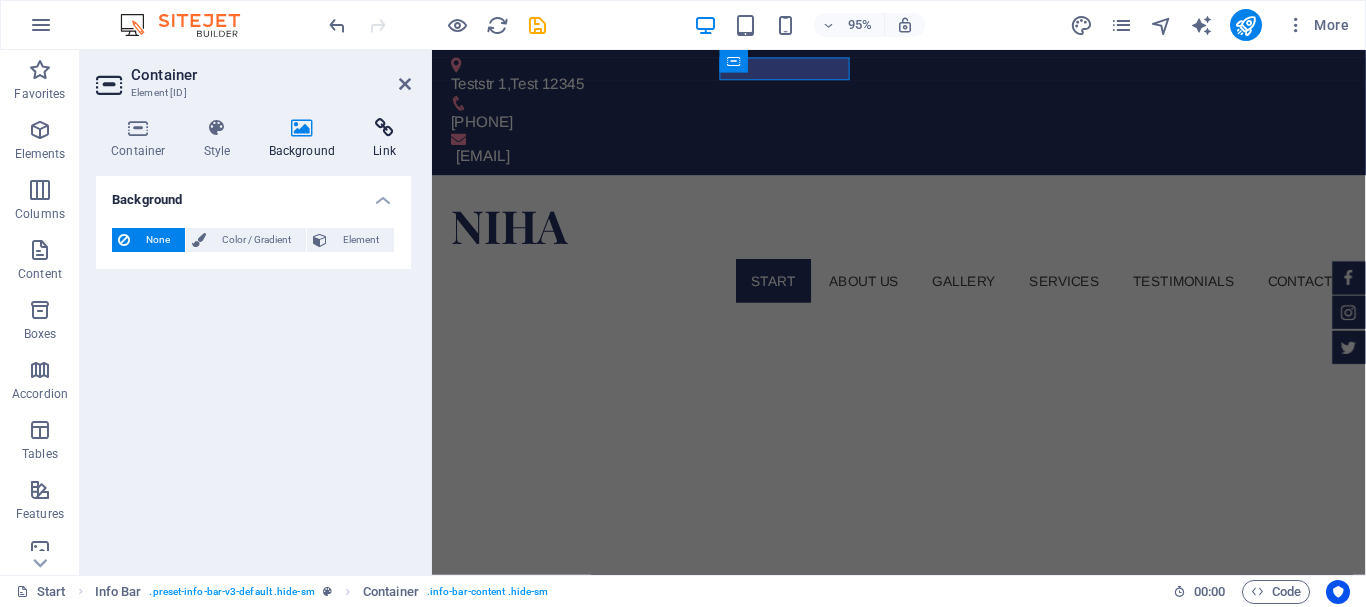 click at bounding box center (384, 128) 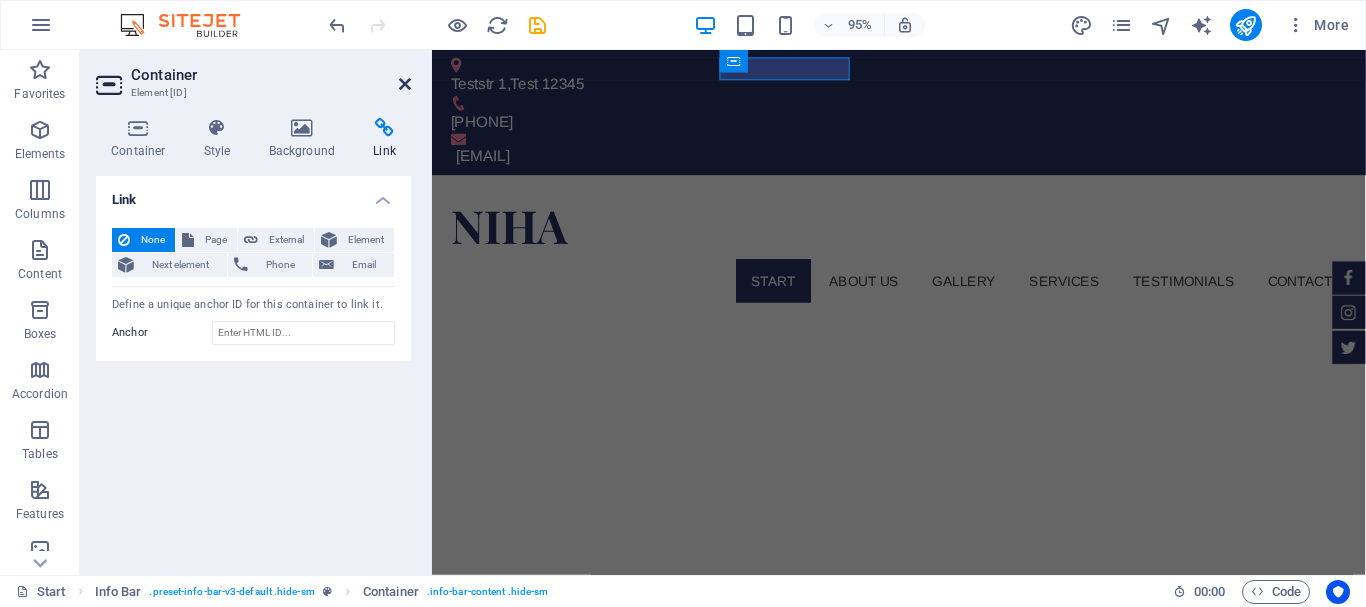 click at bounding box center [405, 84] 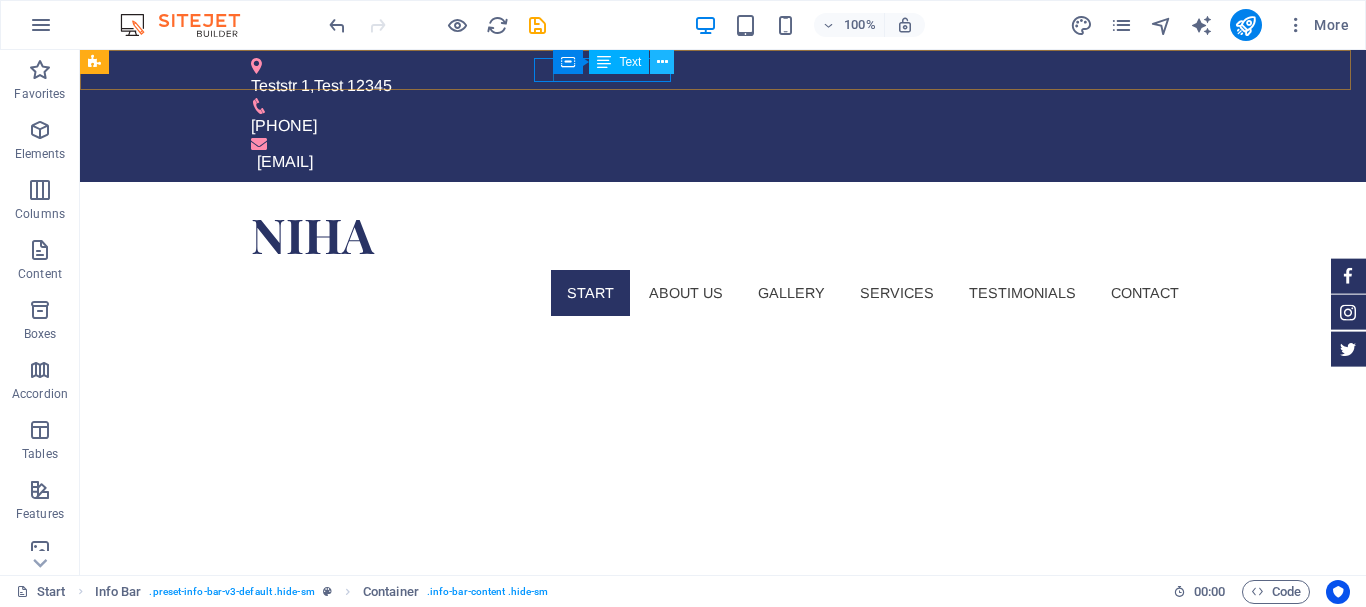 click at bounding box center (662, 62) 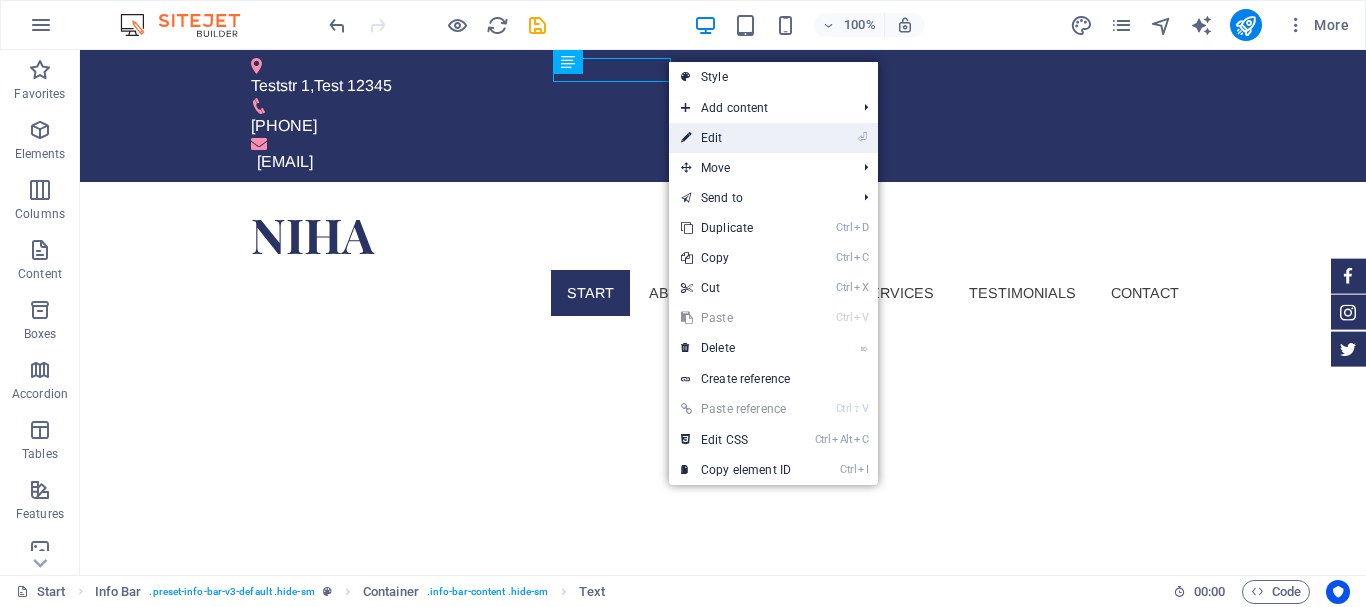click on "⏎  Edit" at bounding box center [736, 138] 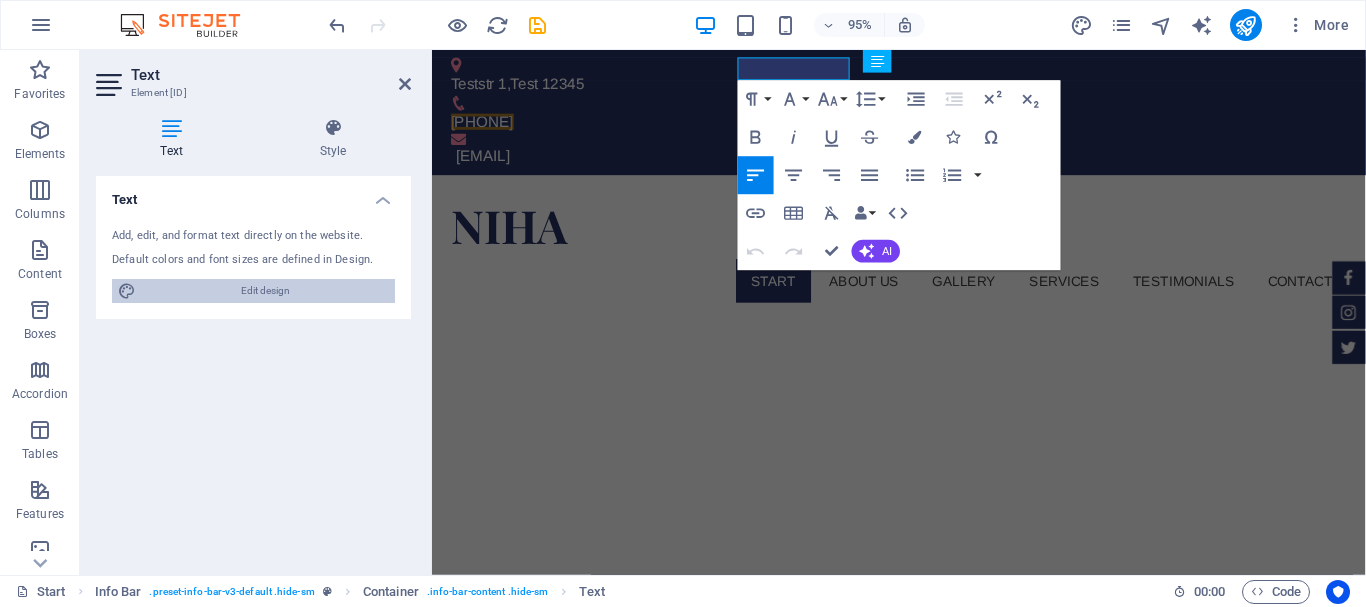 click on "Edit design" at bounding box center [265, 291] 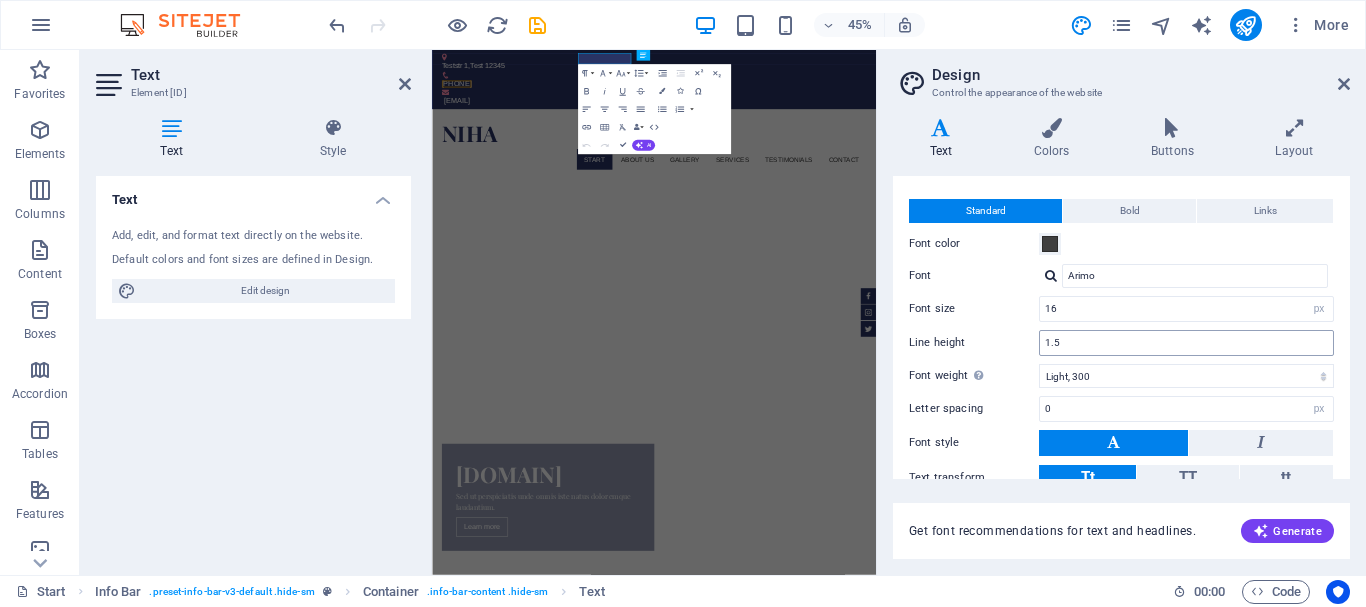 scroll, scrollTop: 0, scrollLeft: 0, axis: both 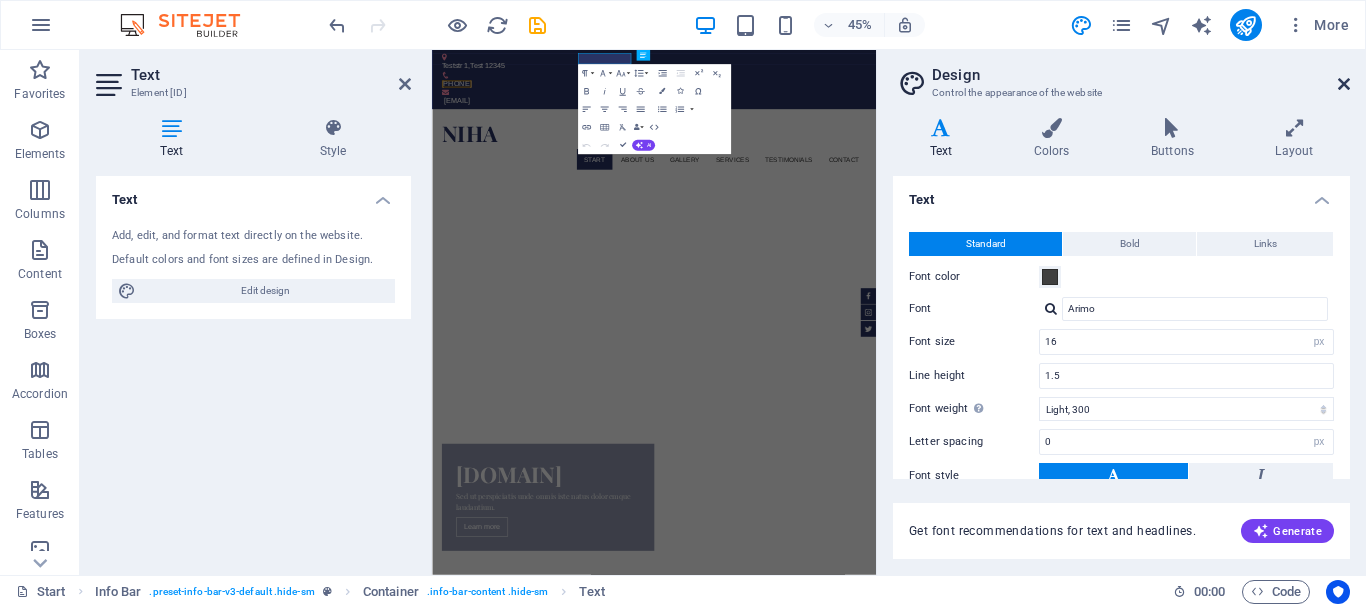 click at bounding box center [1344, 84] 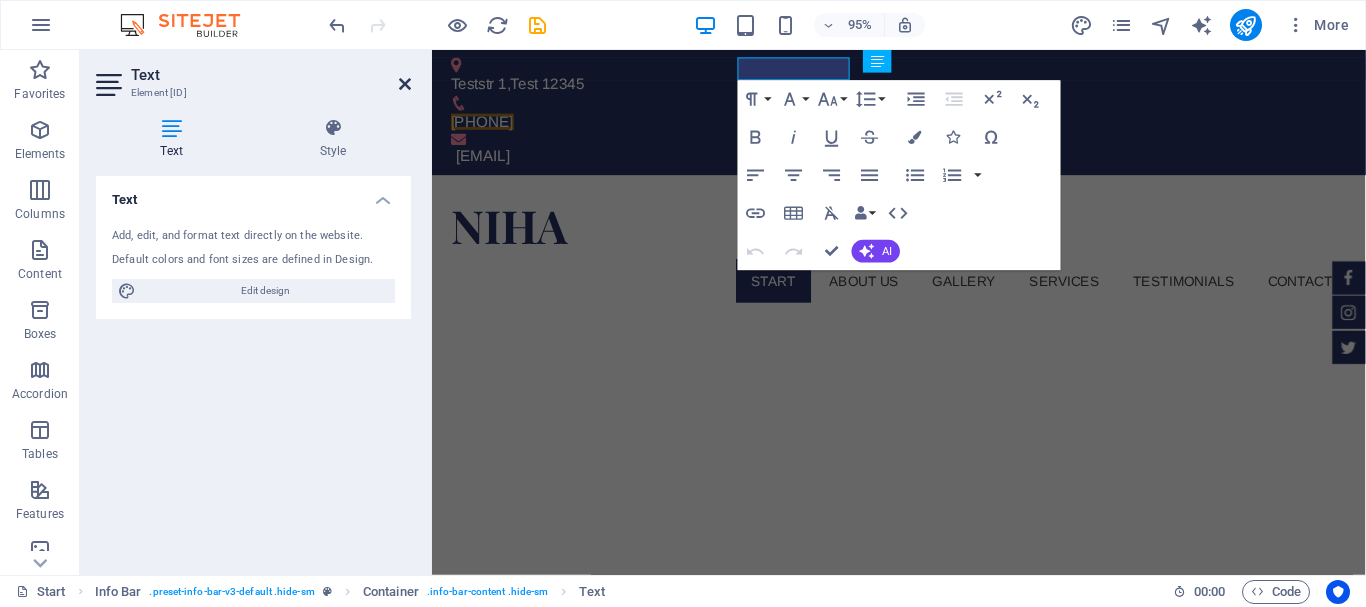 click at bounding box center [405, 84] 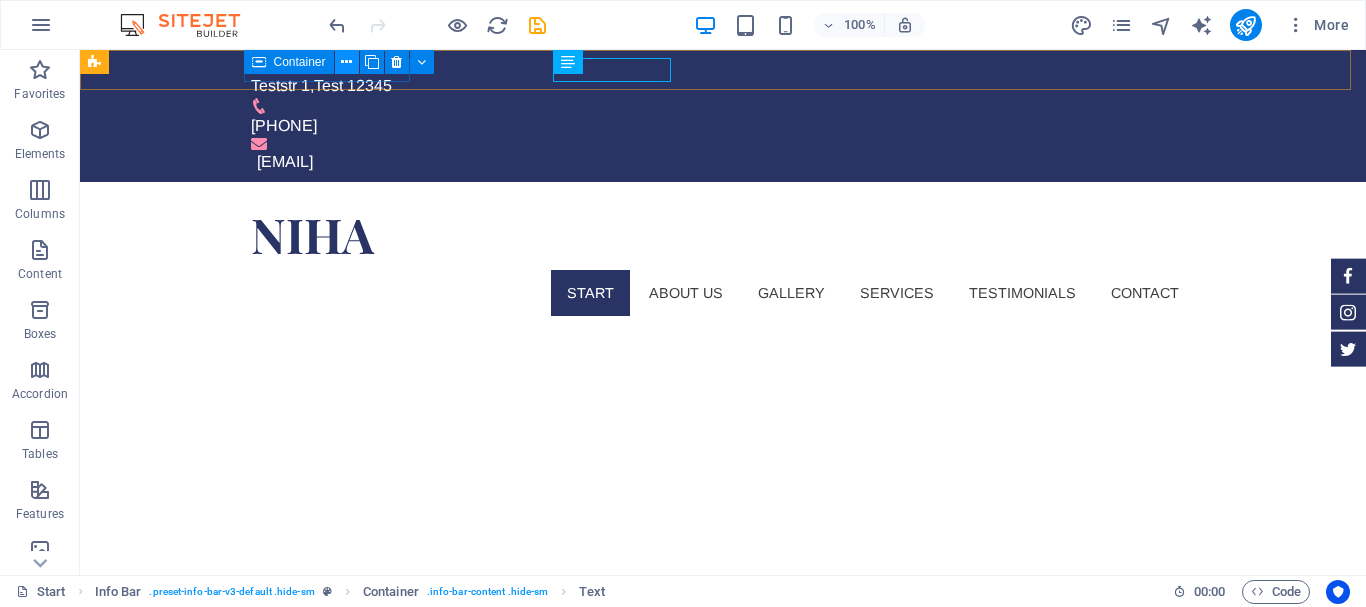 click at bounding box center (346, 62) 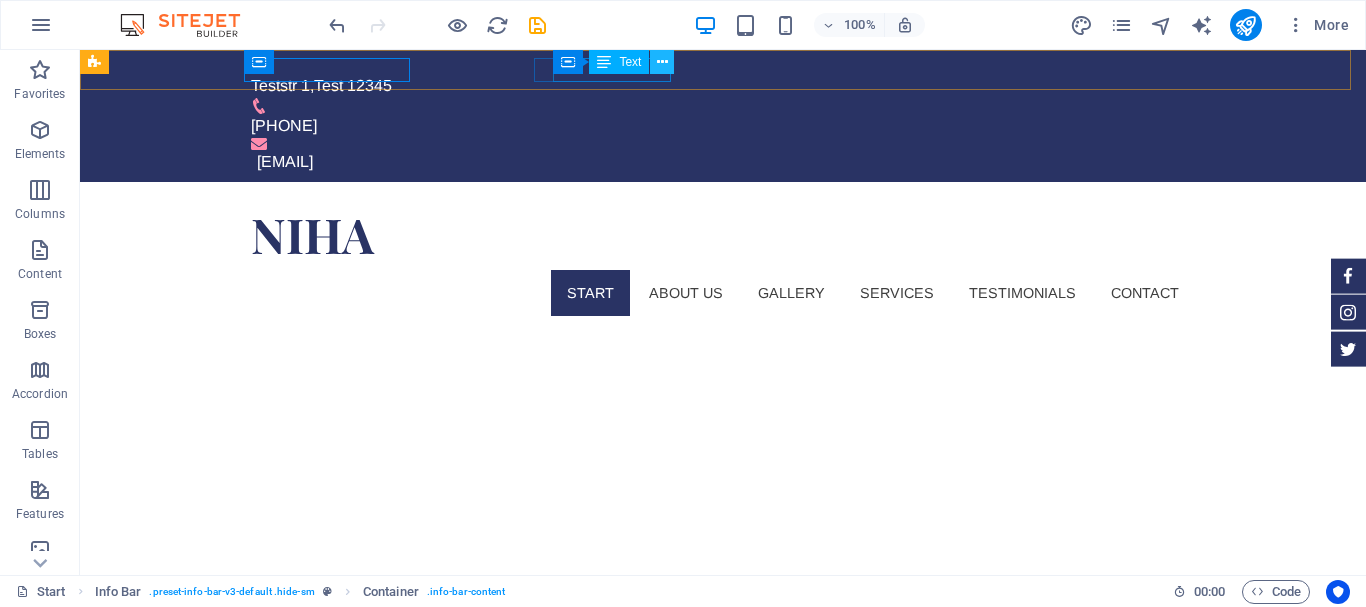 click at bounding box center [662, 62] 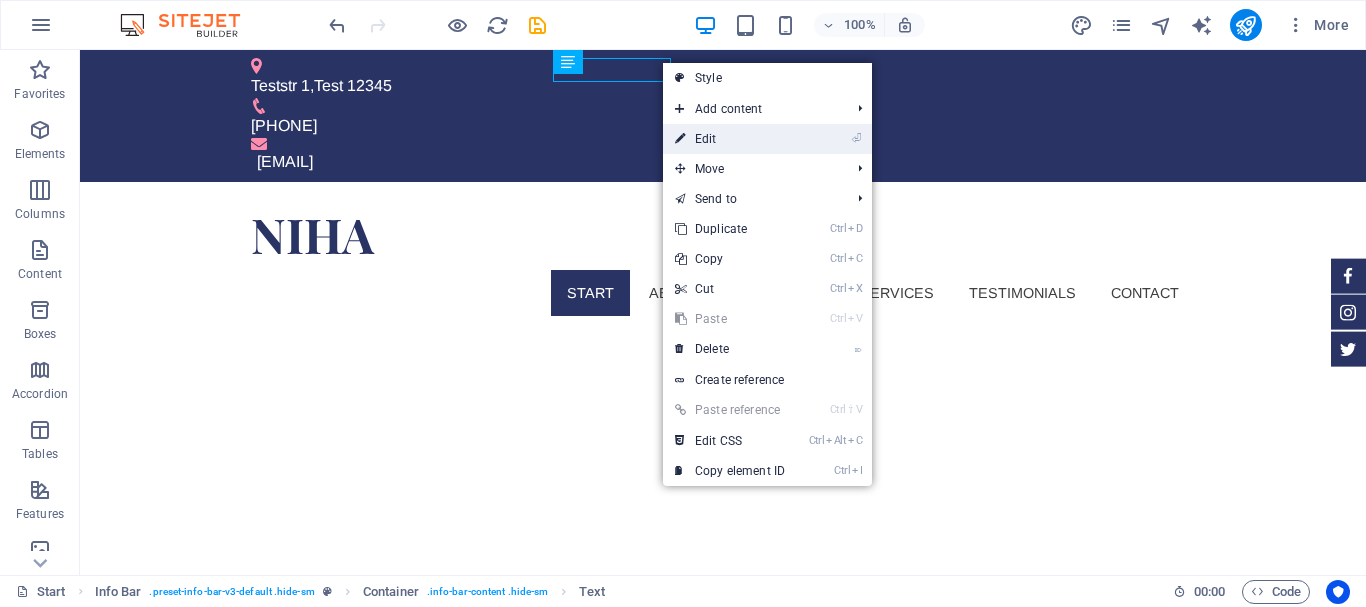 click on "⏎  Edit" at bounding box center [730, 139] 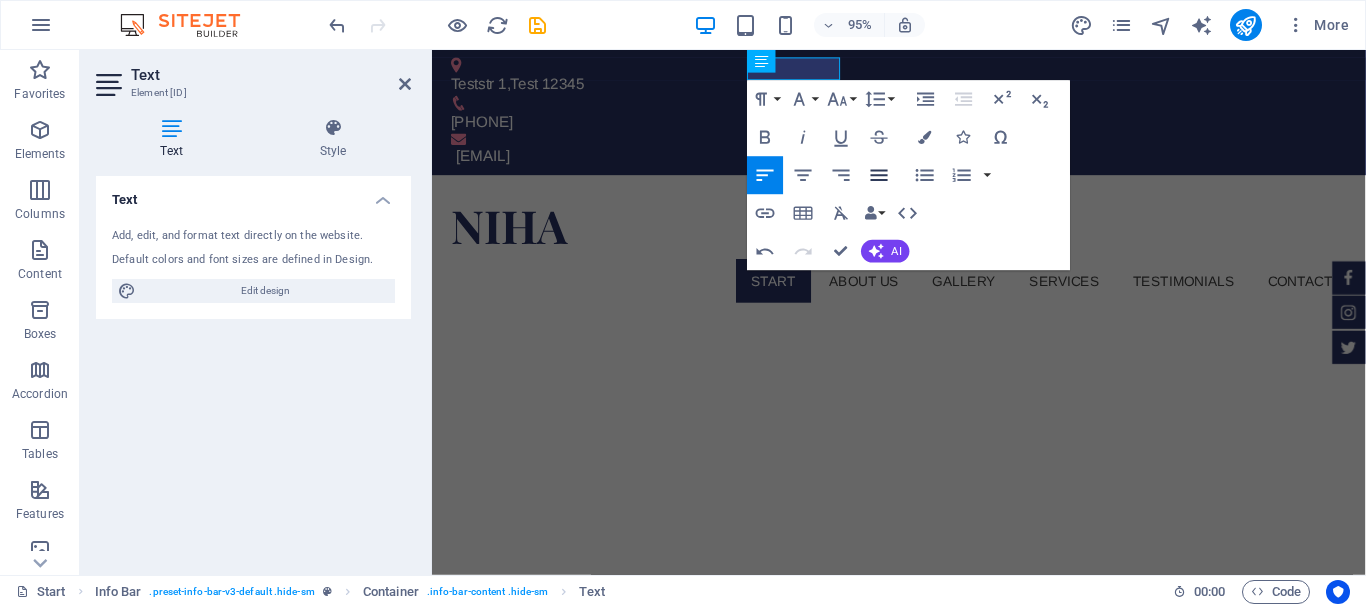 scroll, scrollTop: 0, scrollLeft: 7, axis: horizontal 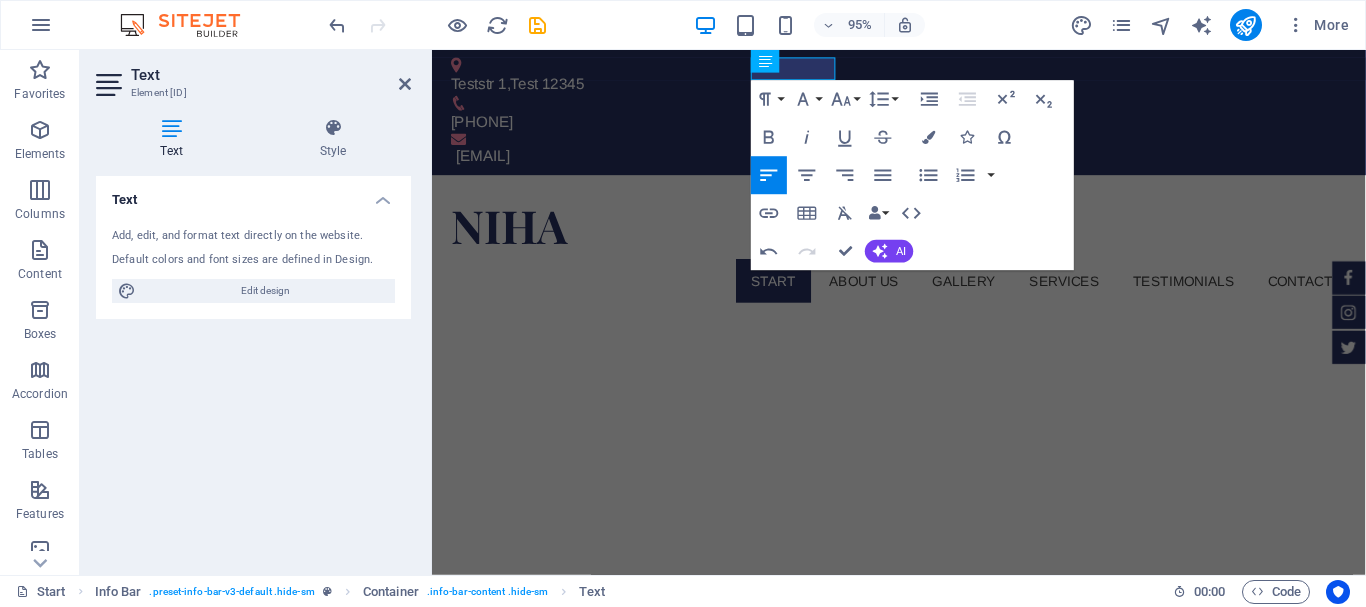 type 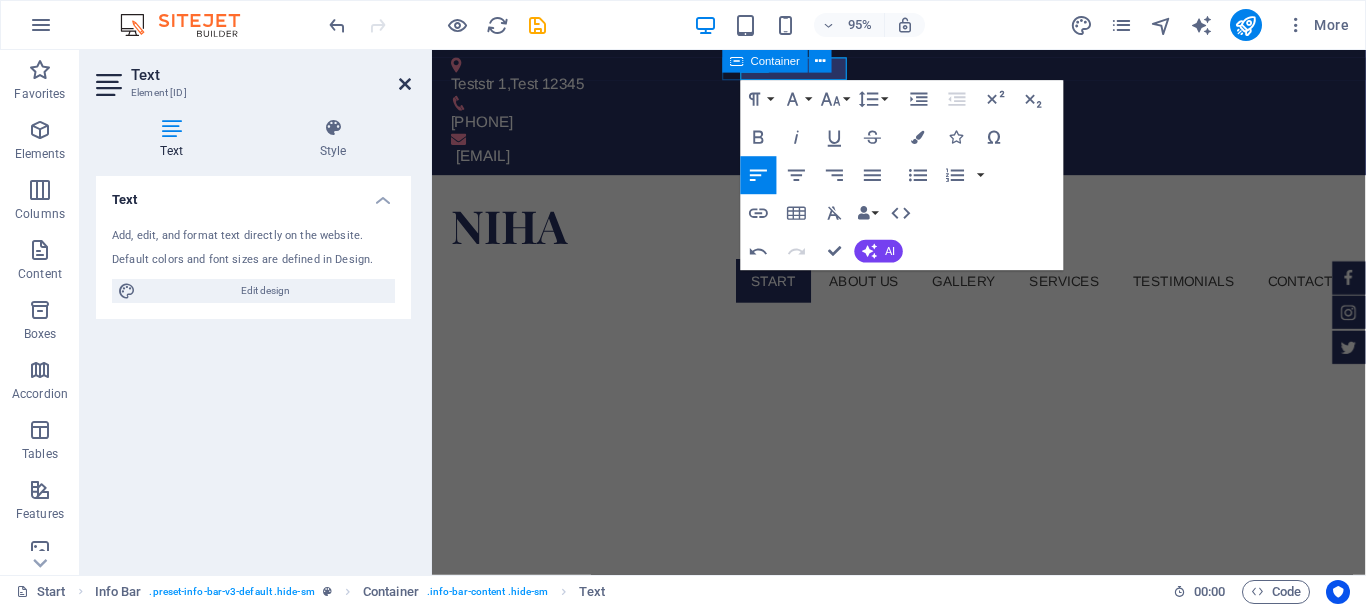 click at bounding box center [405, 84] 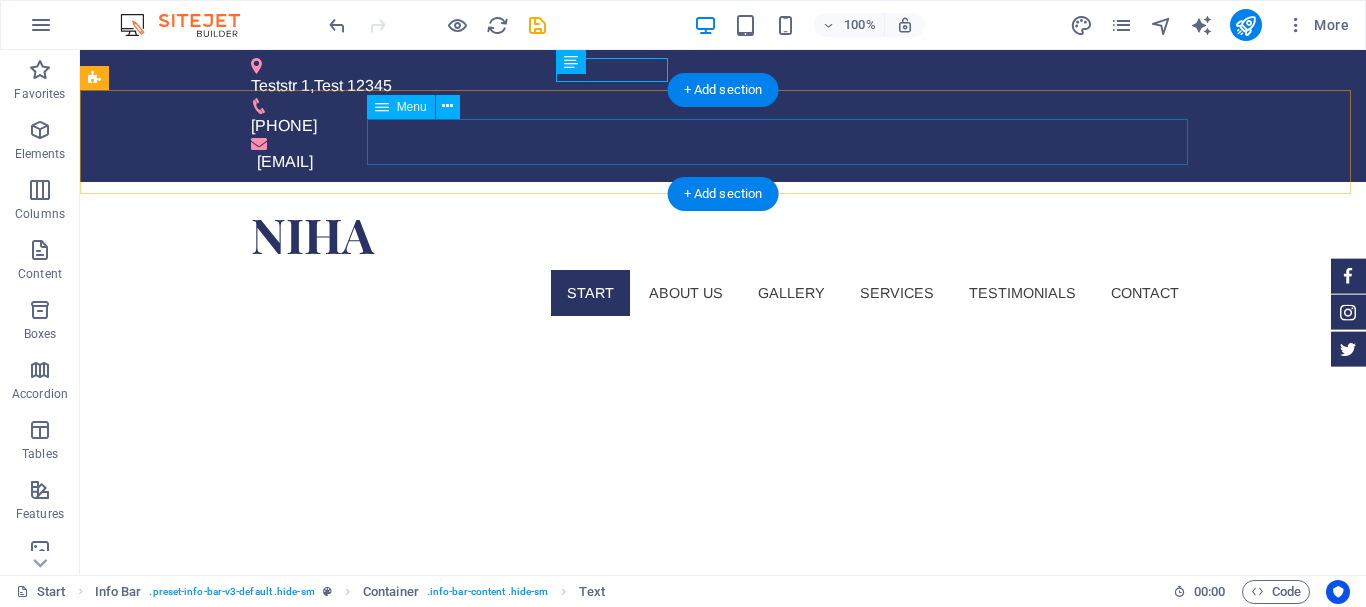 click on "Start About us Gallery Services Testimonials Contact" at bounding box center (723, 293) 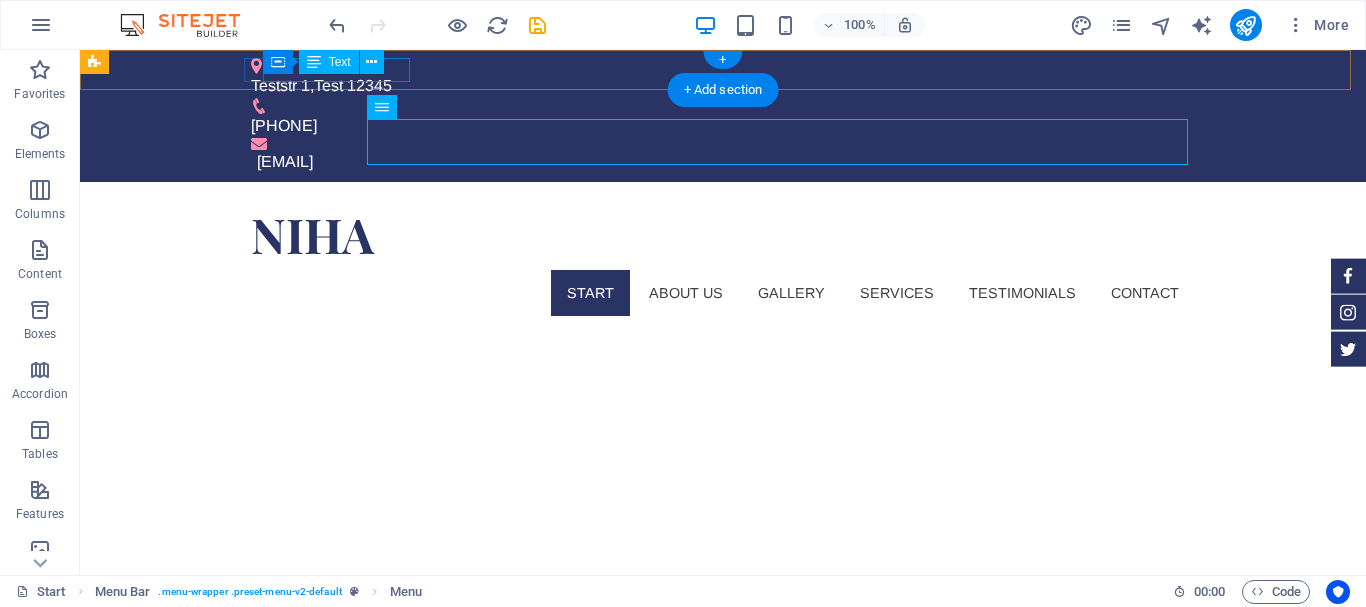 click on "Teststr 1 ,  Test   12345" at bounding box center (715, 86) 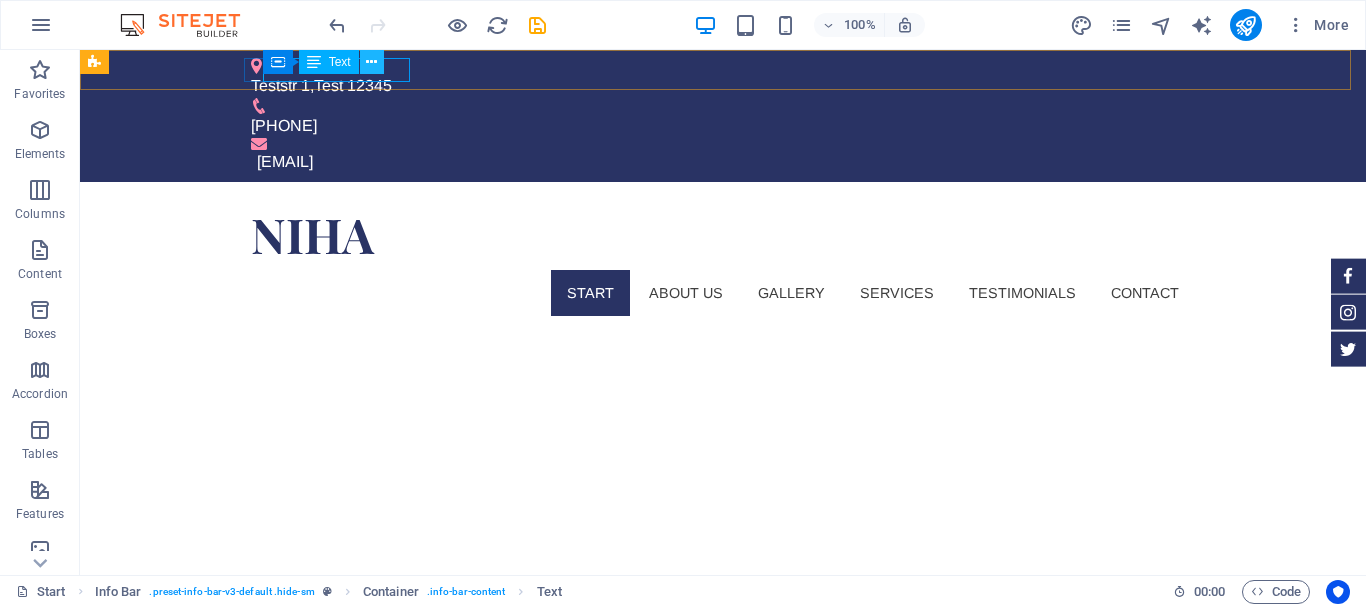 click at bounding box center [371, 62] 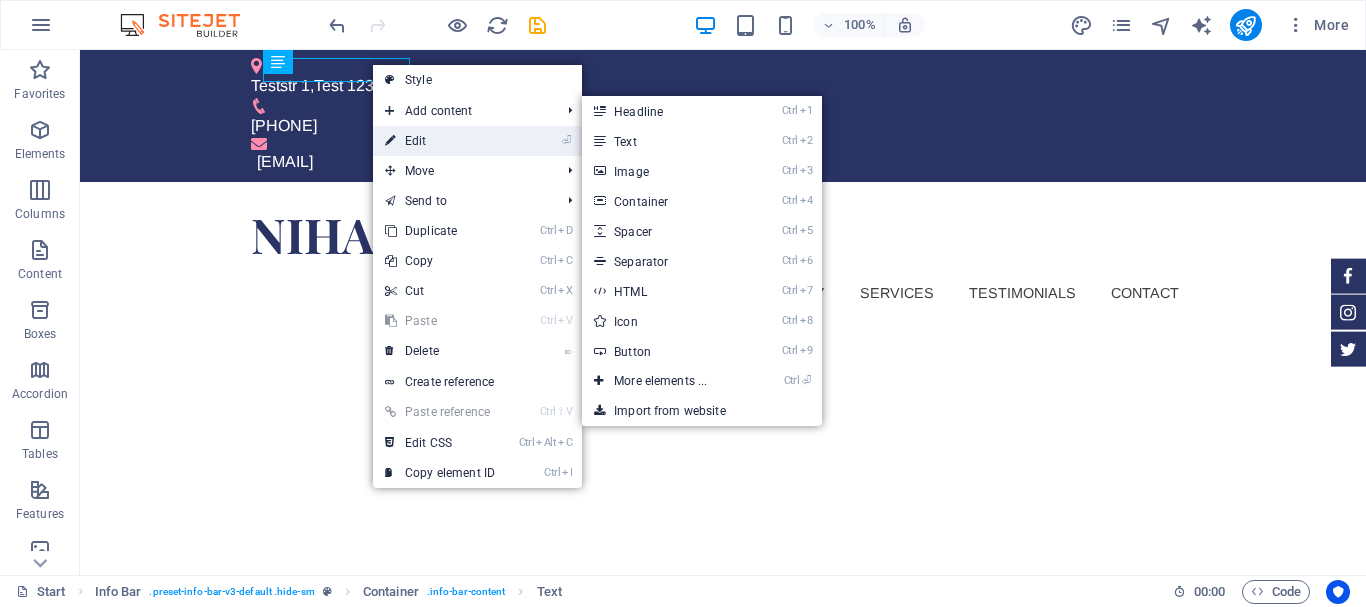 click on "⏎  Edit" at bounding box center [440, 141] 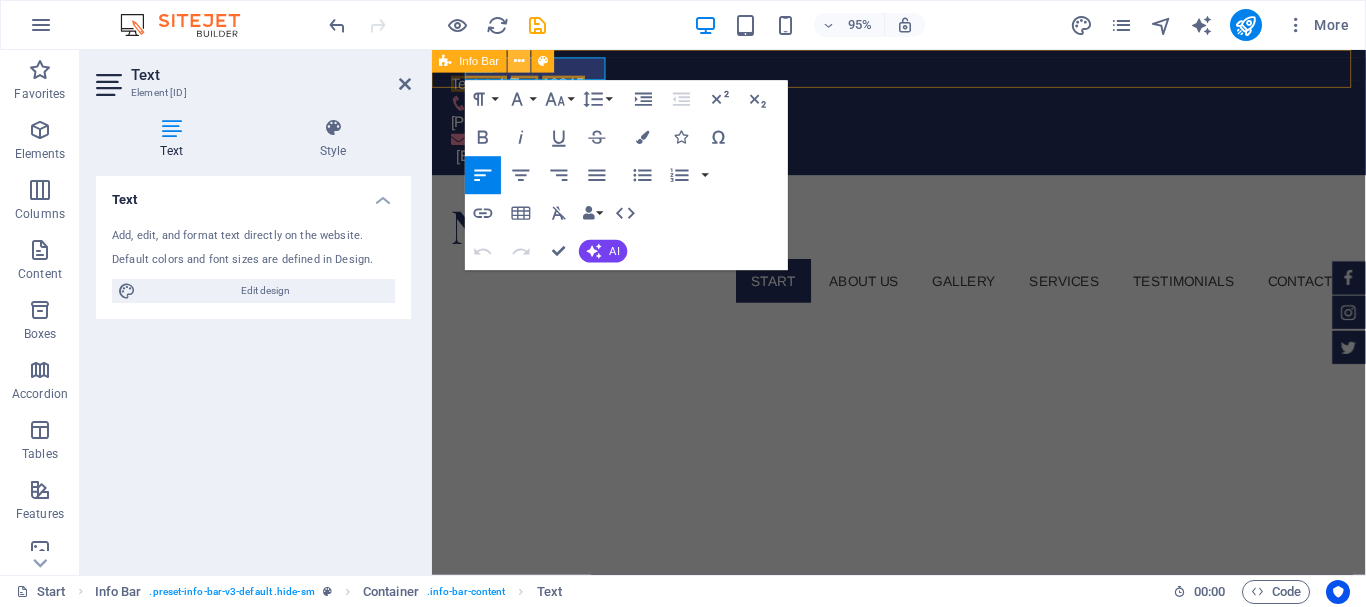 click at bounding box center [519, 61] 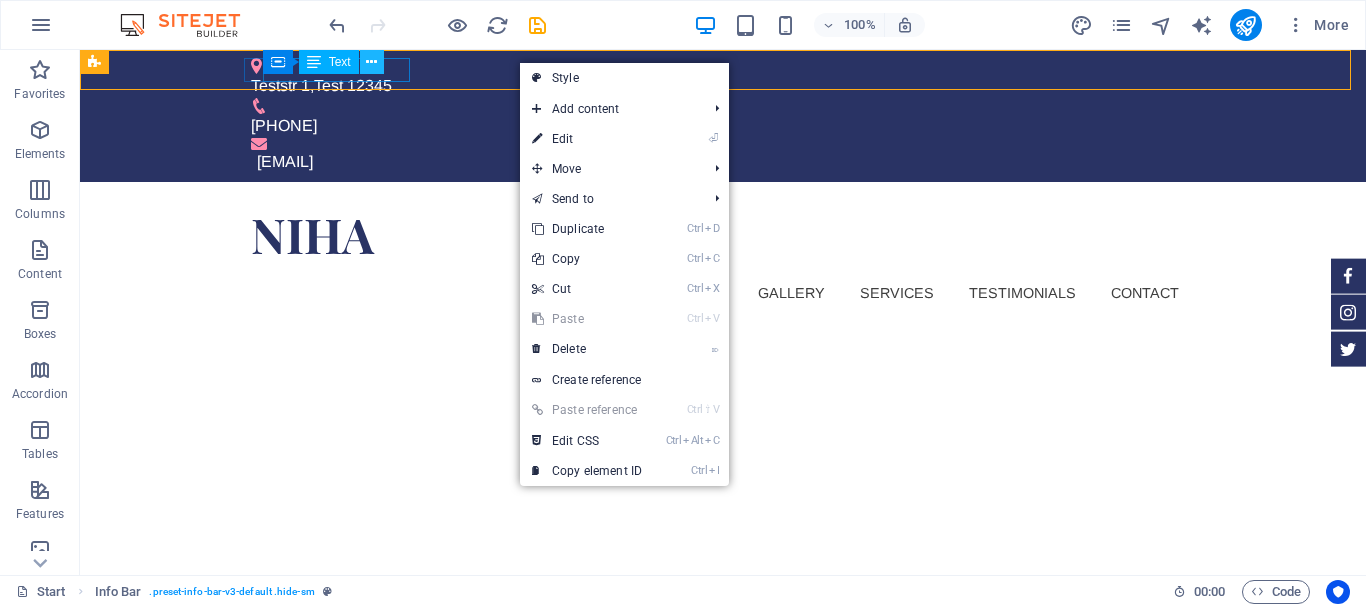 click at bounding box center [371, 62] 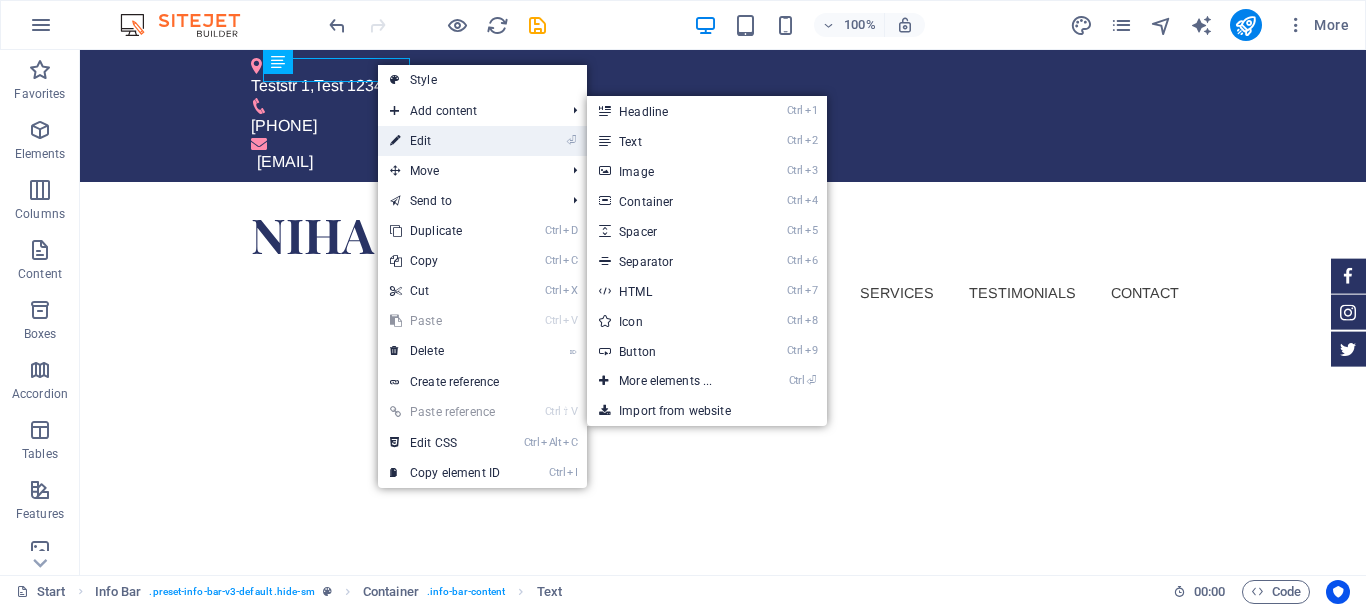 click on "⏎  Edit" at bounding box center (445, 141) 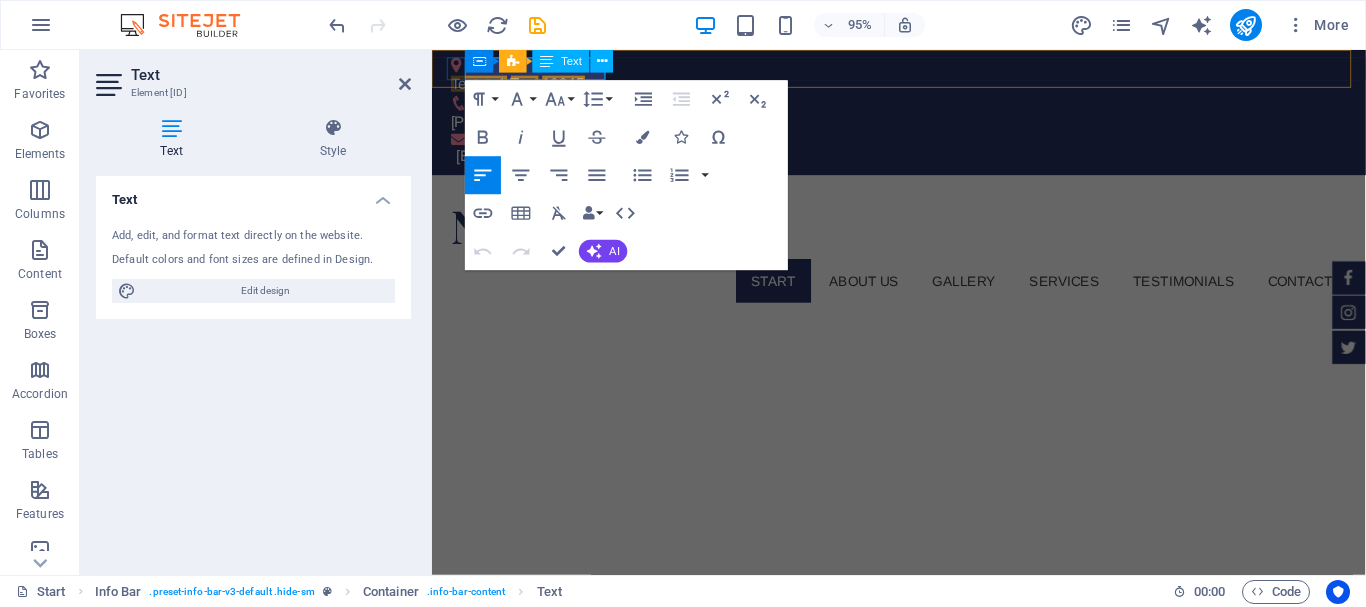 click on "Text" at bounding box center (571, 61) 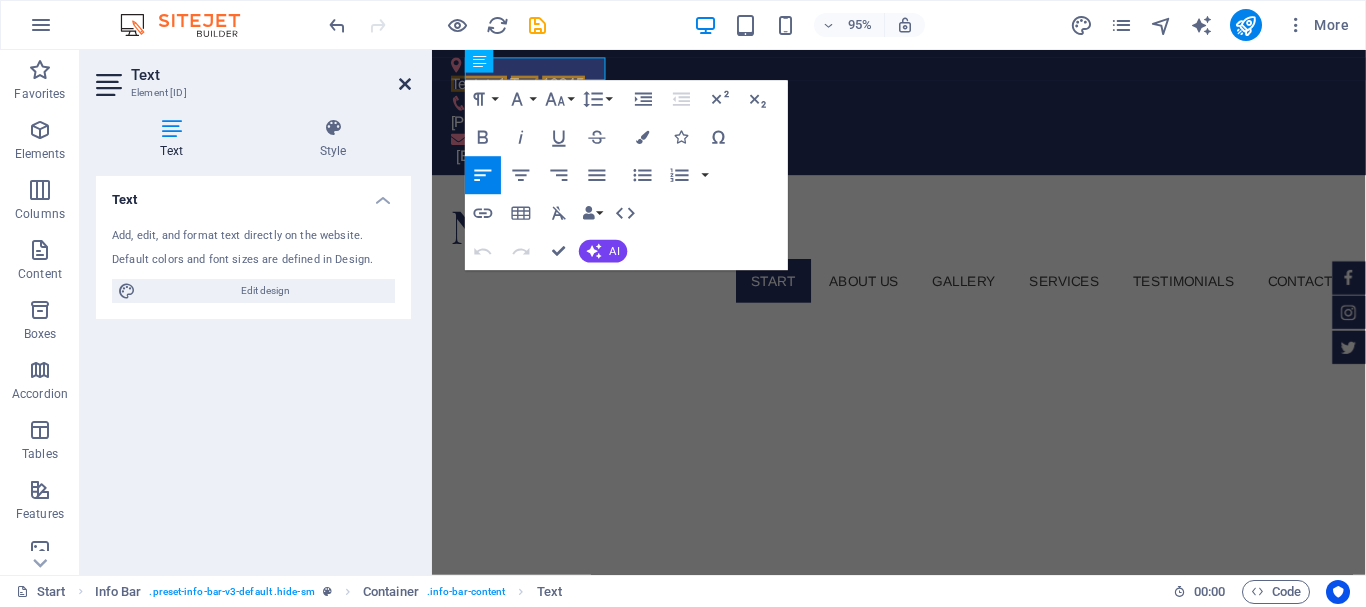 click at bounding box center [405, 84] 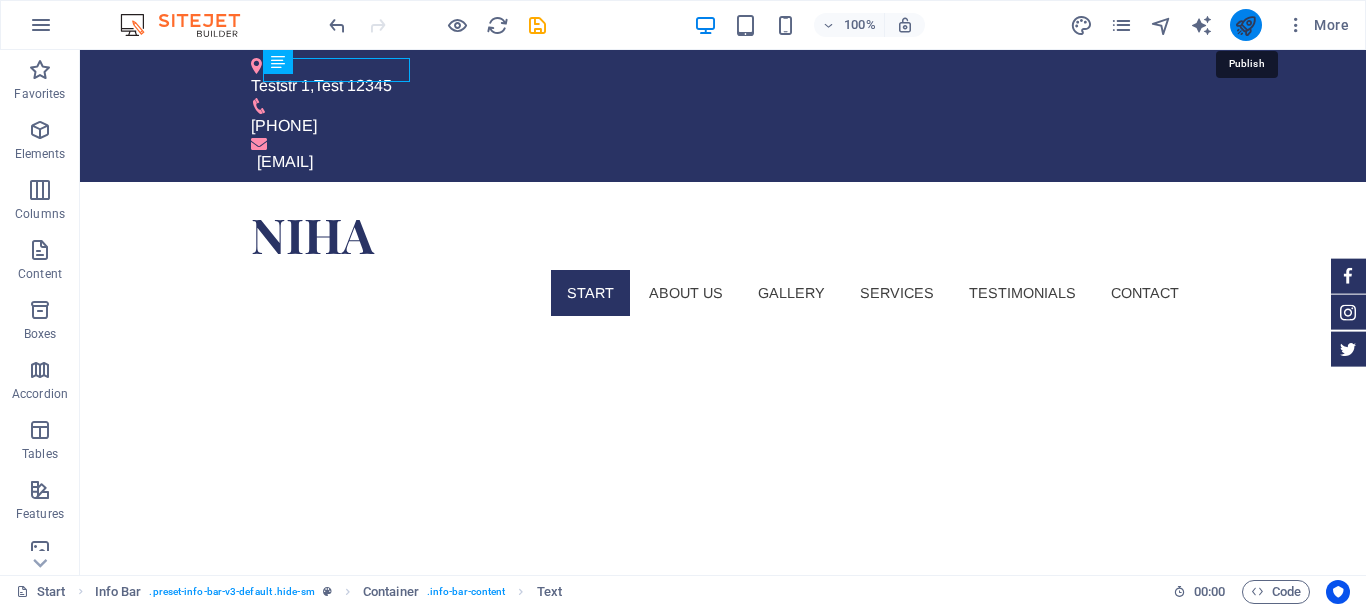click at bounding box center (1245, 25) 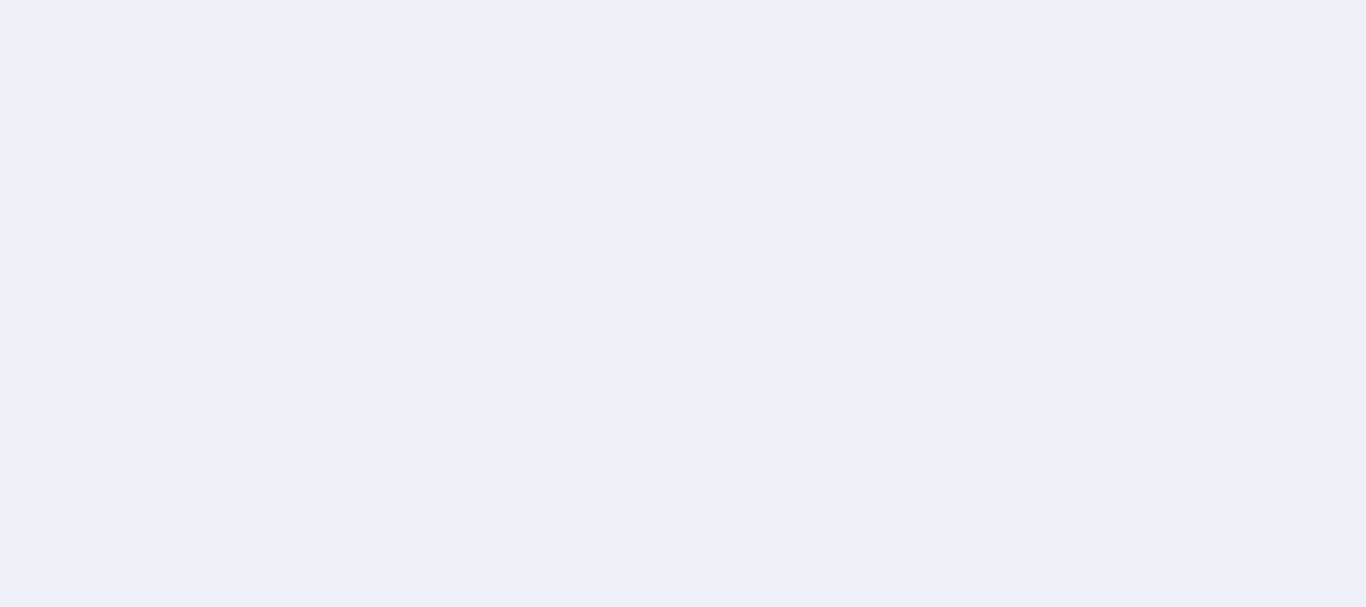 scroll, scrollTop: 0, scrollLeft: 0, axis: both 